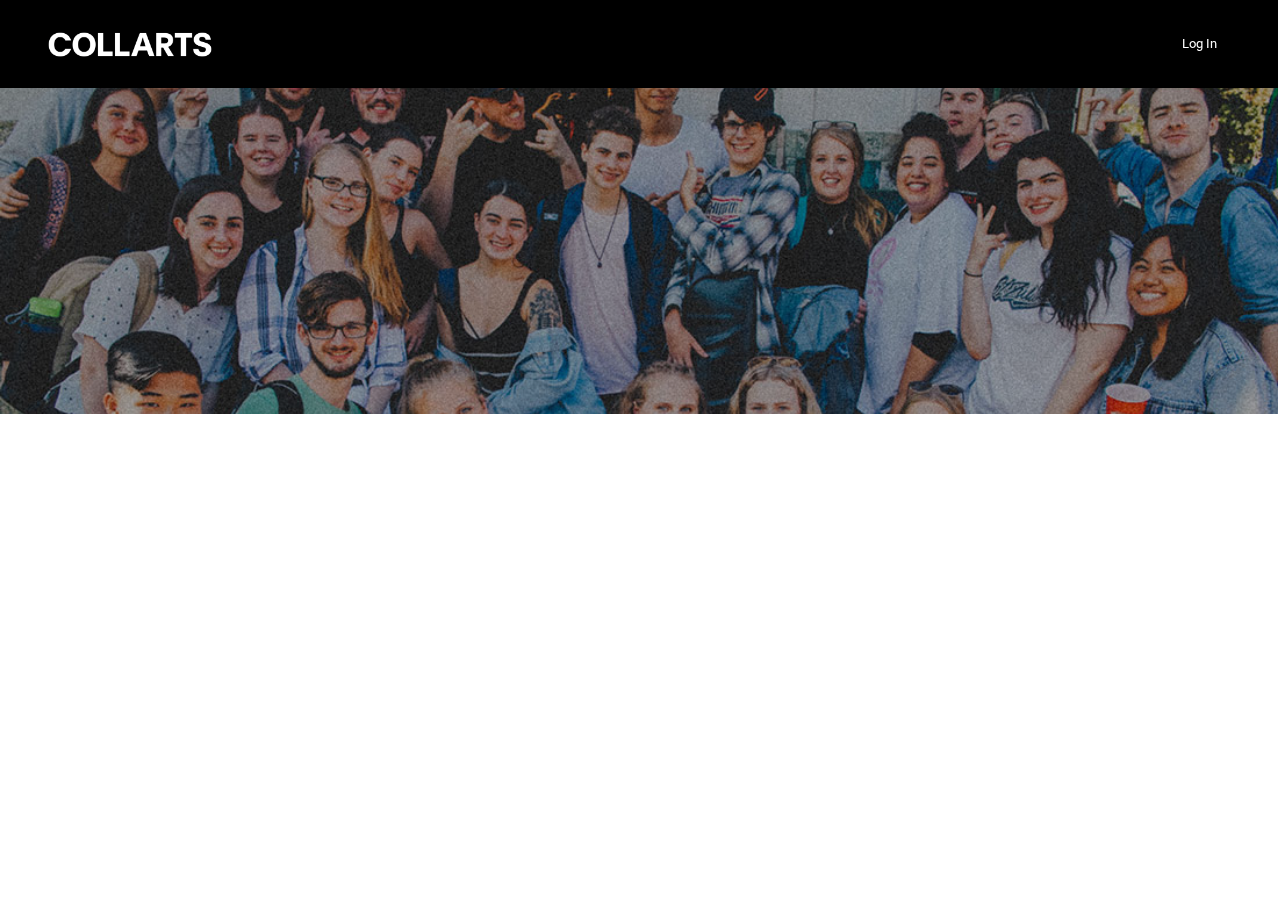 scroll, scrollTop: 0, scrollLeft: 0, axis: both 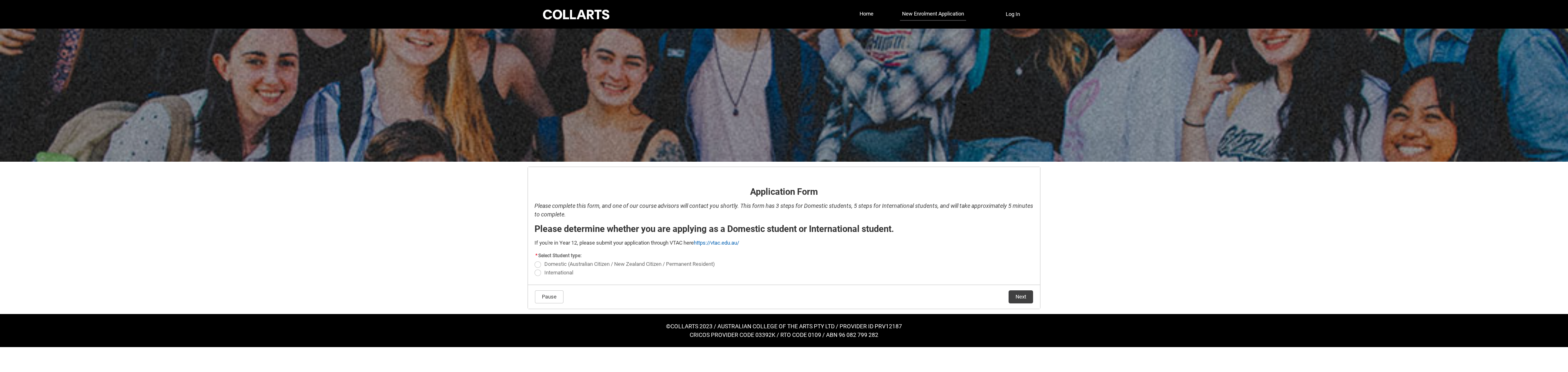 click on "Domestic (Australian Citizen / New Zealand Citizen / Permanent Resident)" at bounding box center (630, 264) 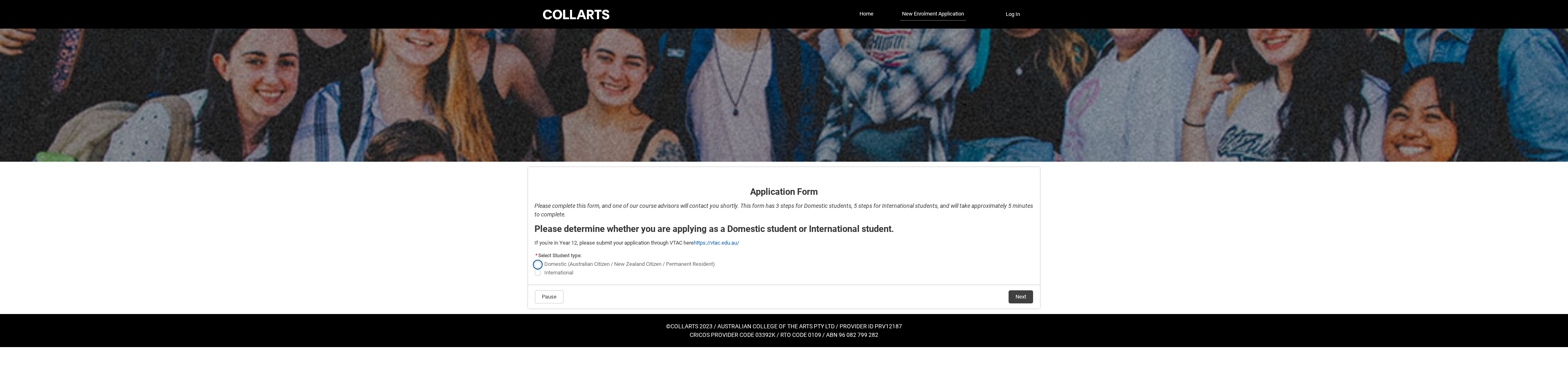 click on "Domestic (Australian Citizen / New Zealand Citizen / Permanent Resident)" at bounding box center [534, 260] 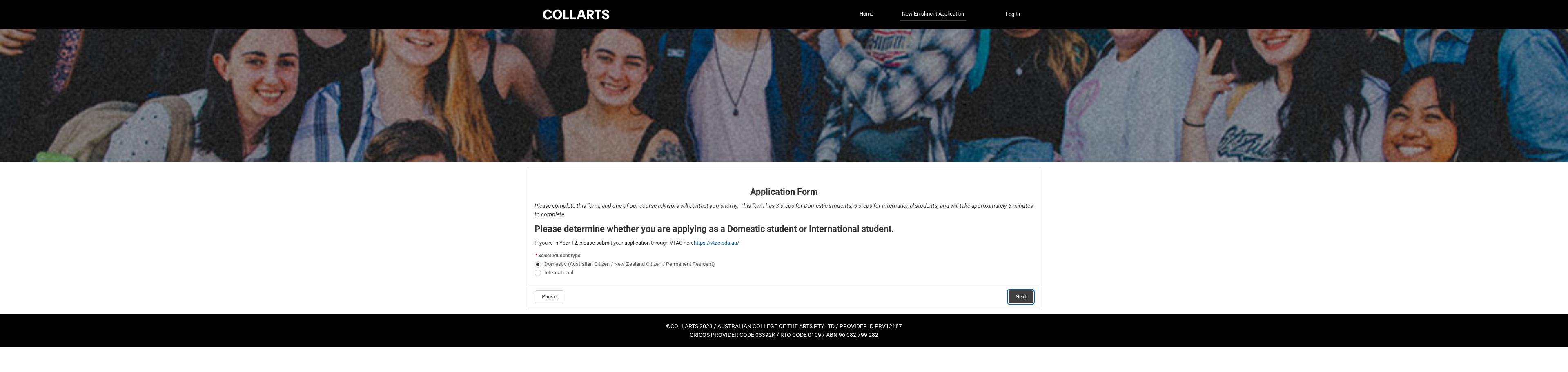 click on "Next" 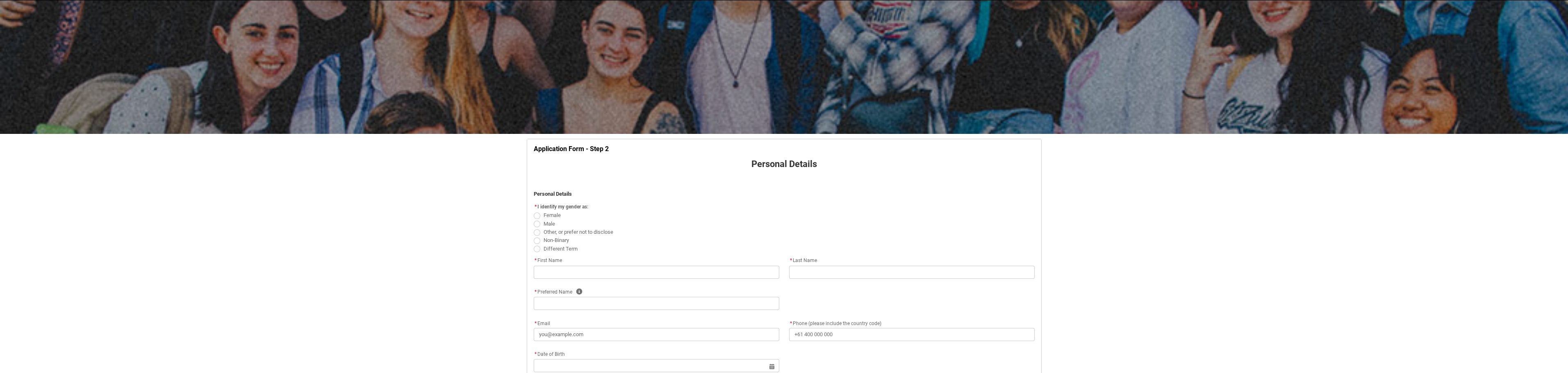 scroll, scrollTop: 0, scrollLeft: 0, axis: both 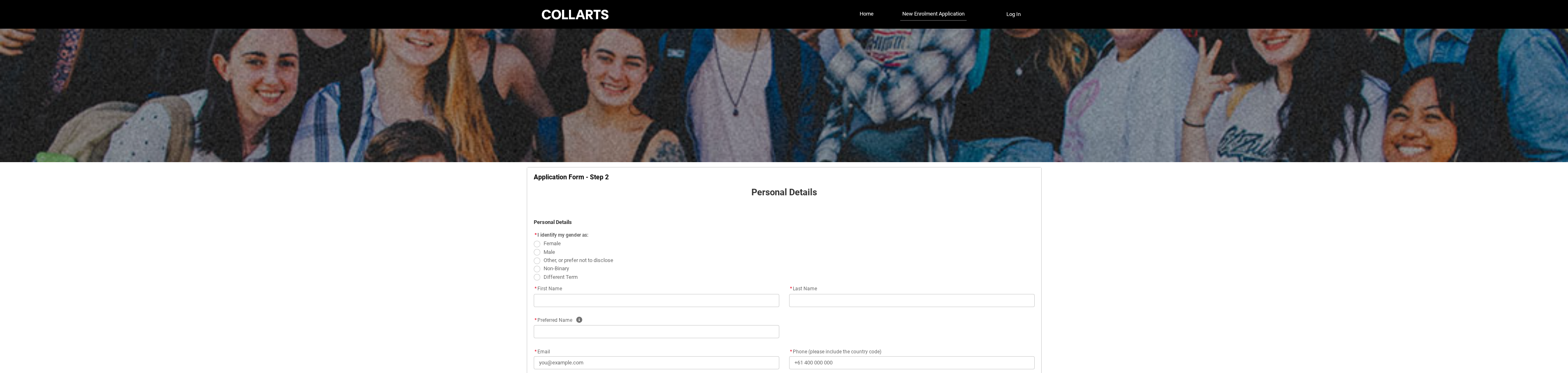 click on "Skip to Main Content Collarts Education Community Home New Enrolment Application More Log In Application Form - Step 2 Personal Details ﻿ Personal Details * I identify my gender as: Female Male Other, or prefer not to disclose Non-Binary Different Term * First Name * Last Name * Preferred Name Help * Email * Phone (please include the country code) * Date of Birth Select a date for   Format: 31 Dec 2024 * Citizenship Status *   --None-- Australian Citizen Humanitarian Visa New Zealand citizen Other Permanent Resident Visa Student Visa * How would you describe yourself? *   --None-- I'm currently in Year 12 and planning what I'll do after school I've completed Year 12 I took some time off after high school and want to return to study I'm looking to transfer from another college/university I'm looking for a career change I'm already in the industry/have a qualification and am looking to extend my skills * How did you hear about Collarts? *   --None-- Advertising - Facebook Advertising - Google Career Advisor *" at bounding box center [784, 422] 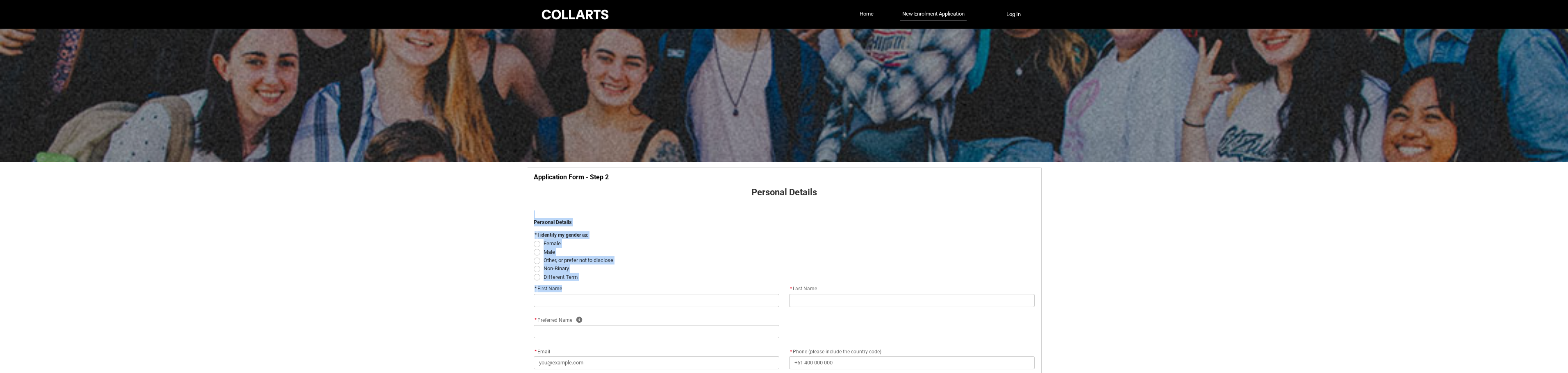 drag, startPoint x: 572, startPoint y: 212, endPoint x: 599, endPoint y: 294, distance: 86.33076 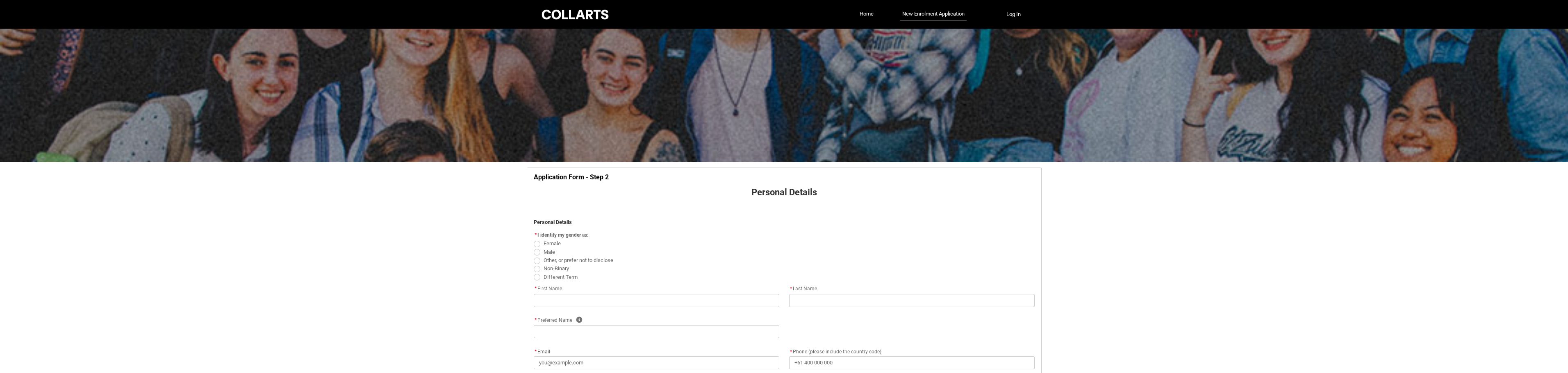 click on "Other, or prefer not to disclose" 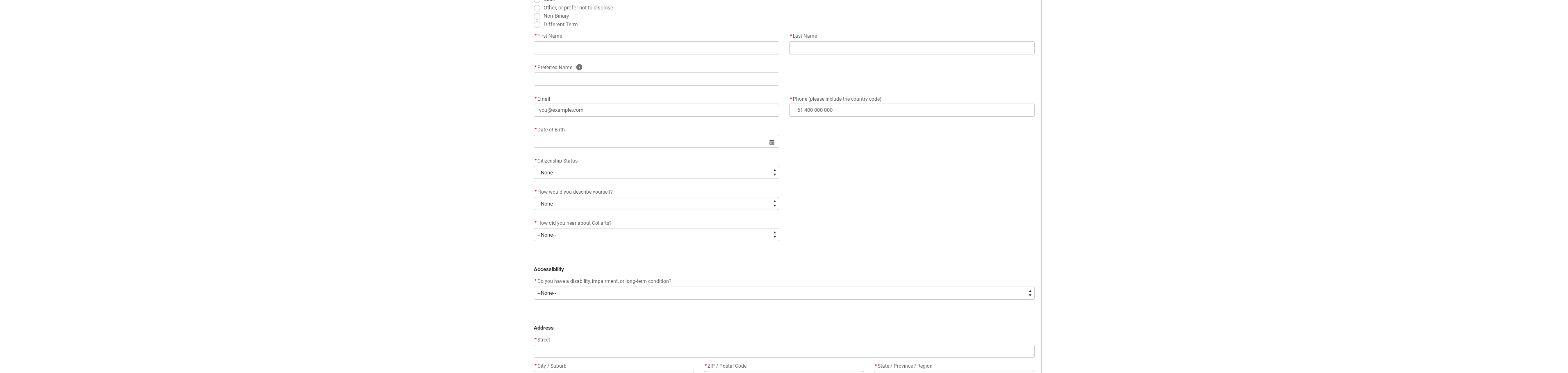 scroll, scrollTop: 287, scrollLeft: 0, axis: vertical 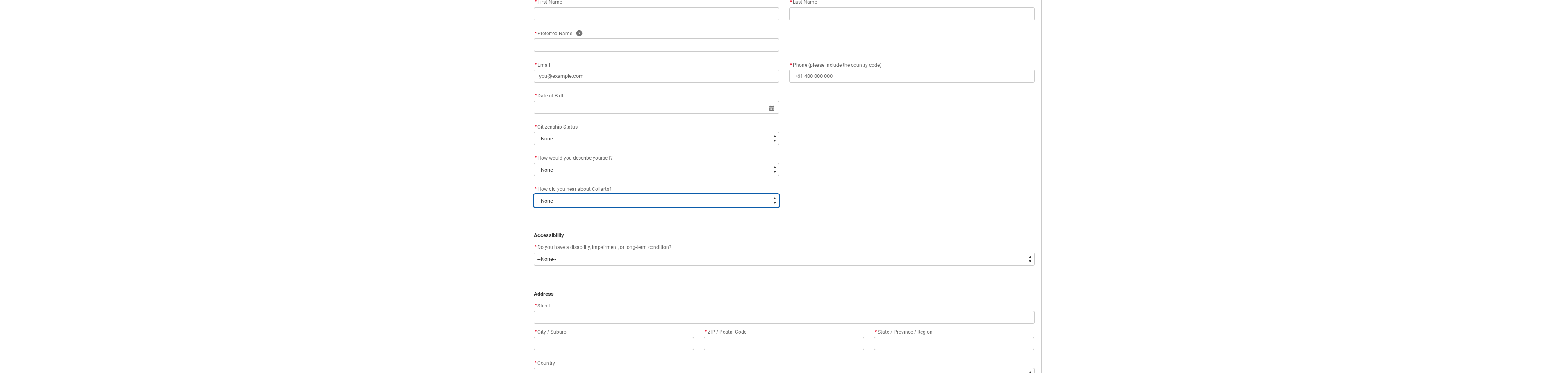 click on "--None-- Advertising - Facebook Advertising - Google Advertising - Instagram Advertising - YouTube Advertising - Other Career Advisor Career Expo Collarts Newsletter/Email Collarts Website Festivals/Events Freeza/Amplified In the Media Online Search (Google) Radio Signage Socials (Facebook, Instagram, TikTok, LinkedIn etc) Spotify VET course at school VTAC Word of mouth Workshops at Collarts Workshops at school Other" at bounding box center (656, 201) 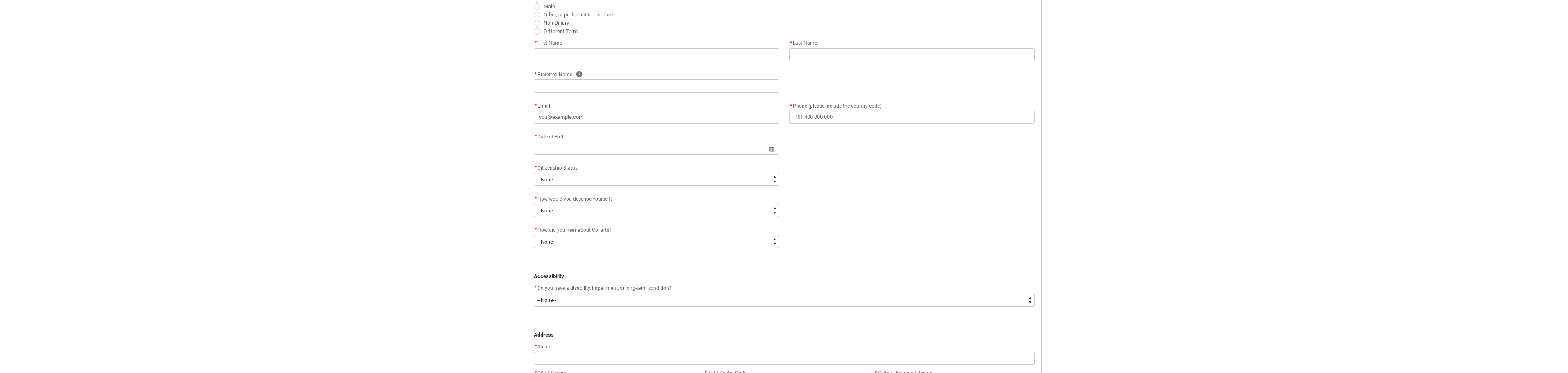 click on "* How would you describe yourself? *   --None-- I'm currently in Year 12 and planning what I'll do after school I've completed Year 12 I took some time off after high school and want to return to study I'm looking to transfer from another college/university I'm looking for a career change I'm already in the industry/have a qualification and am looking to extend my skills" 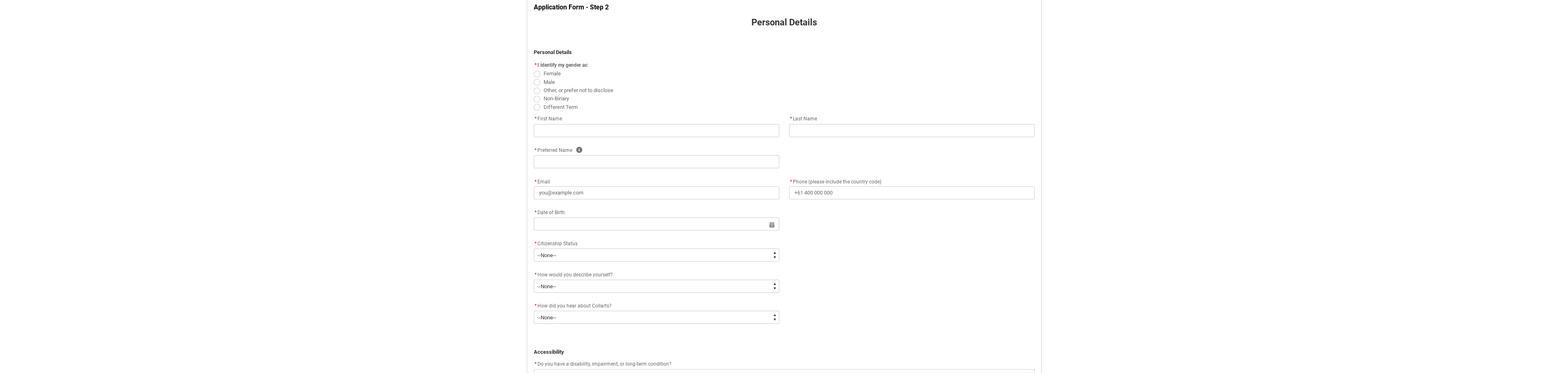 scroll, scrollTop: 287, scrollLeft: 0, axis: vertical 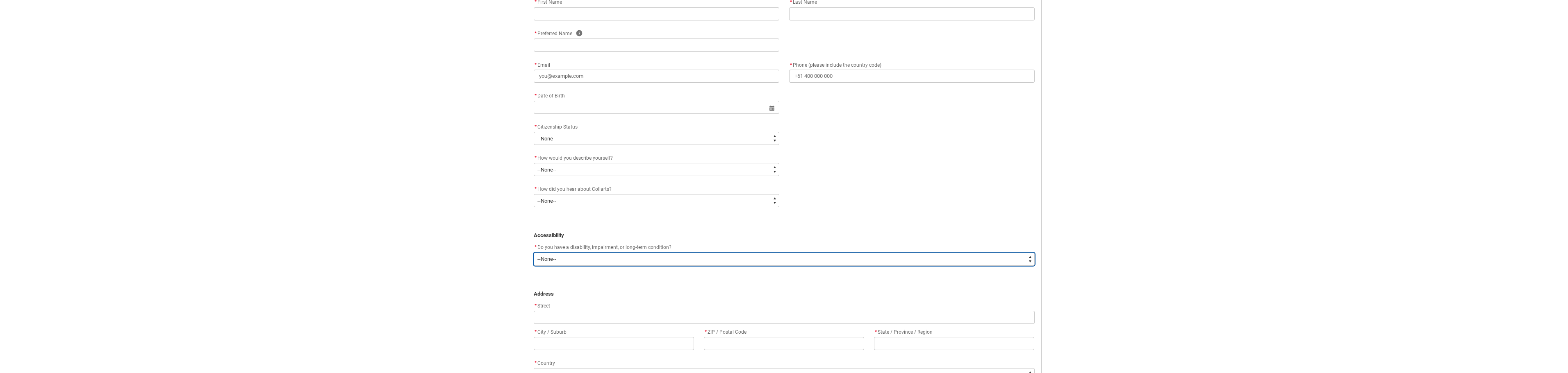 click on "--None-- Yes No" at bounding box center (784, 259) 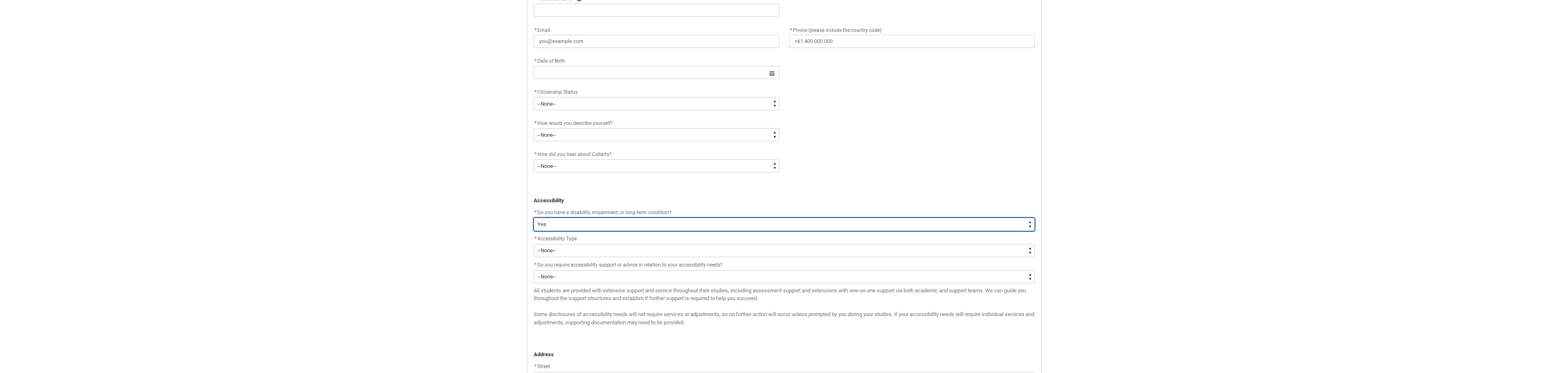 scroll, scrollTop: 368, scrollLeft: 0, axis: vertical 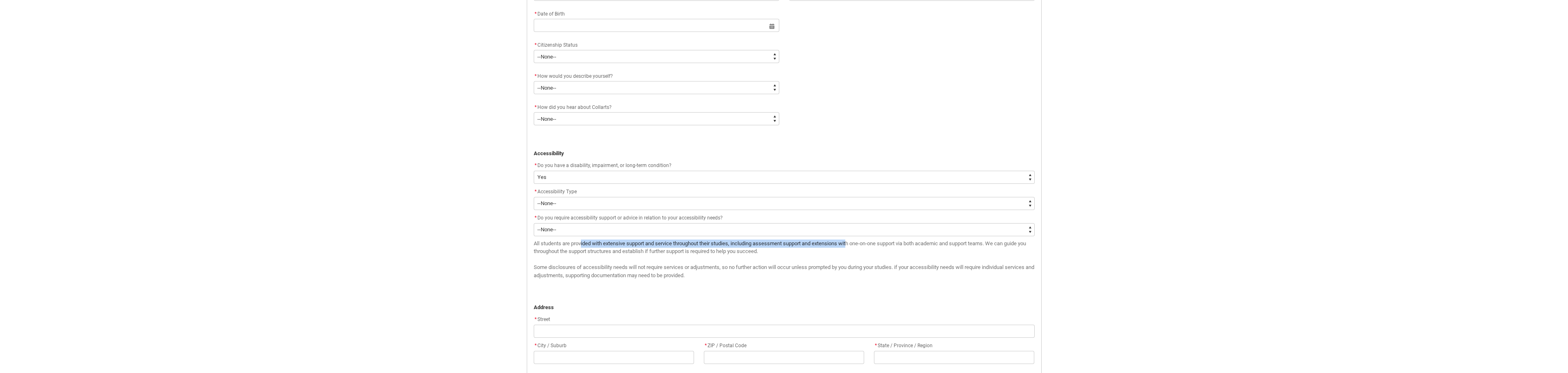 drag, startPoint x: 585, startPoint y: 243, endPoint x: 852, endPoint y: 243, distance: 267 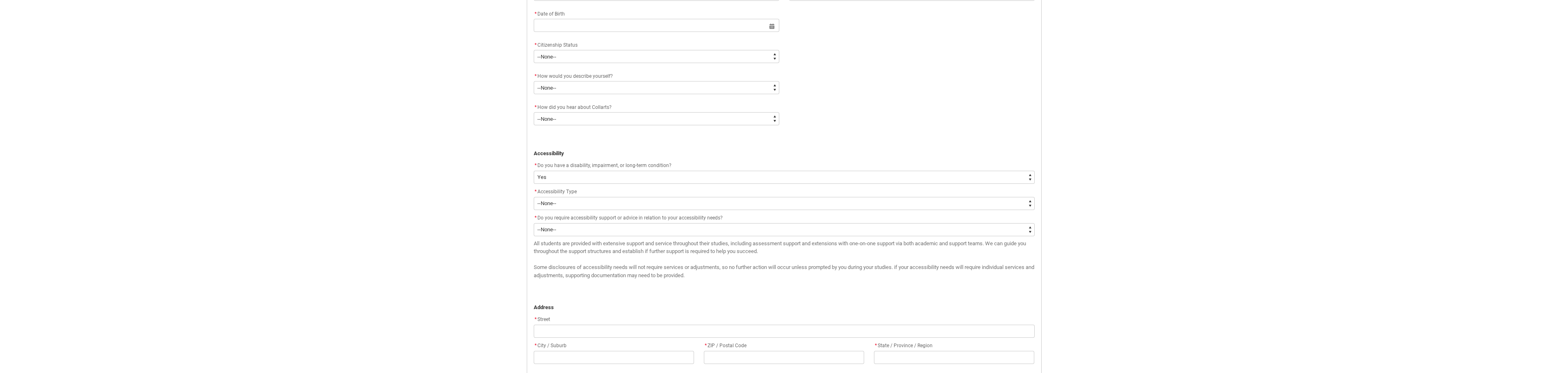 click 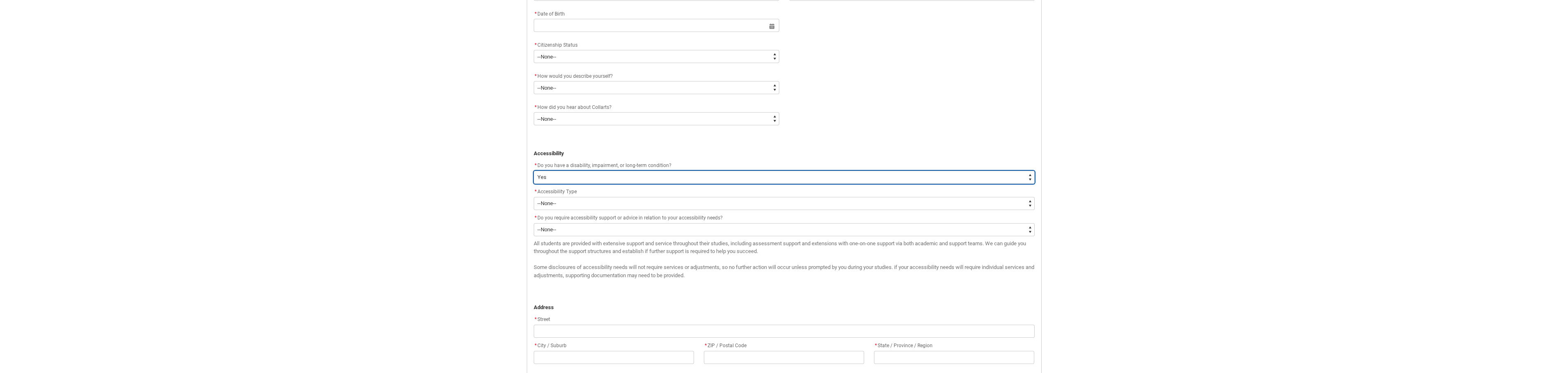 click on "--None-- Yes No" at bounding box center [784, 177] 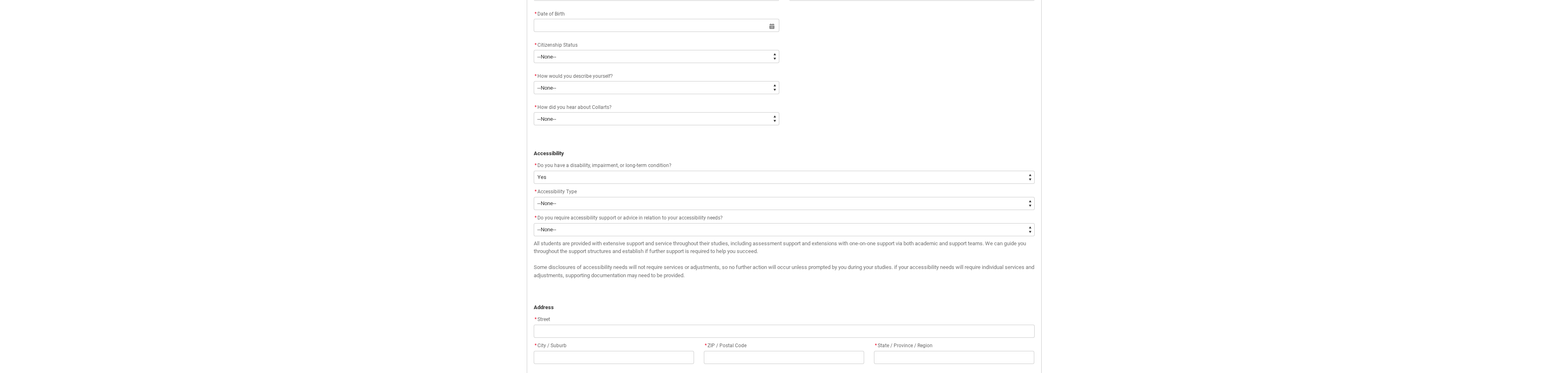 click on "Skip to Main Content Collarts Education Community Home New Enrolment Application More Log In Application Form - Step 2 Personal Details ﻿ Personal Details * I identify my gender as: Female Male Other, or prefer not to disclose Non-Binary Different Term * First Name * Last Name * Preferred Name Help * Email * Phone (please include the country code) * Date of Birth Select a date for   Format: 31 Dec 2024 * Citizenship Status *   --None-- Australian Citizen Humanitarian Visa New Zealand citizen Other Permanent Resident Visa Student Visa * How would you describe yourself? *   --None-- I'm currently in Year 12 and planning what I'll do after school I've completed Year 12 I took some time off after high school and want to return to study I'm looking to transfer from another college/university I'm looking for a career change I'm already in the industry/have a qualification and am looking to extend my skills * How did you hear about Collarts? *   --None-- Advertising - Facebook Advertising - Google Career Advisor *" at bounding box center (784, 101) 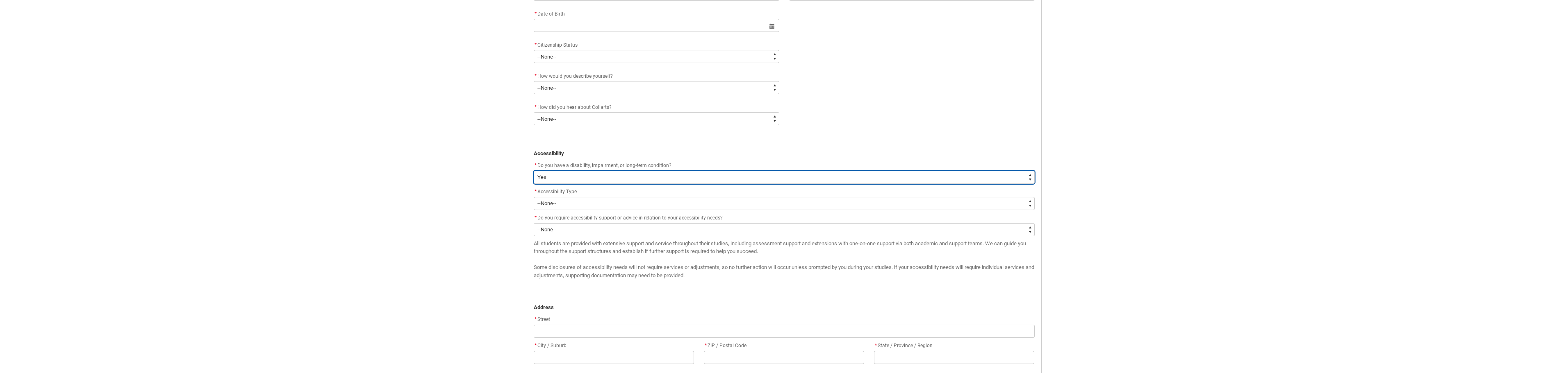 drag, startPoint x: 617, startPoint y: 180, endPoint x: 614, endPoint y: 183, distance: 4.24264 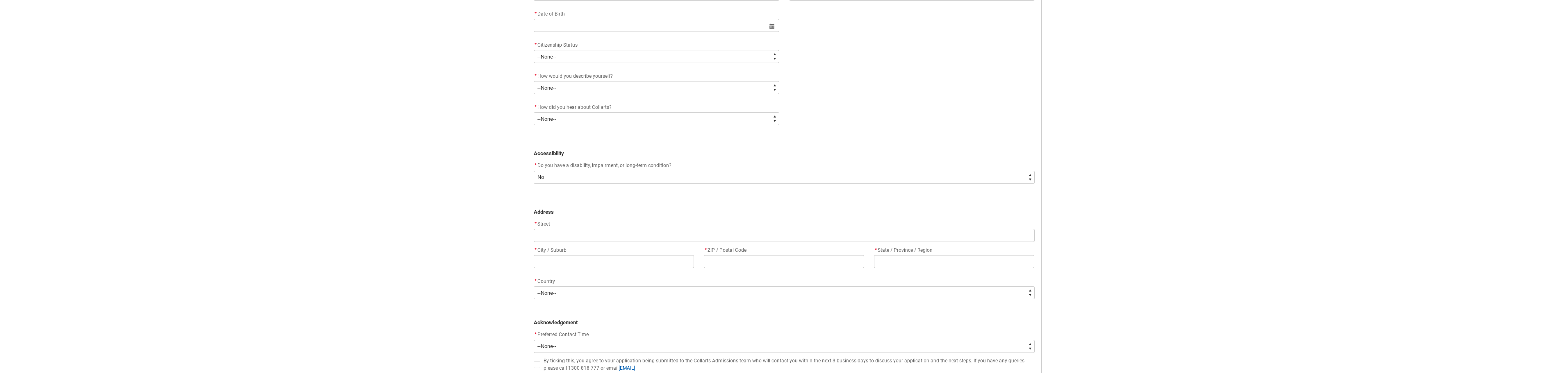 click on "Skip to Main Content Collarts Education Community Home New Enrolment Application More Log In Application Form - Step 2 Personal Details ﻿ Personal Details * I identify my gender as: Female Male Other, or prefer not to disclose Non-Binary Different Term * First Name * Last Name * Preferred Name Help * Email * Phone (please include the country code) * Date of Birth Select a date for   Format: 31 Dec 2024 * Citizenship Status *   --None-- Australian Citizen Humanitarian Visa New Zealand citizen Other Permanent Resident Visa Student Visa * How would you describe yourself? *   --None-- I'm currently in Year 12 and planning what I'll do after school I've completed Year 12 I took some time off after high school and want to return to study I'm looking to transfer from another college/university I'm looking for a career change I'm already in the industry/have a qualification and am looking to extend my skills * How did you hear about Collarts? *   --None-- Advertising - Facebook Advertising - Google Career Advisor *" at bounding box center (784, 53) 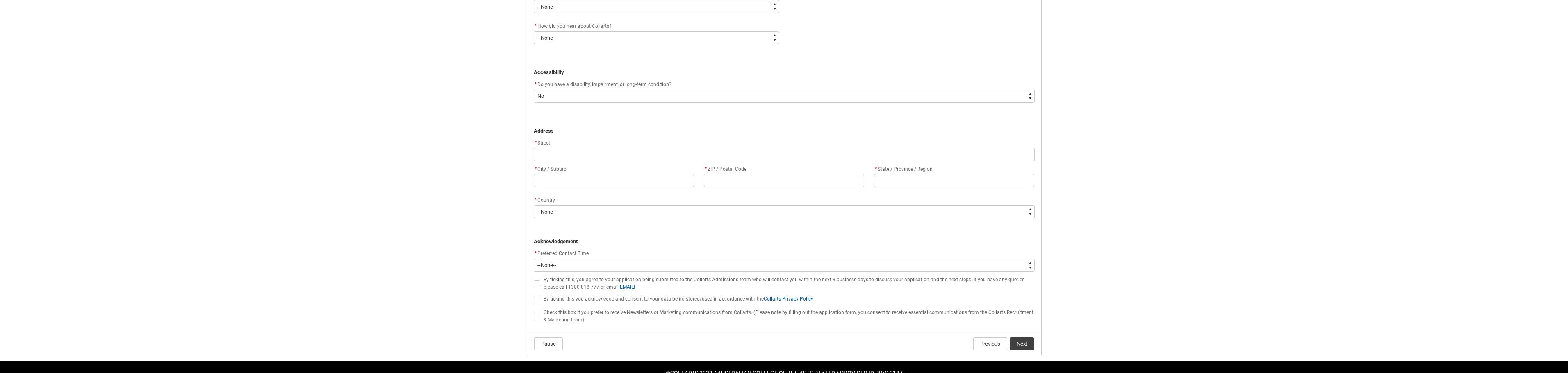 scroll, scrollTop: 450, scrollLeft: 0, axis: vertical 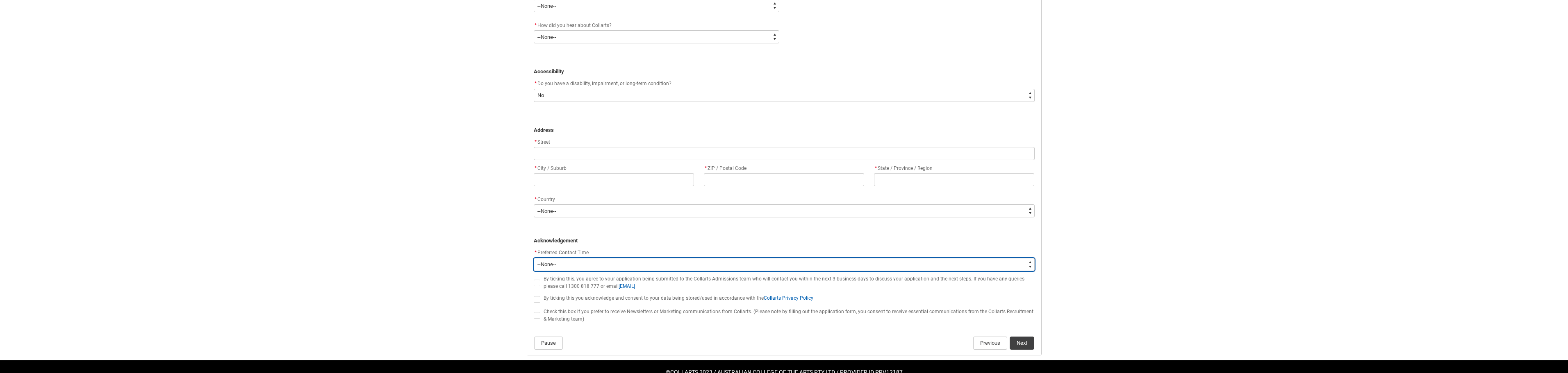 click on "--None-- Morning (9:00AM-12:00PM) Afternoon (12:00PM-5:00PM)" at bounding box center (784, 264) 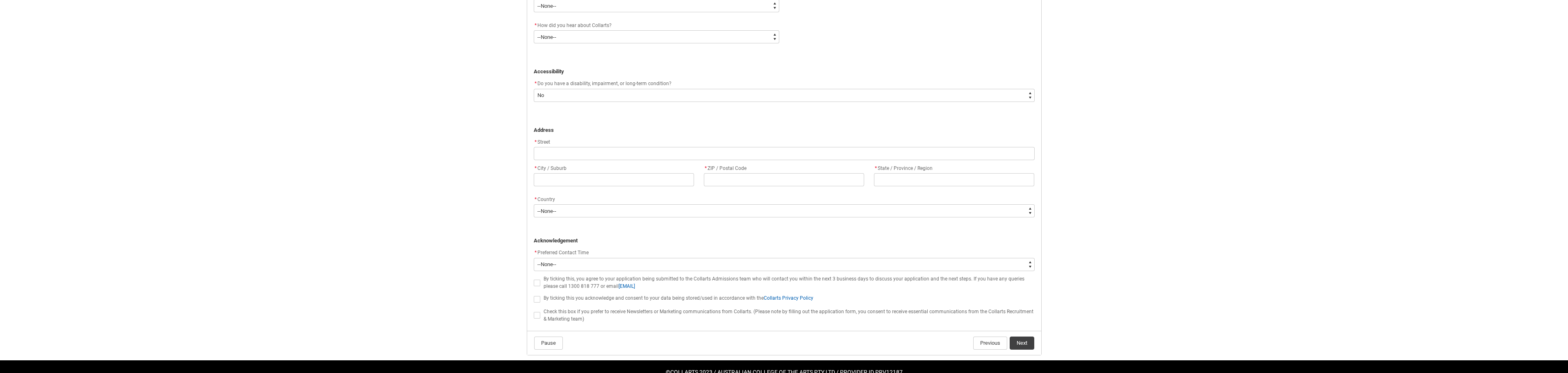 click on "Skip to Main Content Collarts Education Community Home New Enrolment Application More Log In Application Form - Step 2 Personal Details ﻿ Personal Details * I identify my gender as: Female Male Other, or prefer not to disclose Non-Binary Different Term * First Name * Last Name * Preferred Name Help * Email * Phone (please include the country code) * Date of Birth Select a date for   Format: 31 Dec 2024 * Citizenship Status *   --None-- Australian Citizen Humanitarian Visa New Zealand citizen Other Permanent Resident Visa Student Visa * How would you describe yourself? *   --None-- I'm currently in Year 12 and planning what I'll do after school I've completed Year 12 I took some time off after high school and want to return to study I'm looking to transfer from another college/university I'm looking for a career change I'm already in the industry/have a qualification and am looking to extend my skills * How did you hear about Collarts? *   --None-- Advertising - Facebook Advertising - Google Career Advisor *" at bounding box center [784, -29] 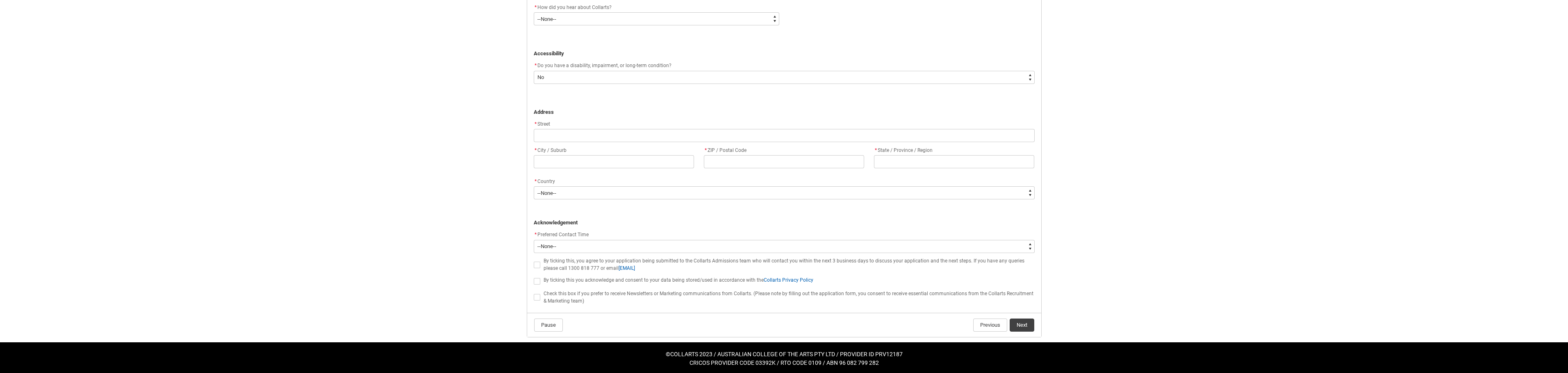 scroll, scrollTop: 471, scrollLeft: 0, axis: vertical 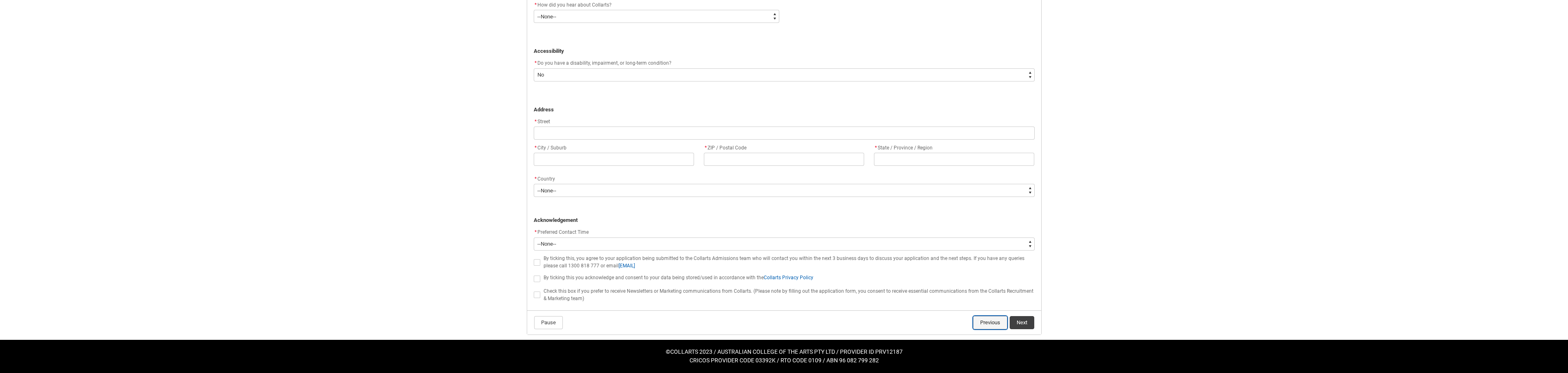 click on "Previous" 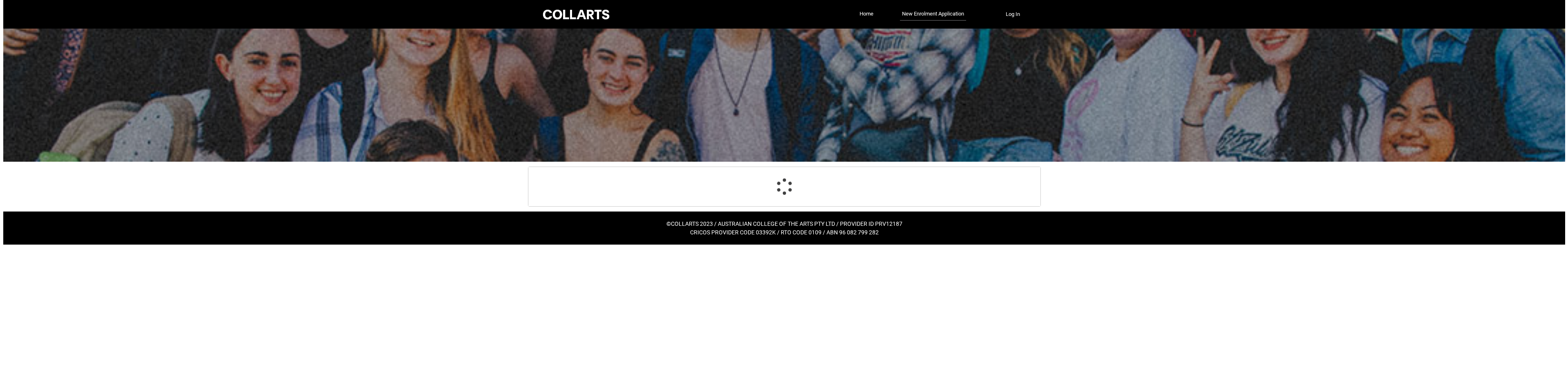 scroll, scrollTop: 0, scrollLeft: 0, axis: both 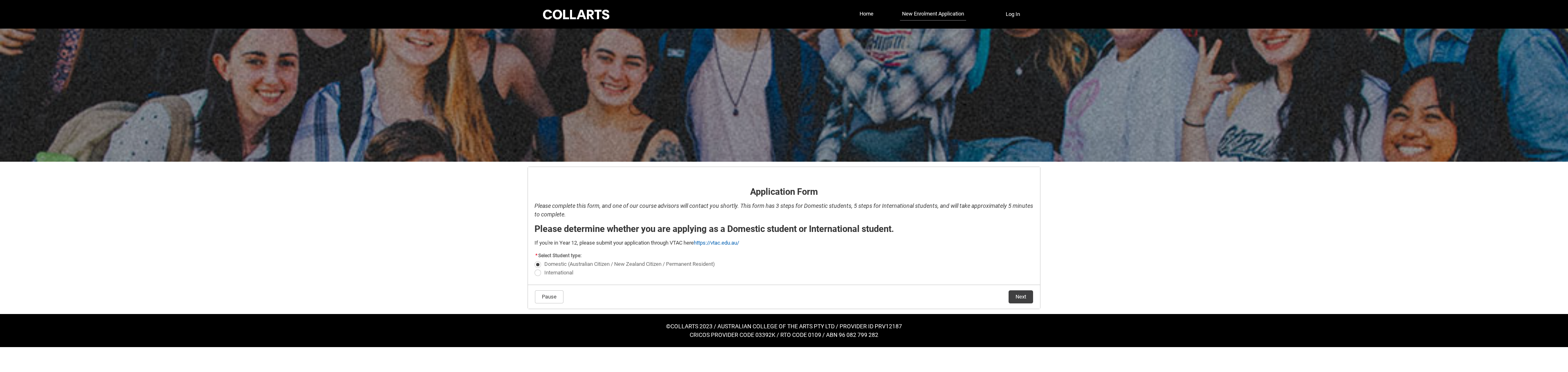 click on "International" at bounding box center [559, 272] 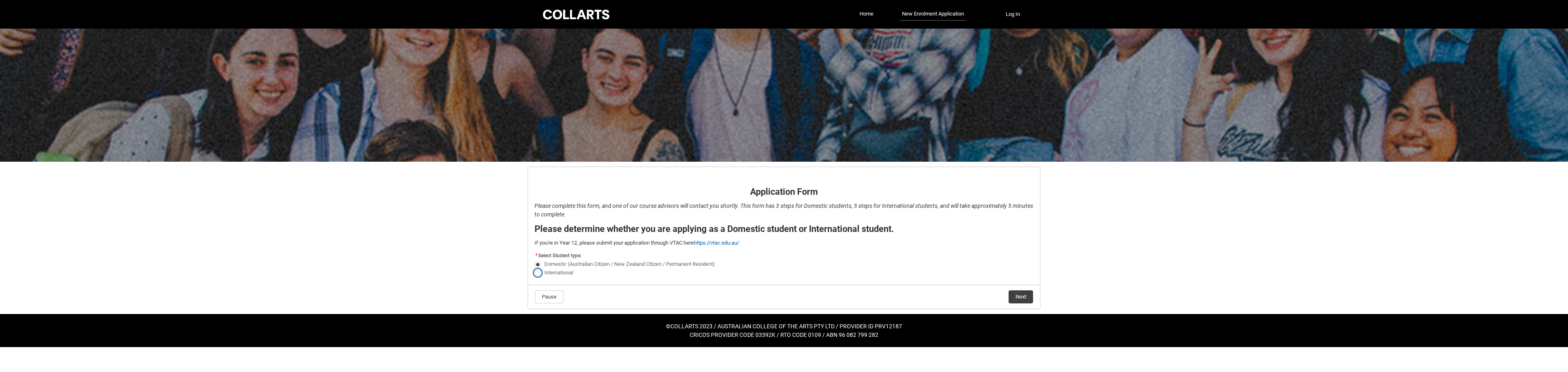 radio on "true" 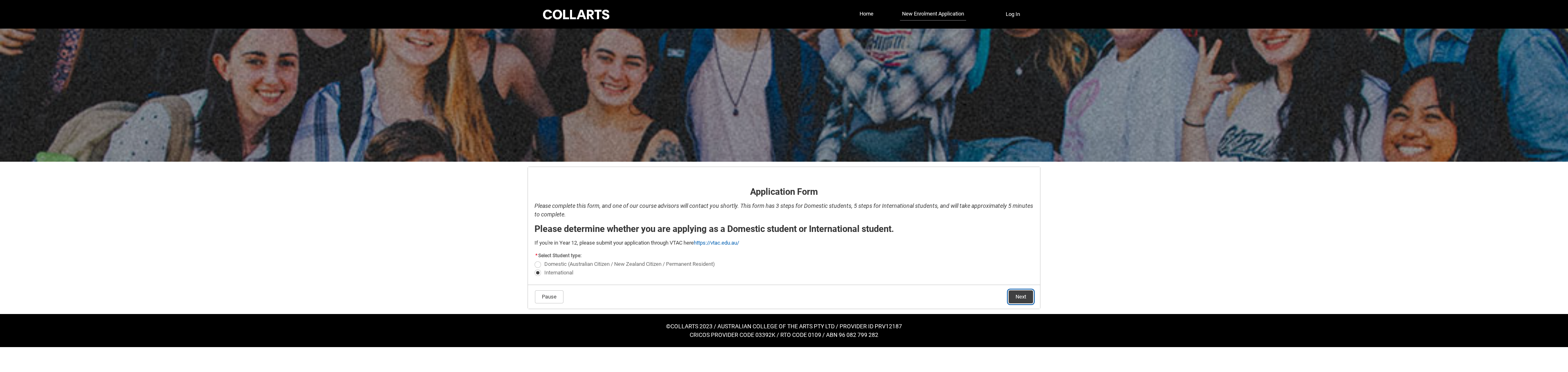 click on "Next" 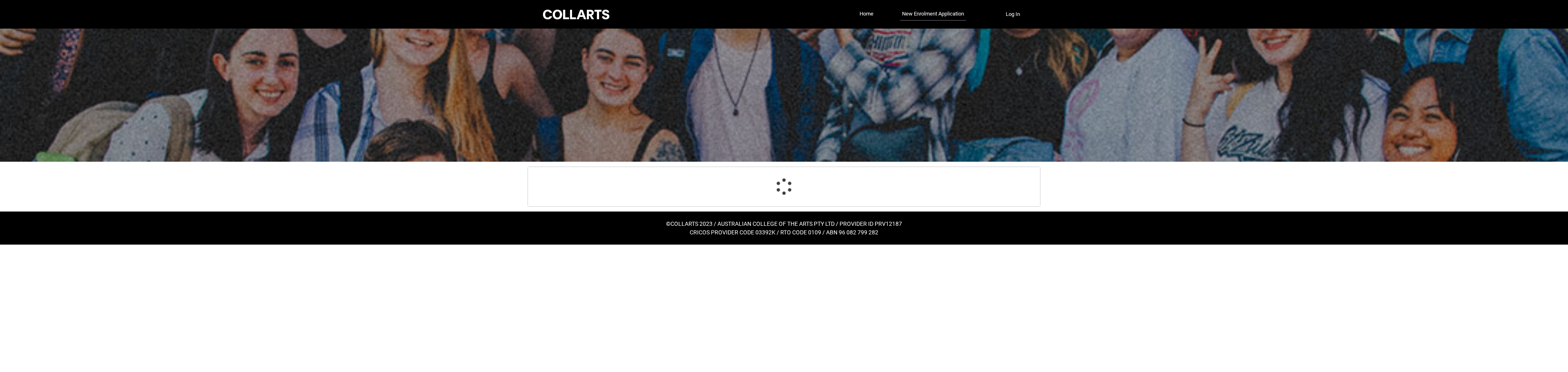 select on "No_TextChoice" 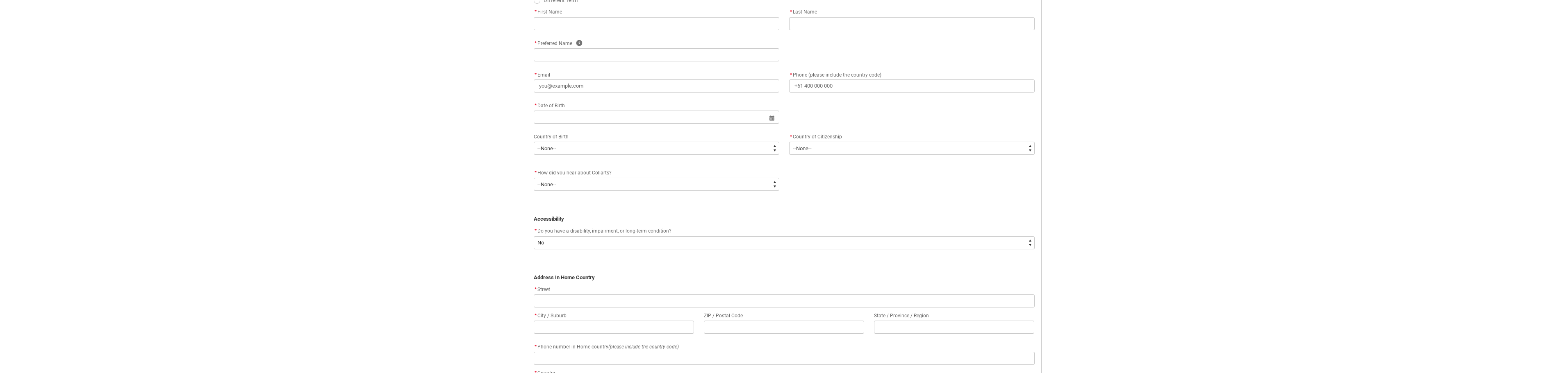 scroll, scrollTop: 331, scrollLeft: 0, axis: vertical 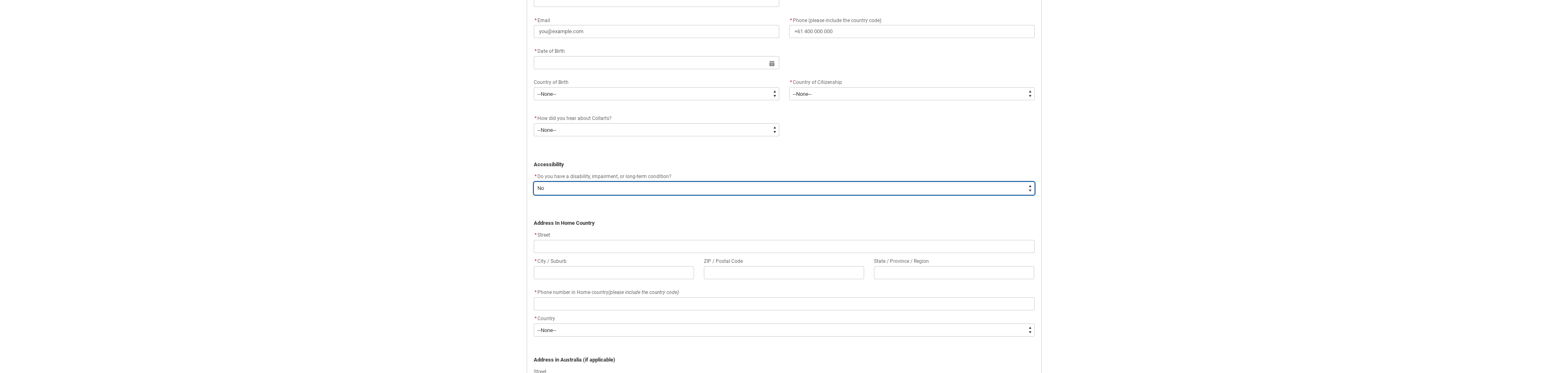click on "--None-- Yes No" at bounding box center (784, 188) 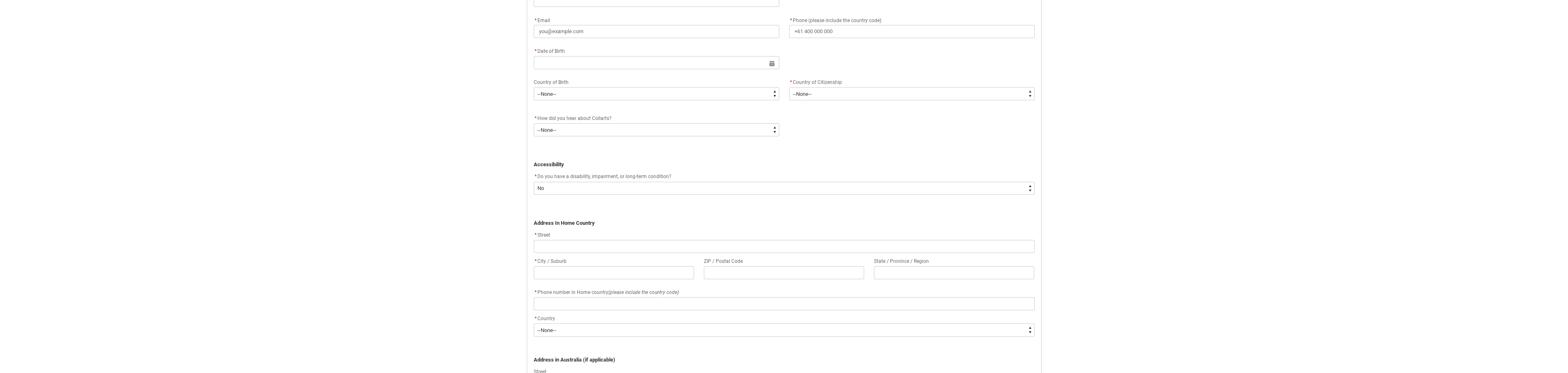 drag, startPoint x: 440, startPoint y: 171, endPoint x: 462, endPoint y: 164, distance: 23.086793 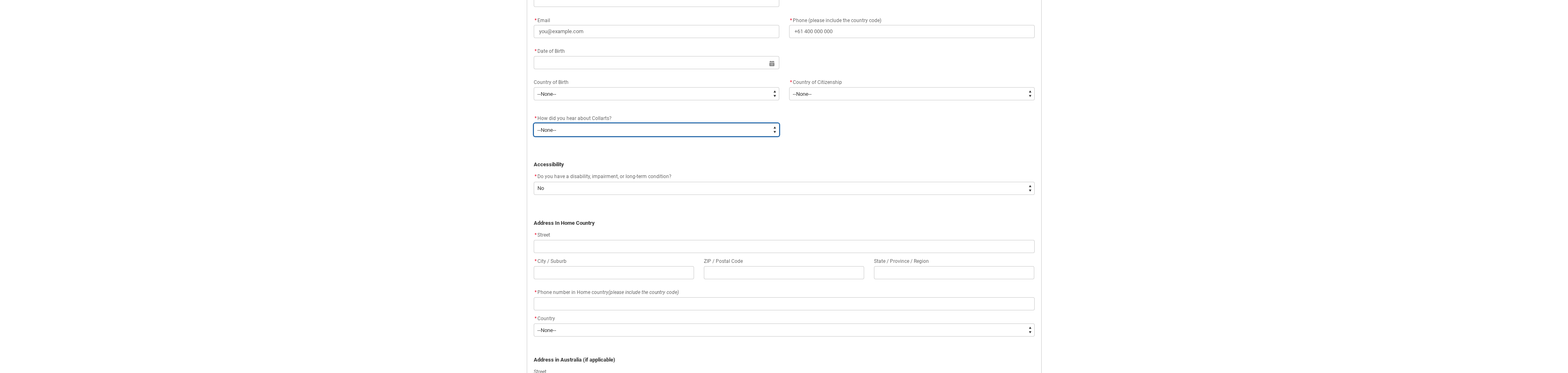 click on "--None-- Advertising - Facebook Advertising - Google Advertising - Instagram Advertising - YouTube Advertising - Other Career Advisor Career Expo Collarts Newsletter/Email Collarts Website Festivals/Events Freeza/Amplified In the Media Online Search (Google) Radio Signage Socials (Facebook, Instagram, TikTok, LinkedIn etc) Spotify VET course at school VTAC Word of mouth Workshops at Collarts Workshops at school Other" at bounding box center [656, 130] 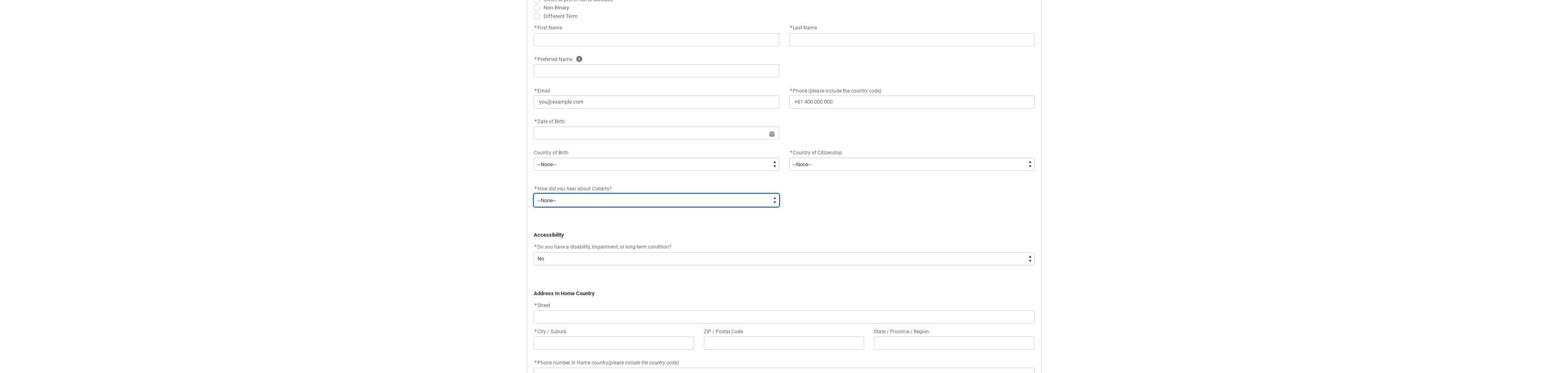 scroll, scrollTop: 249, scrollLeft: 0, axis: vertical 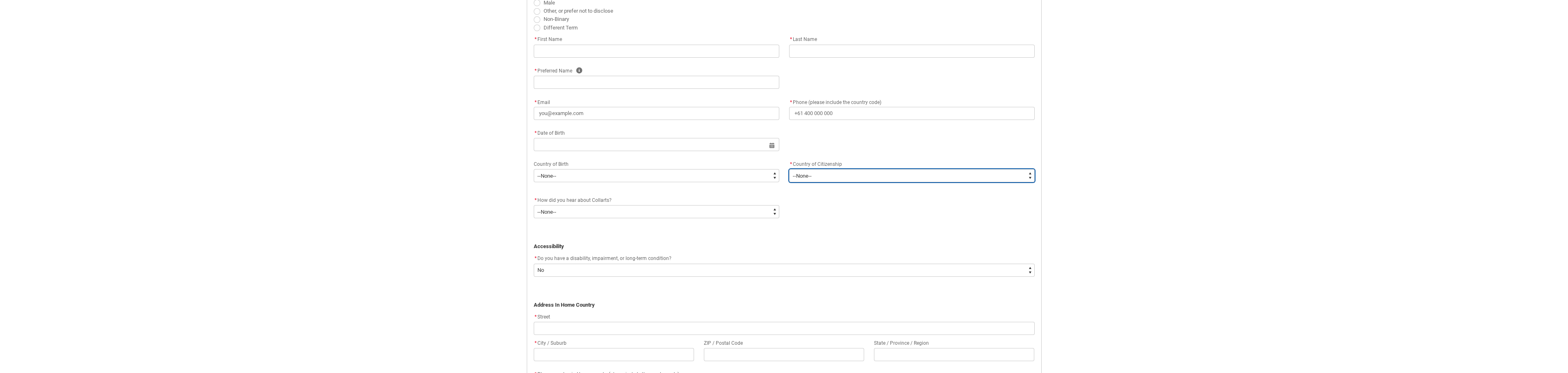 click on "--None-- Afghanistan Åland Islands Albania Algeria American Samoa Andorra Angola Anguilla Antarctica Antigua and Barbuda Argentina Armenia Aruba Australia Austria Azerbaijan Bahamas (the) Bahrain Bangladesh Barbados Belarus Belgium Belize Benin Bermuda Bhutan Bolivia (Plurinational State of) Bonaire, Sint Eustatius and Saba Bosnia and Herzegovina Botswana Bouvet Island Brazil British Antarctic Territory British Indian Ocean Territory (the) Brunei Darussalam Bulgaria Burkina Faso Burma Burundi Byelorussian SSR Cabo Verde Cambodia Cameroon Canada Canton and Enderbury Islands Cayman Islands (the) Central African Republic (the) Chad Chile China Christmas Island Cocos (Keeling) Islands (the) Colombia Comoros (the) Congo (the Democratic Republic of the) Congo (the) Cook Islands (the) Costa Rica Côte d'Ivoire Croatia Cuba Curaçao Cyprus Czech Republic (the) Czechoslovakia Dahomey Denmark Djibouti Dominica Dominican Republic (the) Dronning Maud Land East Timor Ecuador Egypt El Salvador Equatorial Guinea Eritrea" at bounding box center (912, 176) 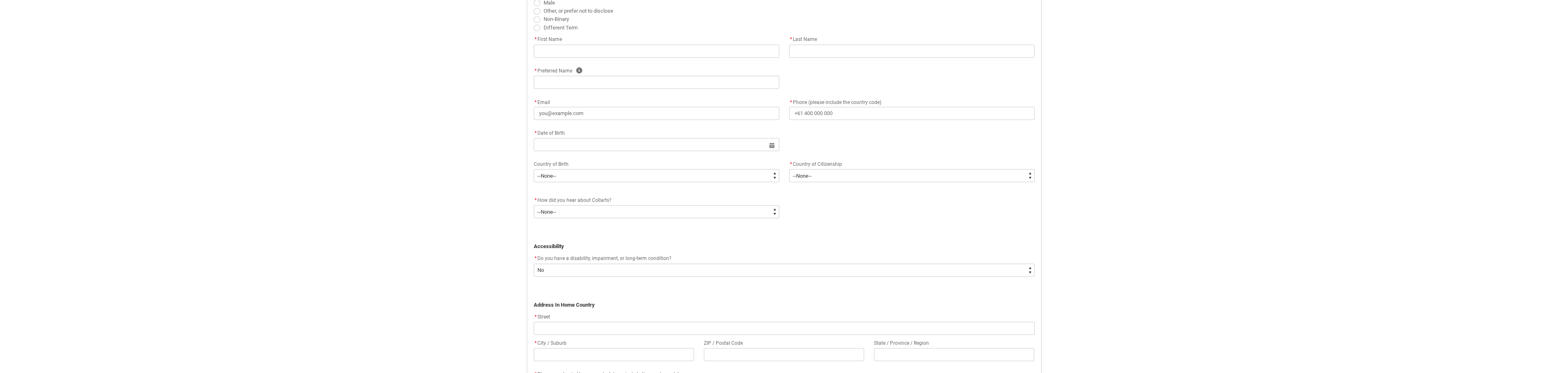 click on "Skip to Main Content Collarts Education Community Home New Enrolment Application More Log In Application Form - Step 2 Personal Details ﻿ Personal Details * I identify my gender as: Female Male Other, or prefer not to disclose Non-Binary Different Term * First Name * Last Name * Preferred Name Help * Email * Phone (please include the country code) * Date of Birth Select a date for   Format: 31 Dec 2024 Country of Birth   --None-- 1601 Adelie Land (France) 7201 Afghanistan 2408 Aland Islands 3201 Albania 4101 Algeria 3101 Andorra 9201 Angola 8401 Anguilla 8402 Antigua and Barbuda 8201 Argentina 1602 Argentinian Antarctic Territory 7202 Armenia 8403 Aruba 1101 Australia 1603 Australian Antarctic Territory 1199 Australian External Territories, nec 2301 Austria 7203 Azerbaijan 8404 Bahamas 4201 Bahrain 7101 Bangladesh 8405 Barbados 3301 Belarus 2302 Belgium 8301 Belize 9101 Benin 8101 Bermuda 7102 Bhutan 8202 Bolivia 8433 Bonaire, Sint Eustatius and Saba 3202 Bosnia and Herzegovina 9202 Botswana 8203 Brazil * *" at bounding box center (784, 270) 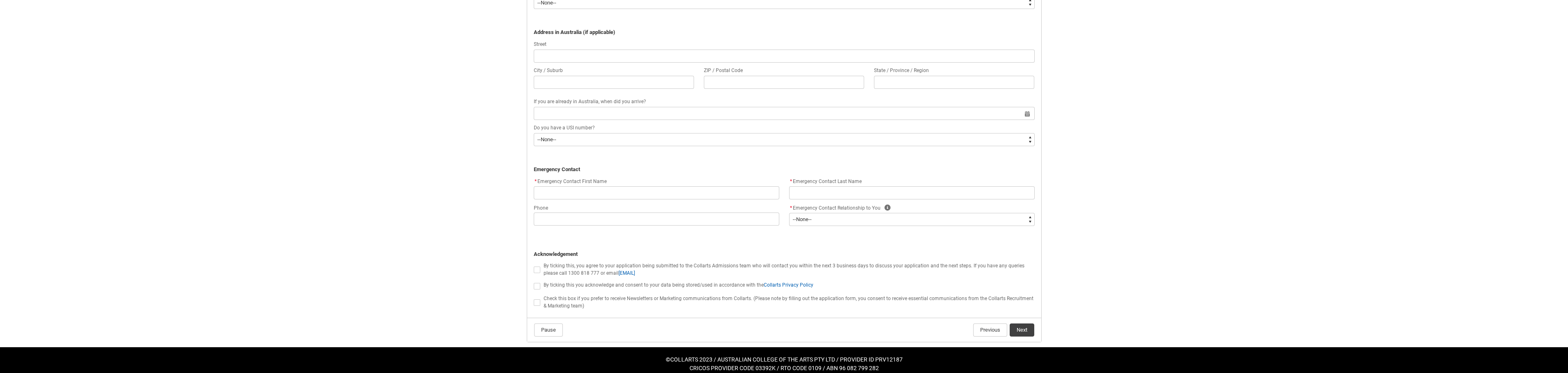 scroll, scrollTop: 666, scrollLeft: 0, axis: vertical 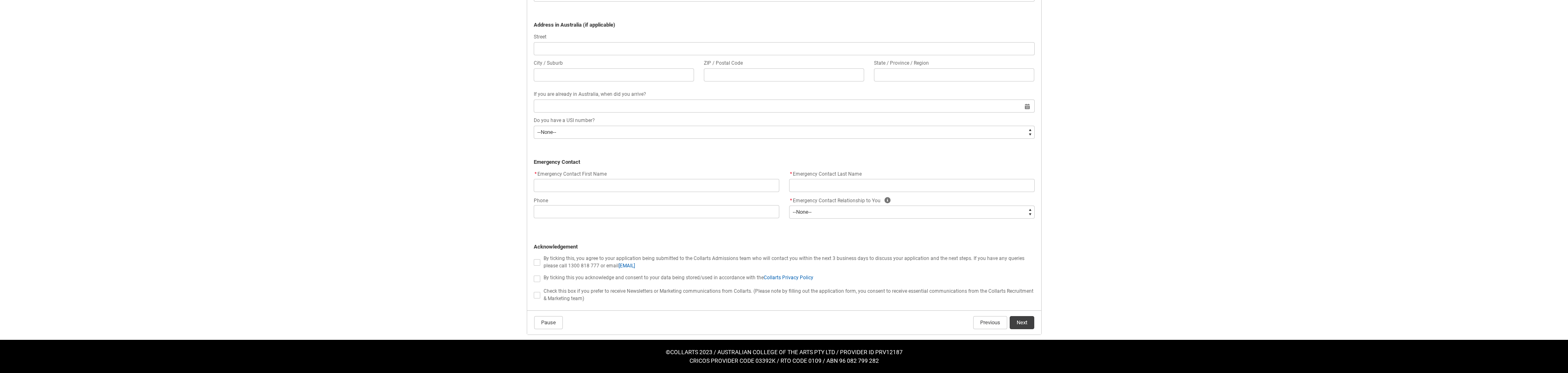 click on "Skip to Main Content Collarts Education Community Home New Enrolment Application More Log In Application Form - Step 2 Personal Details ﻿ Personal Details * I identify my gender as: Female Male Other, or prefer not to disclose Non-Binary Different Term * First Name * Last Name * Preferred Name Help * Email * Phone (please include the country code) * Date of Birth Select a date for   Format: 31 Dec 2024 Country of Birth   --None-- 1601 Adelie Land (France) 7201 Afghanistan 2408 Aland Islands 3201 Albania 4101 Algeria 3101 Andorra 9201 Angola 8401 Anguilla 8402 Antigua and Barbuda 8201 Argentina 1602 Argentinian Antarctic Territory 7202 Armenia 8403 Aruba 1101 Australia 1603 Australian Antarctic Territory 1199 Australian External Territories, nec 2301 Austria 7203 Azerbaijan 8404 Bahamas 4201 Bahrain 7101 Bangladesh 8405 Barbados 3301 Belarus 2302 Belgium 8301 Belize 9101 Benin 8101 Bermuda 7102 Bhutan 8202 Bolivia 8433 Bonaire, Sint Eustatius and Saba 3202 Bosnia and Herzegovina 9202 Botswana 8203 Brazil * *" at bounding box center (784, -147) 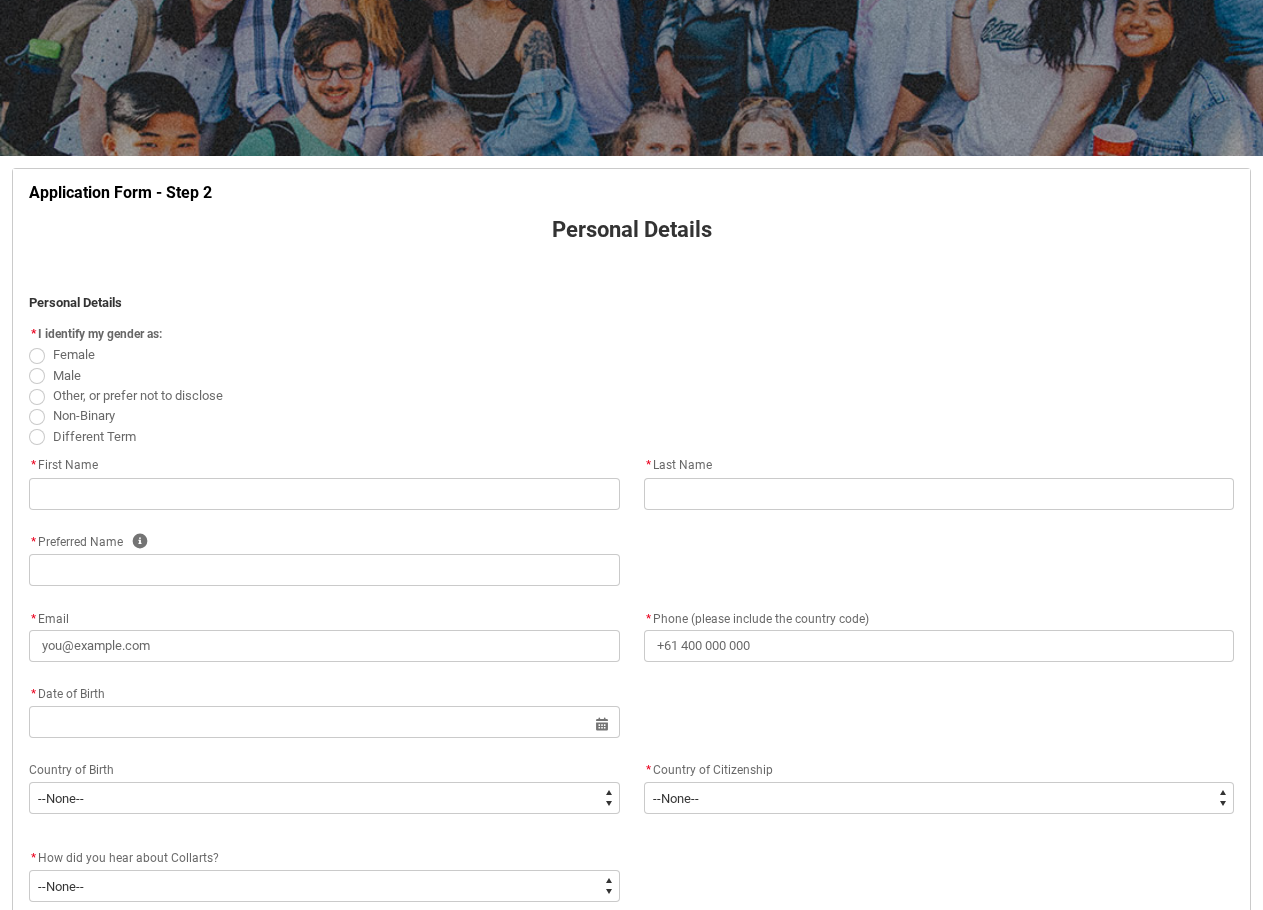 scroll, scrollTop: 228, scrollLeft: 0, axis: vertical 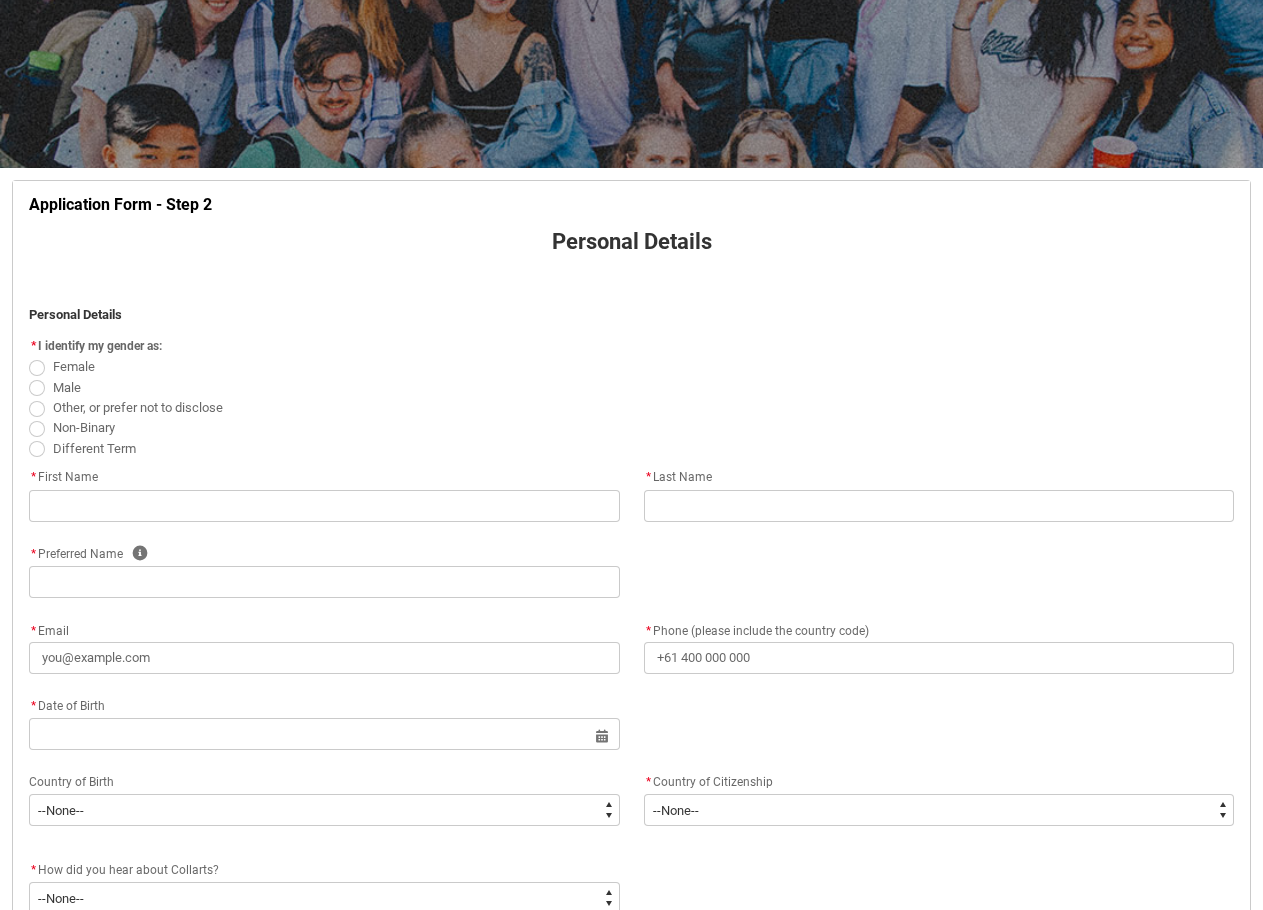click on "Female" 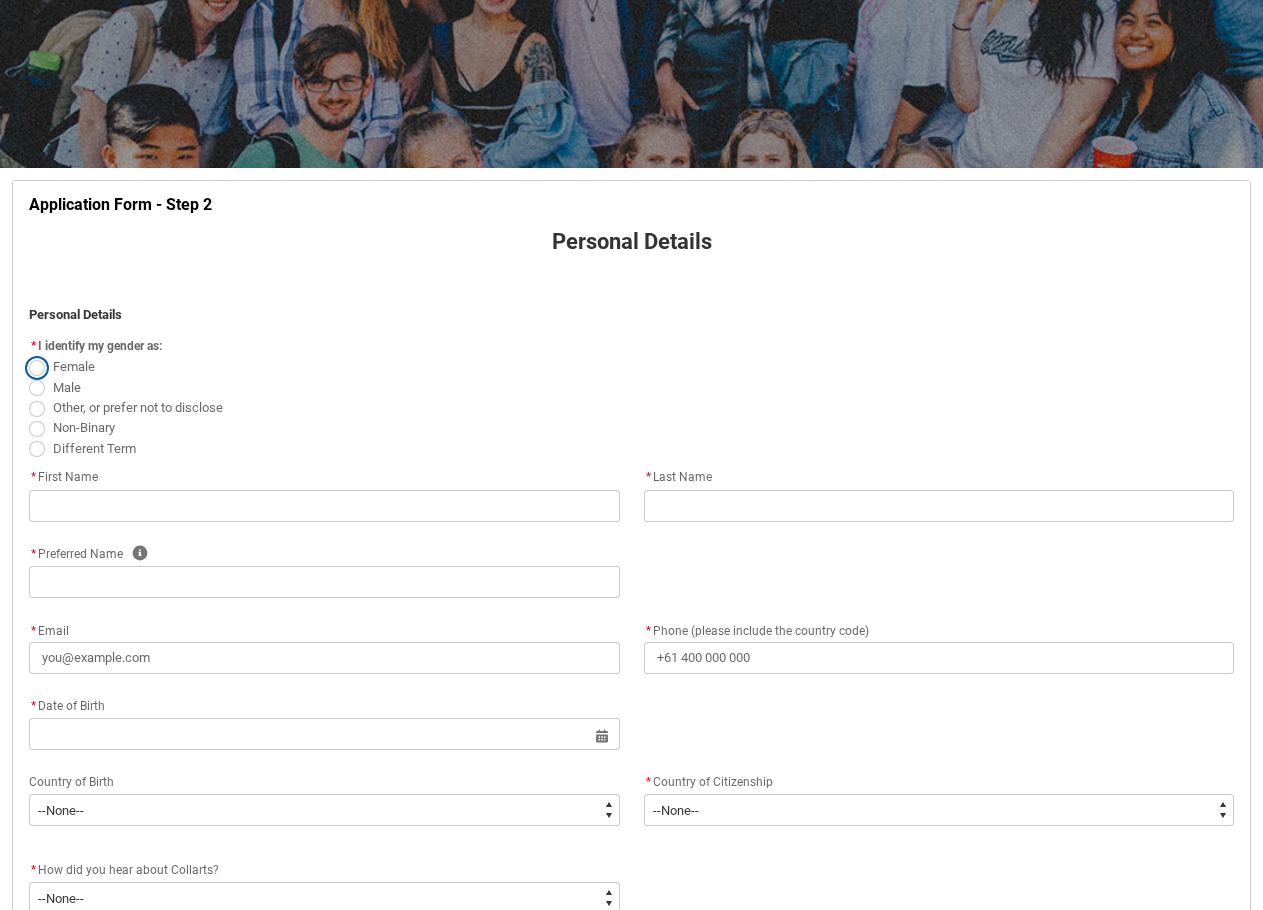 click on "Female" at bounding box center [28, 356] 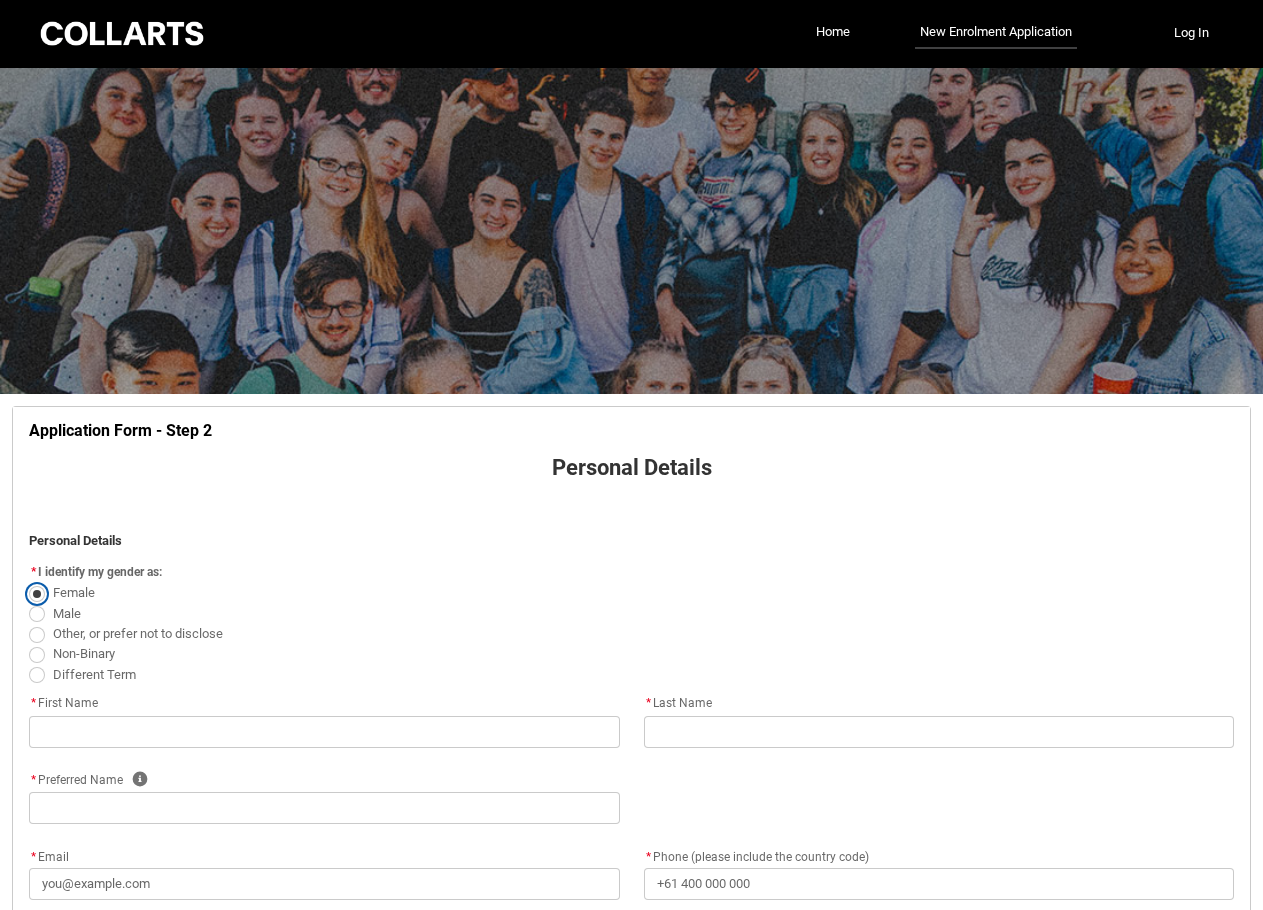 scroll, scrollTop: 0, scrollLeft: 0, axis: both 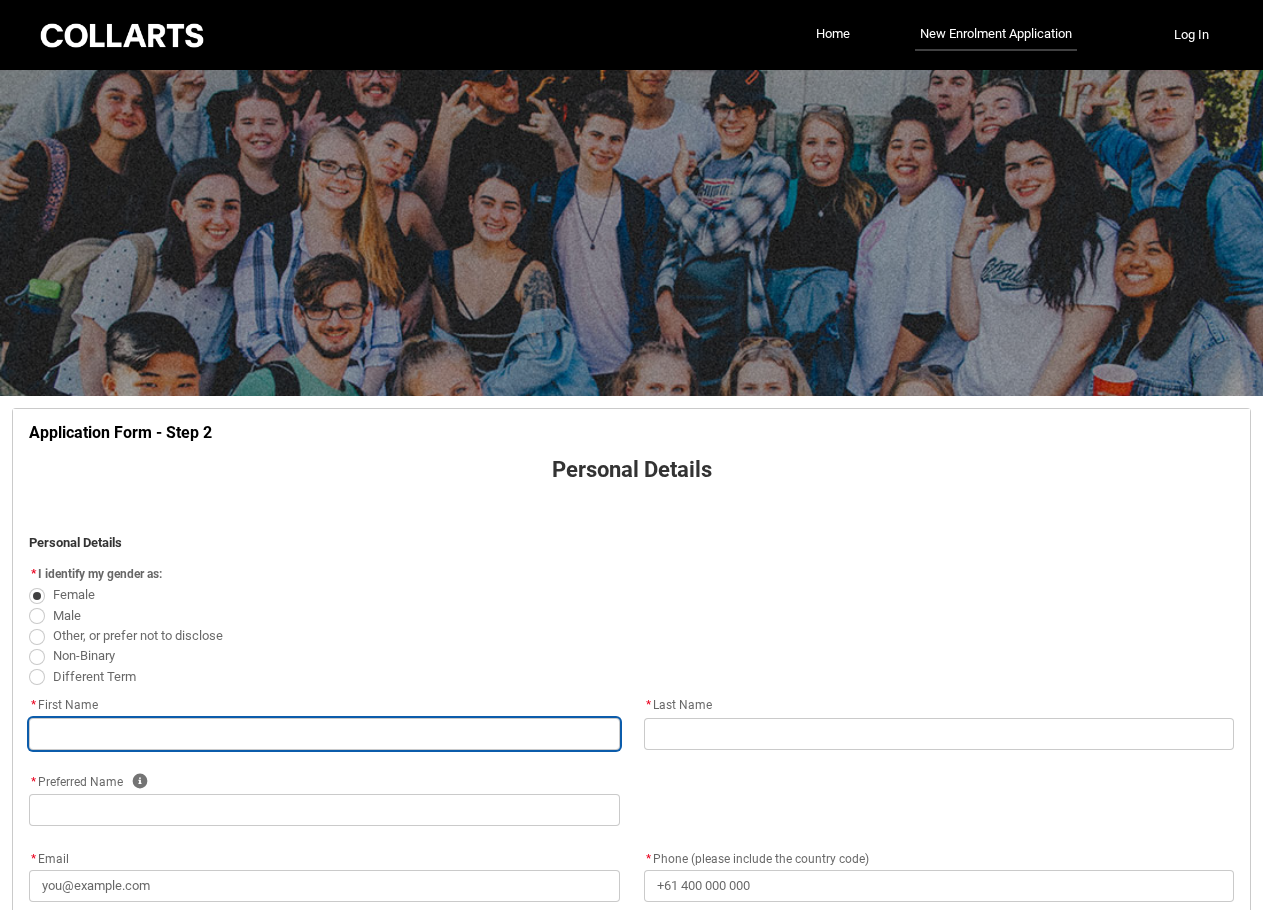 click at bounding box center [324, 734] 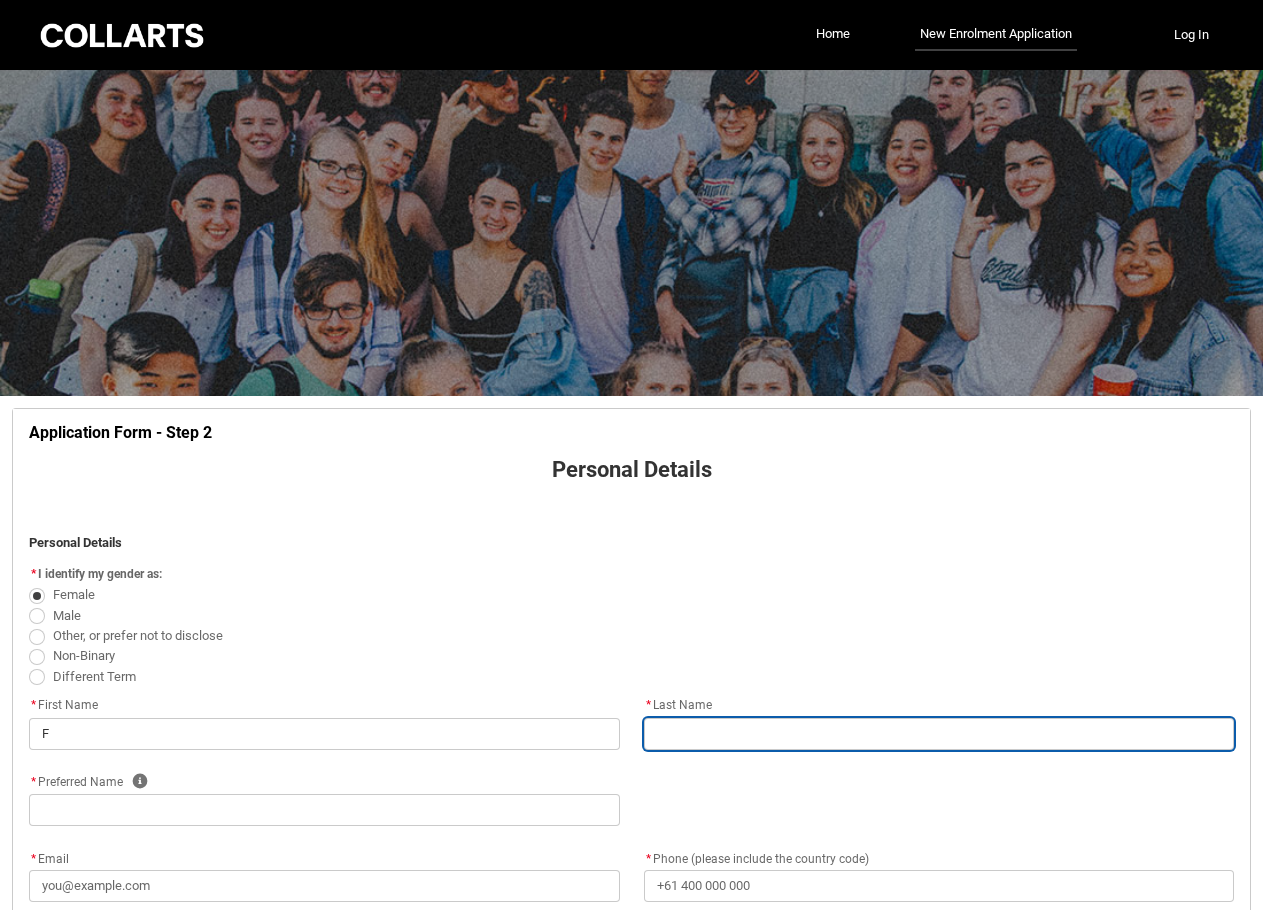 click at bounding box center [939, 734] 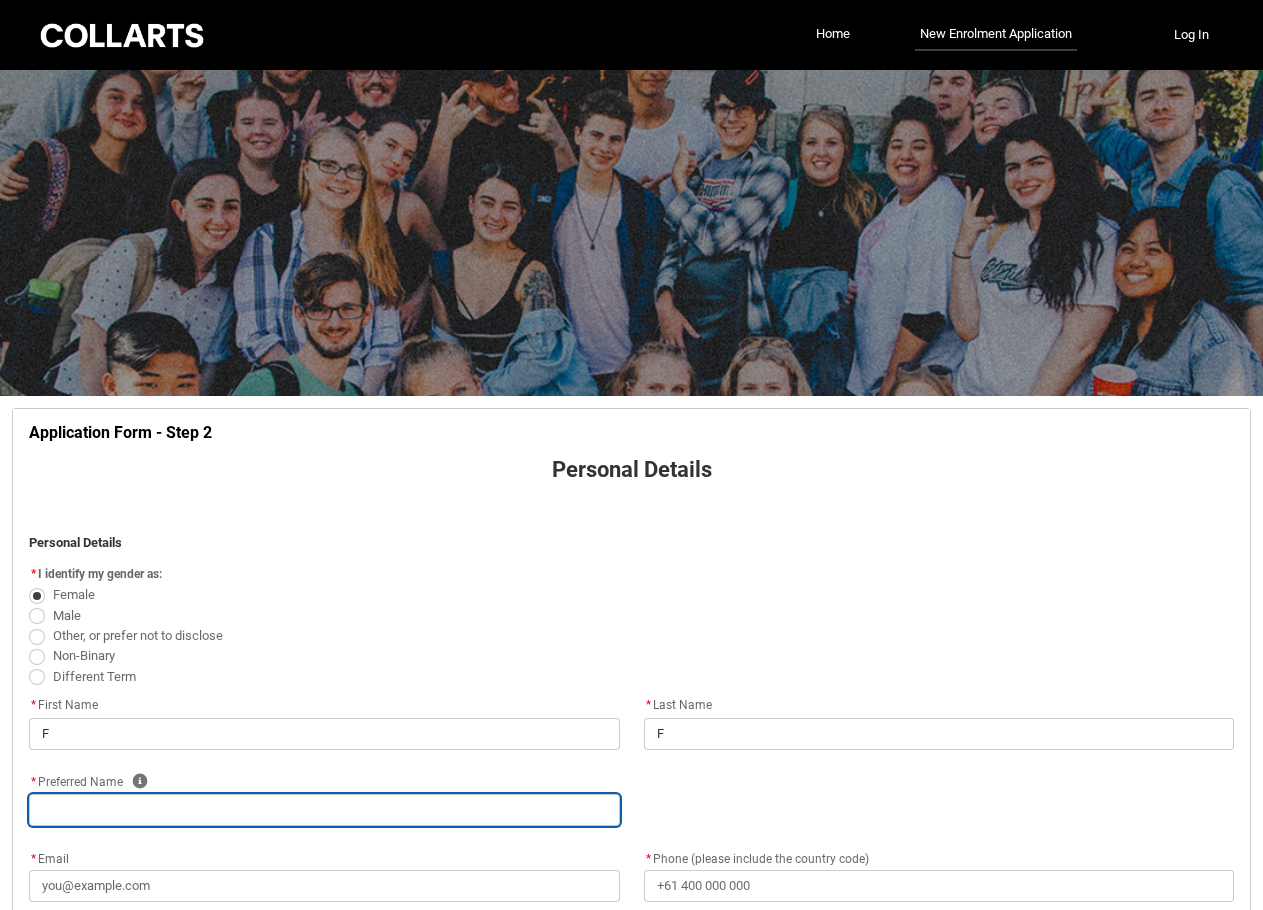 click at bounding box center (324, 810) 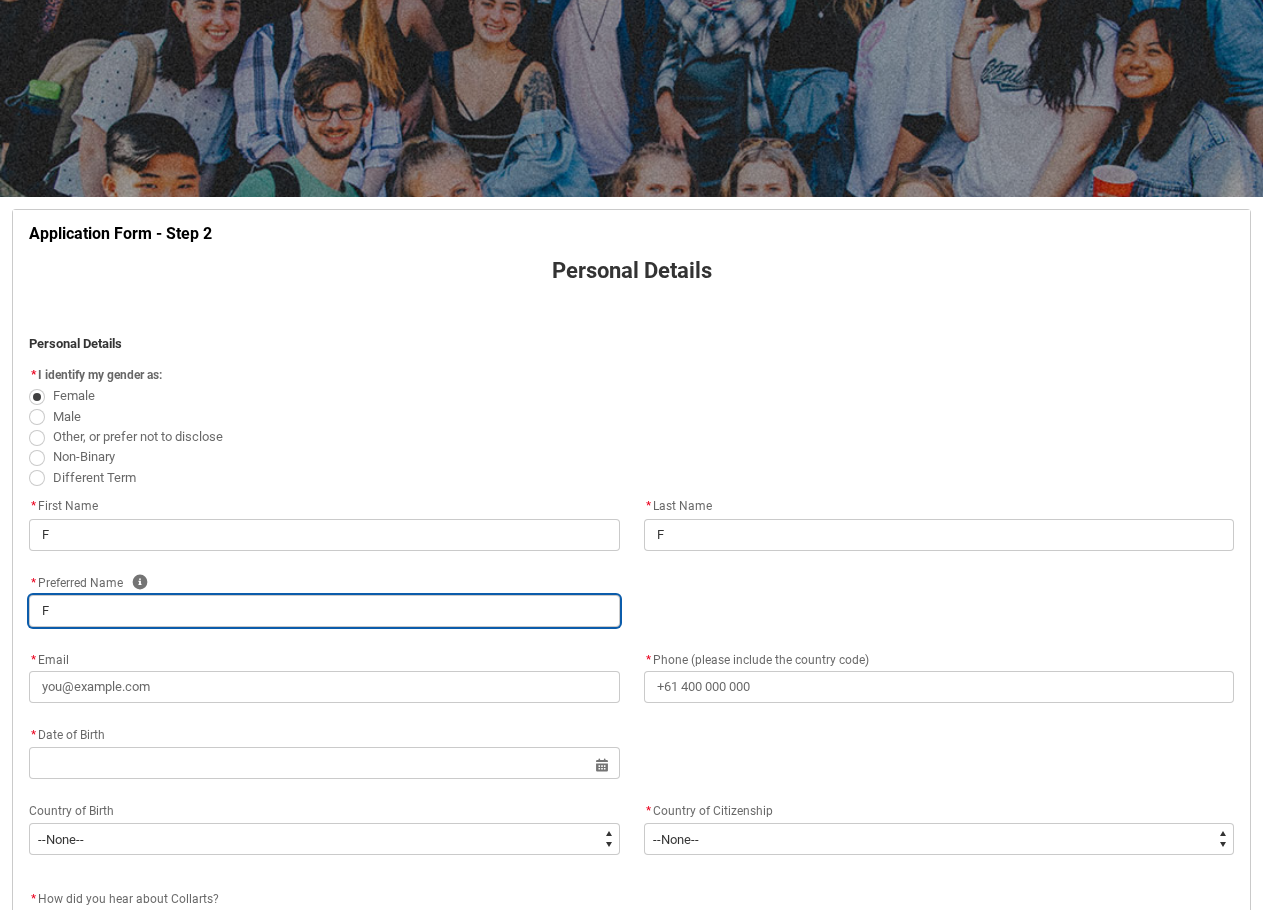 scroll, scrollTop: 200, scrollLeft: 0, axis: vertical 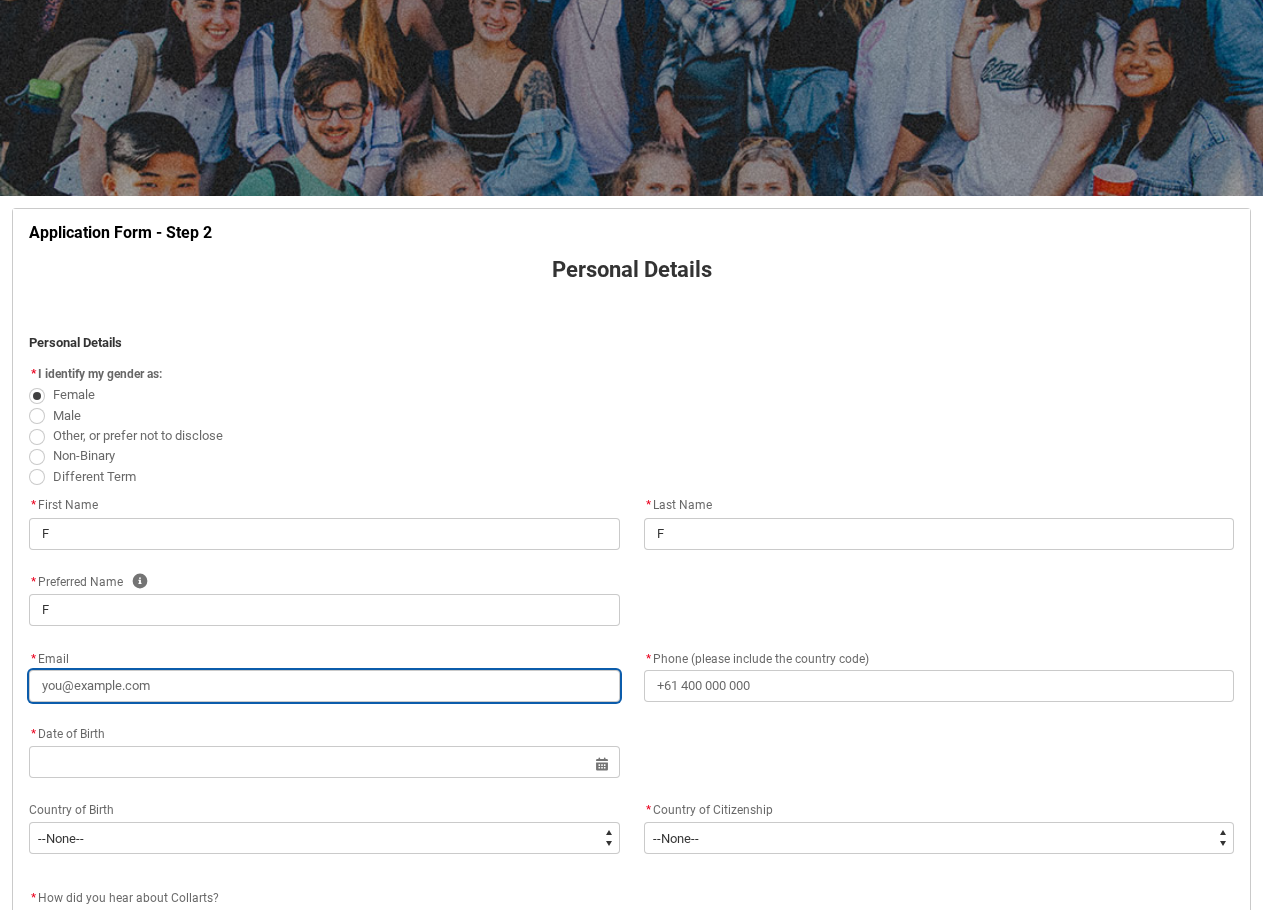 click on "* Email" at bounding box center [324, 686] 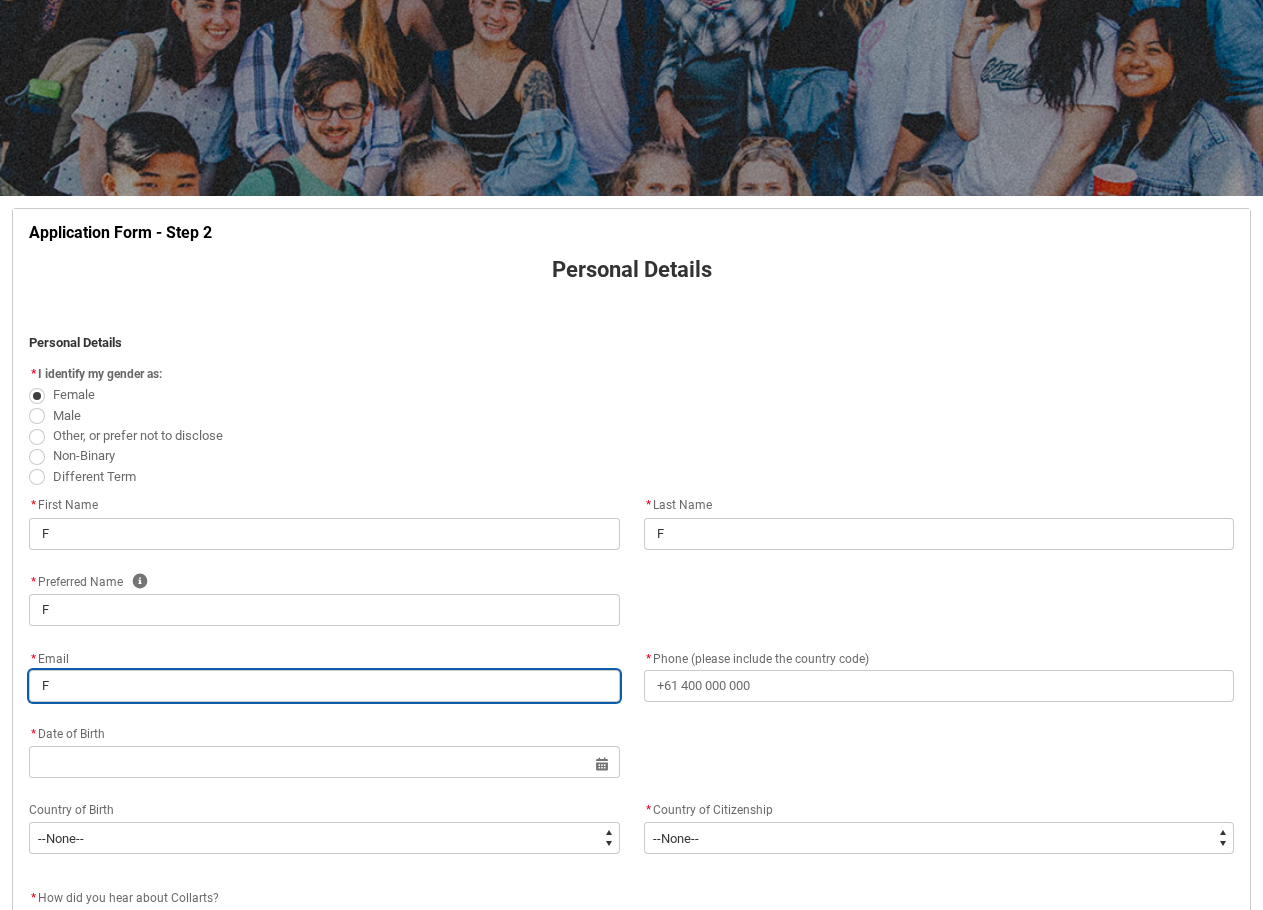 type on "F@" 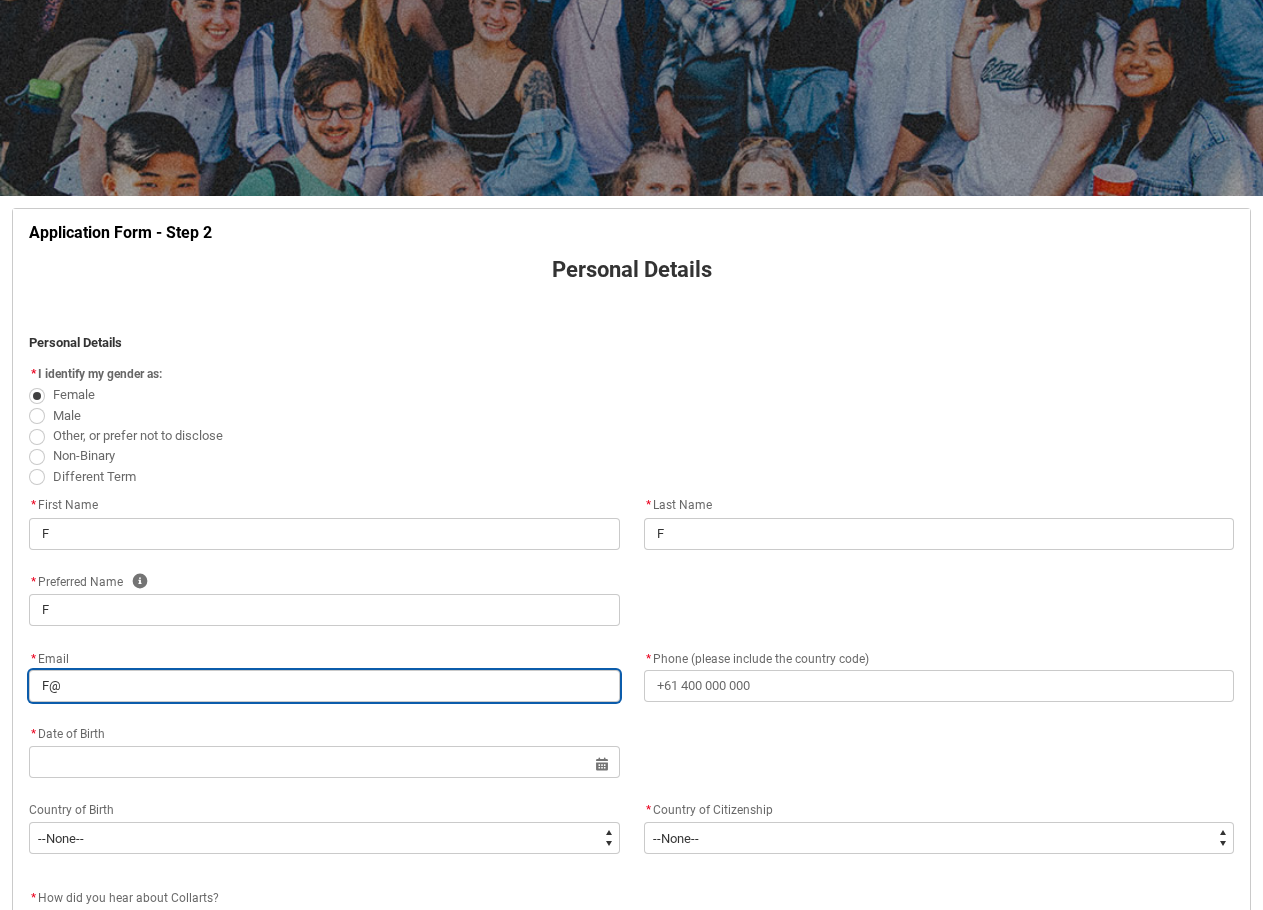 type on "F@F" 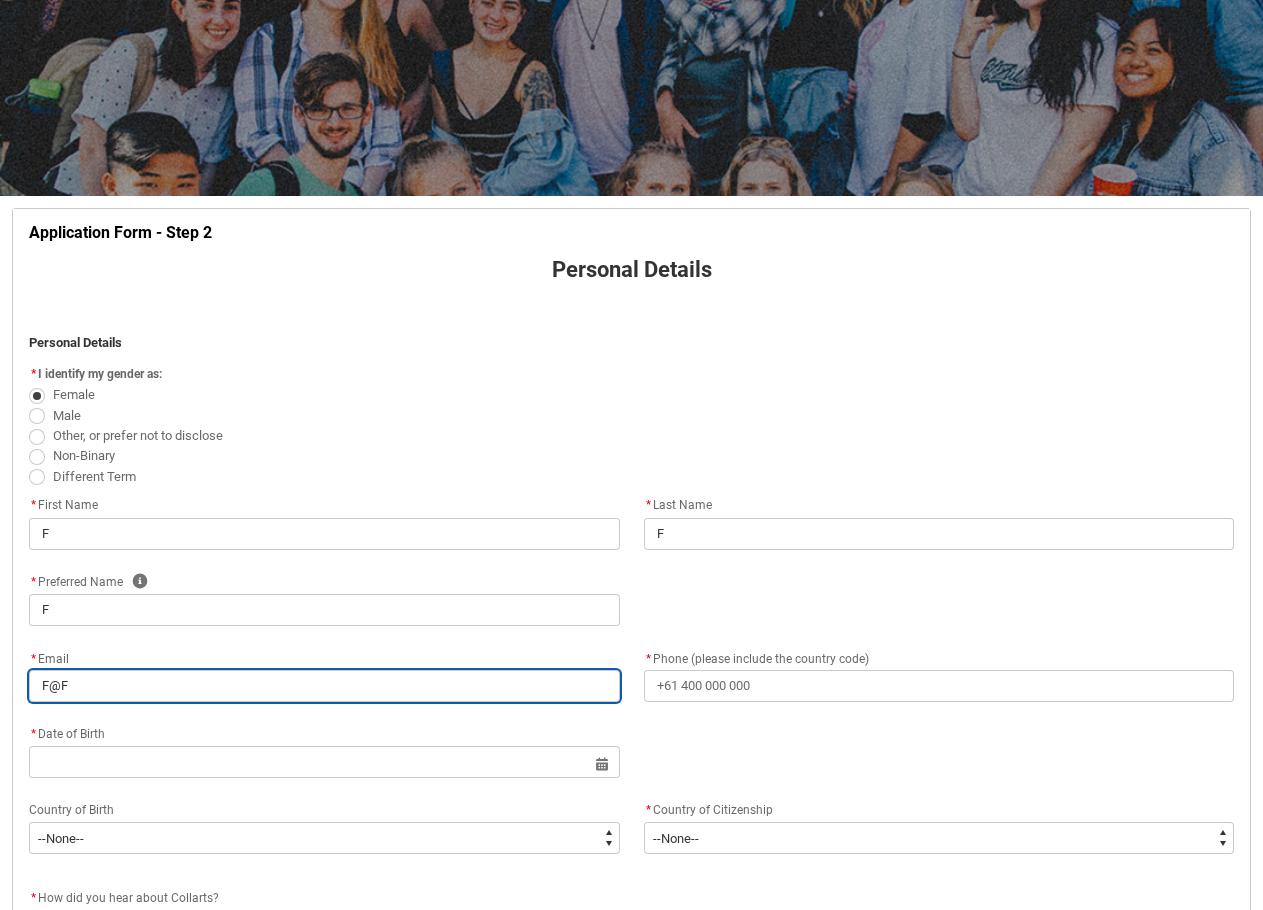 type on "F@F.CO" 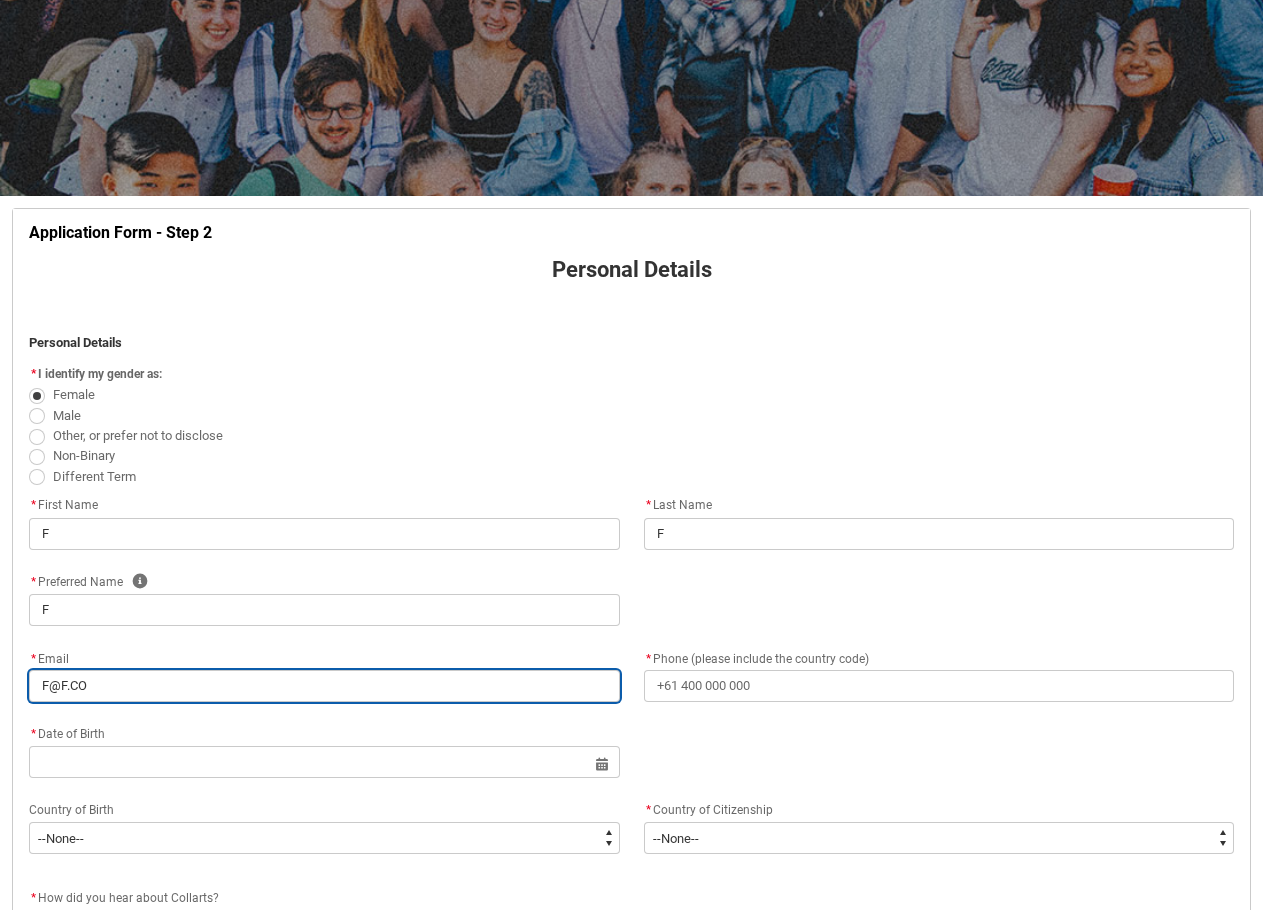 type on "F@F.C" 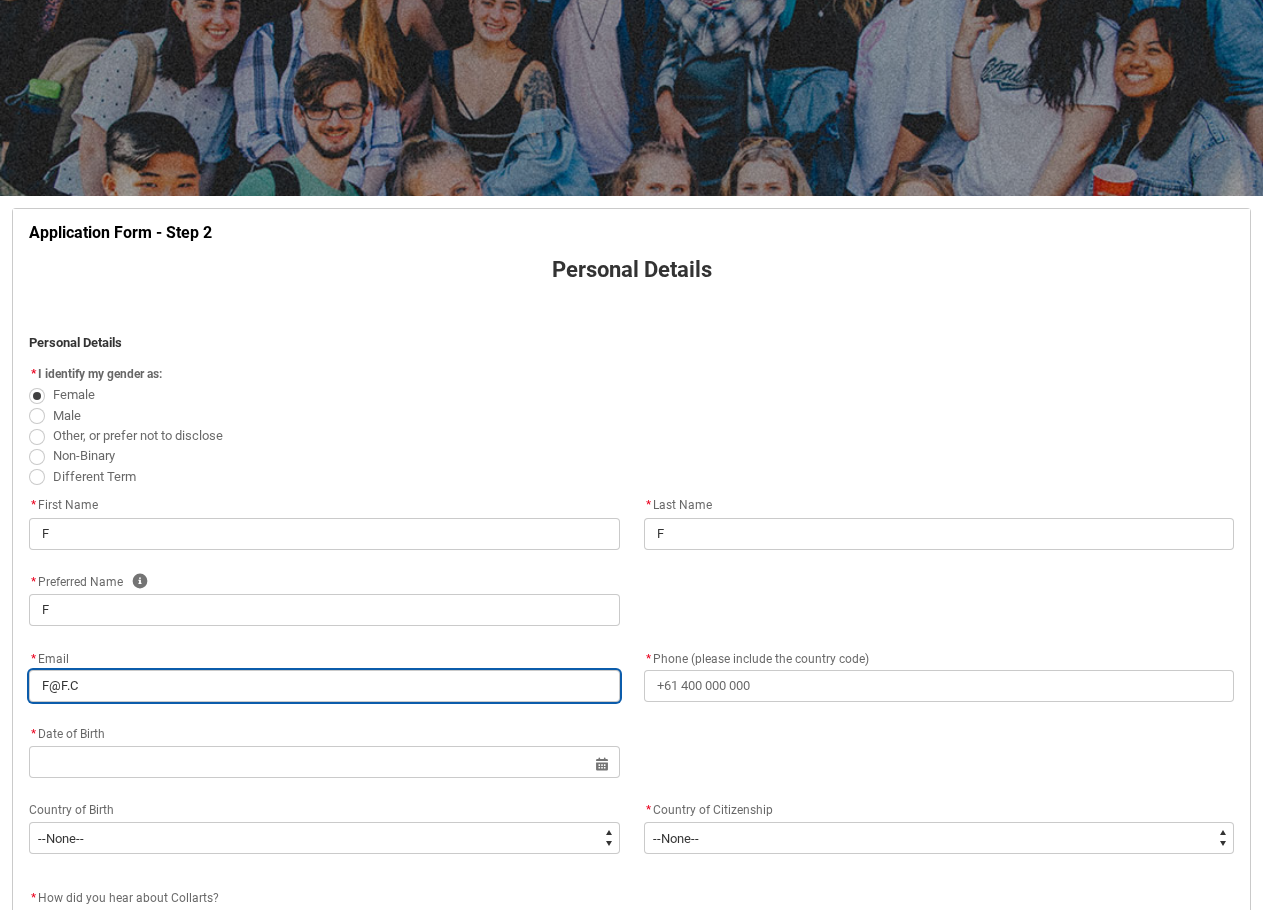 type on "F@F.CO" 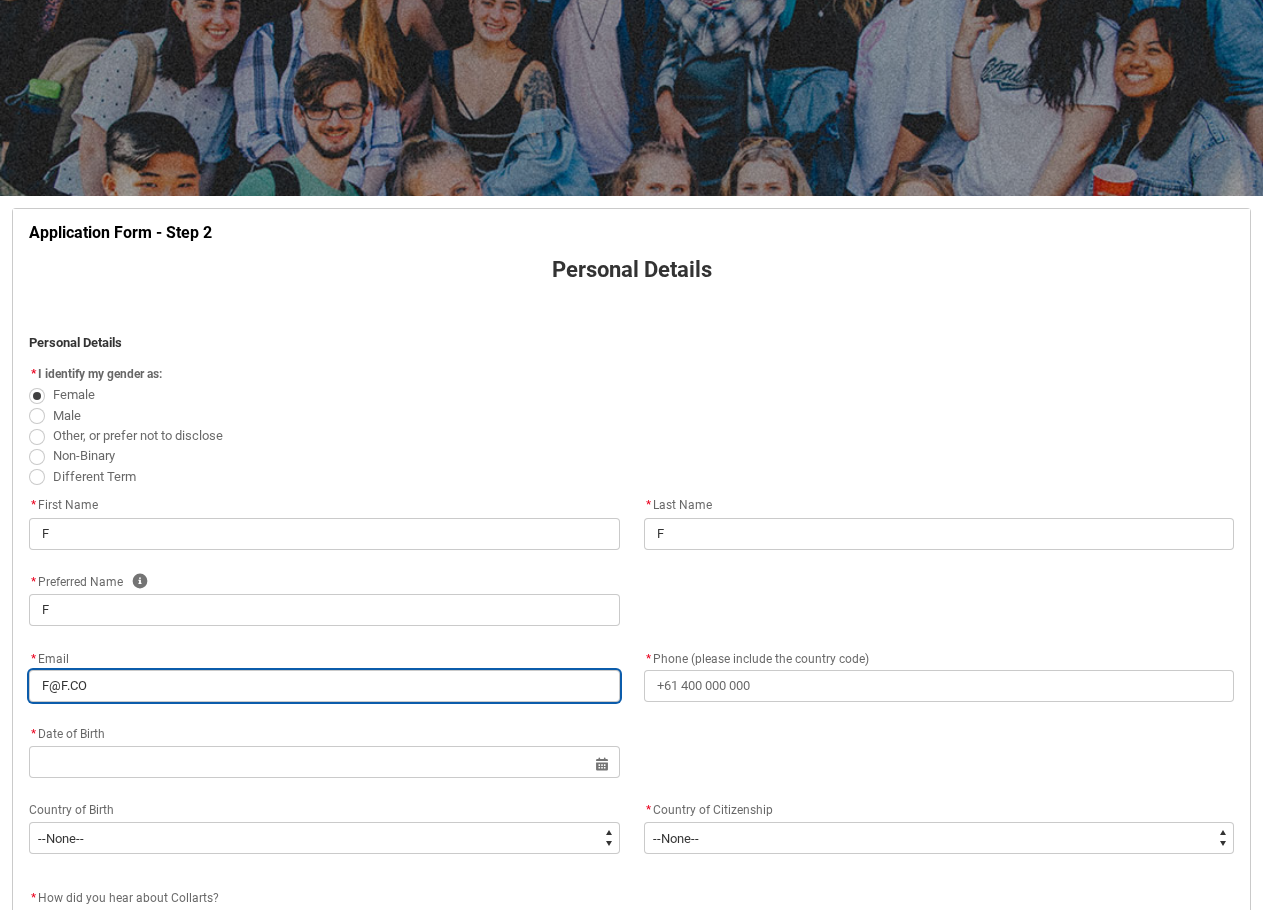 type on "[EMAIL]" 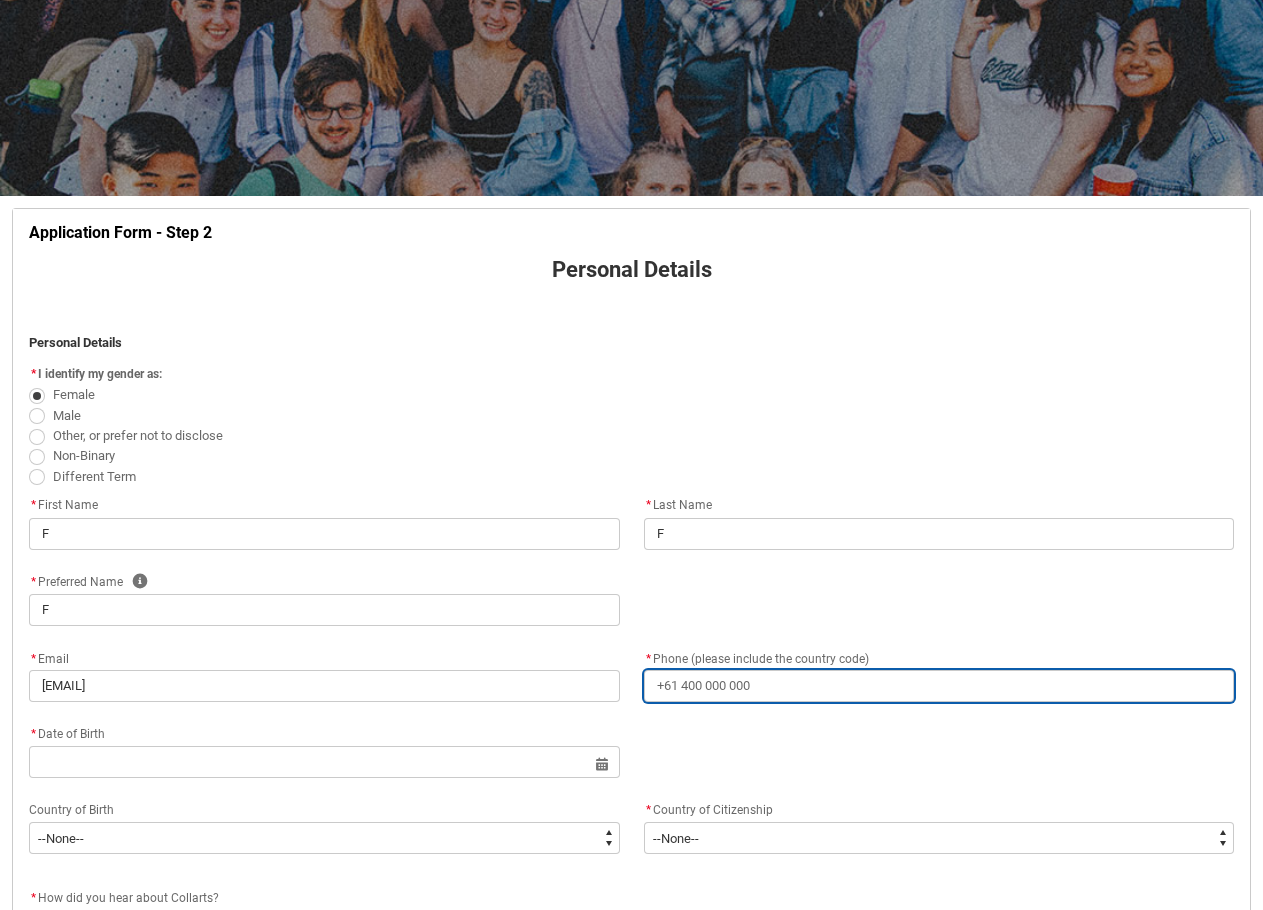 type on "+" 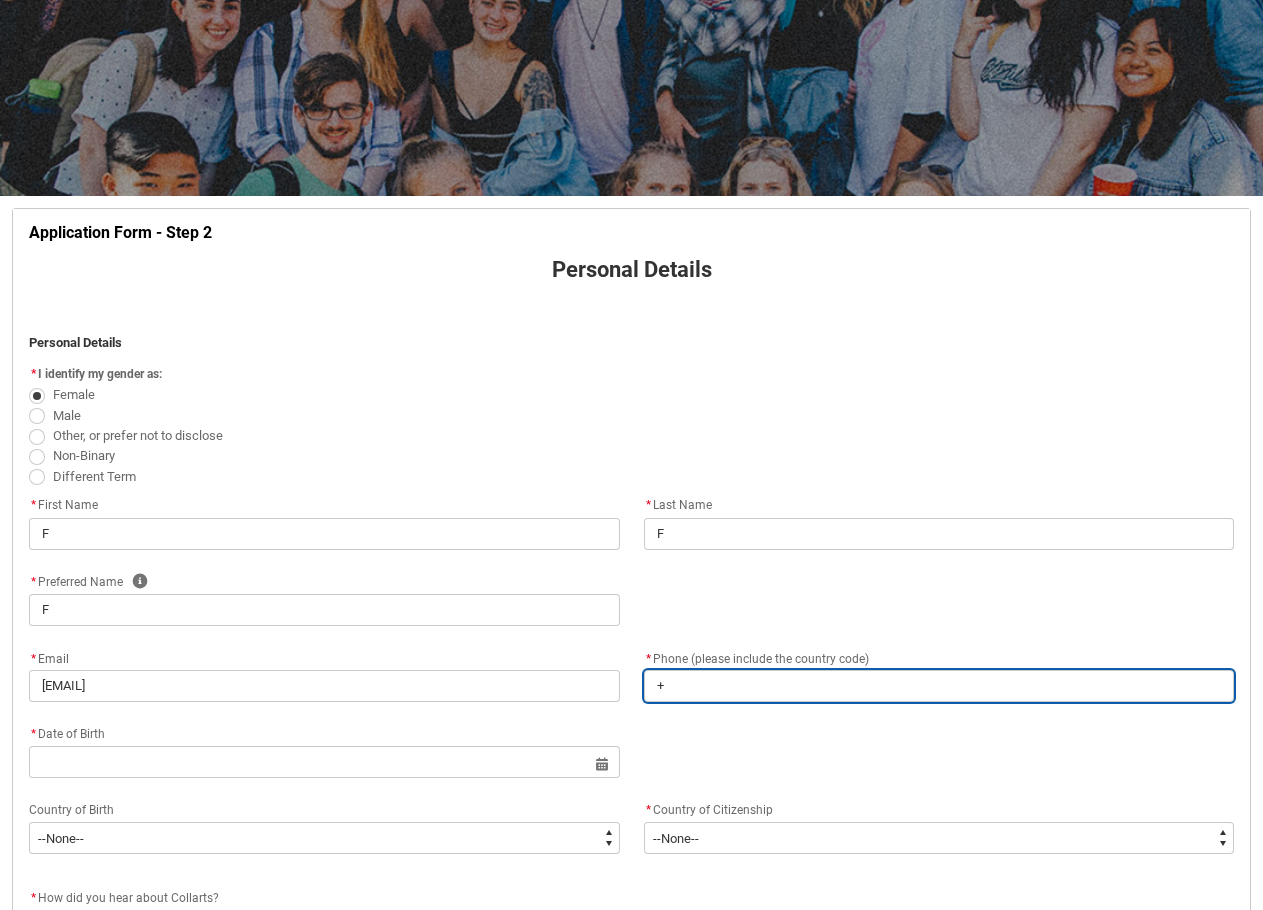 type on "+6" 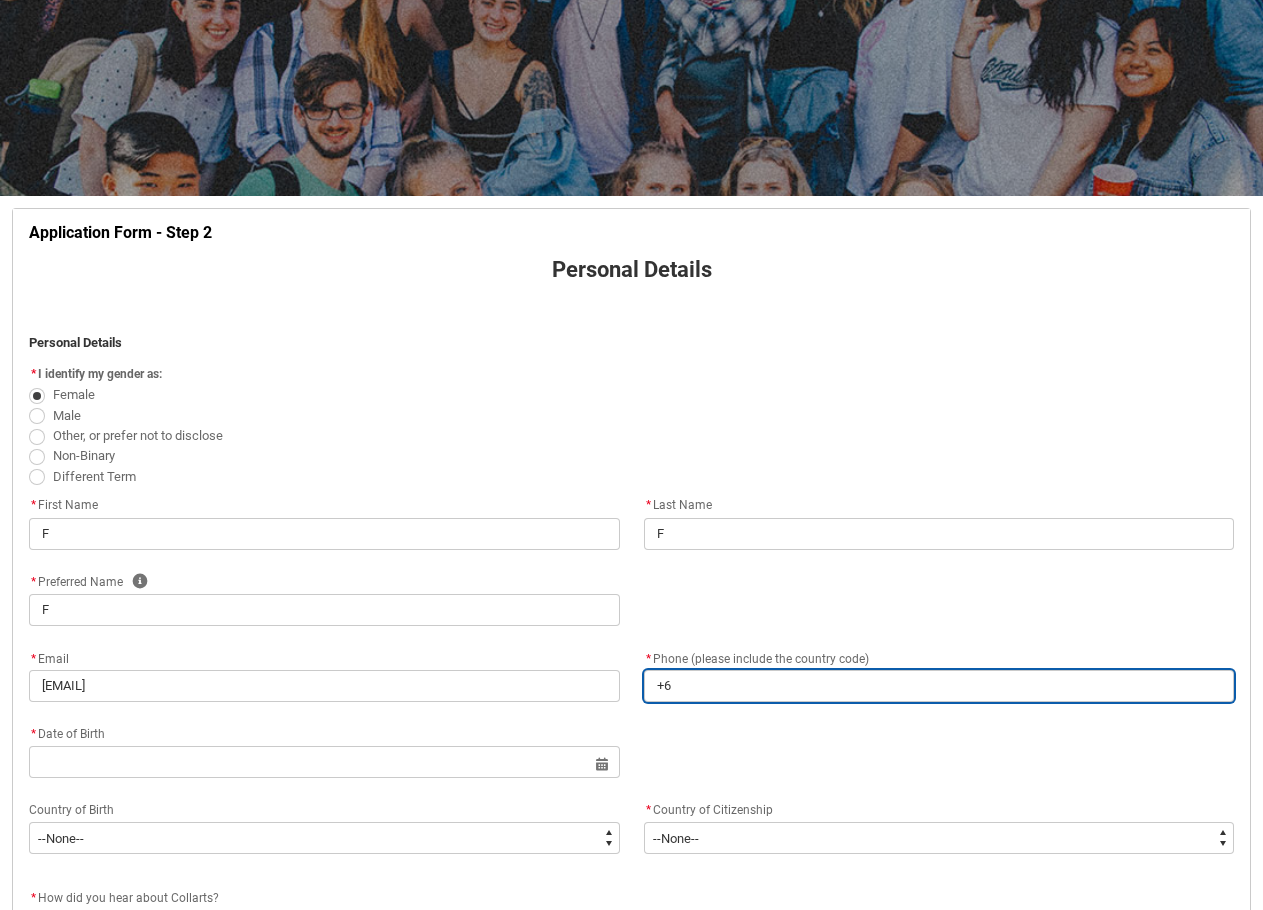 type on "+61" 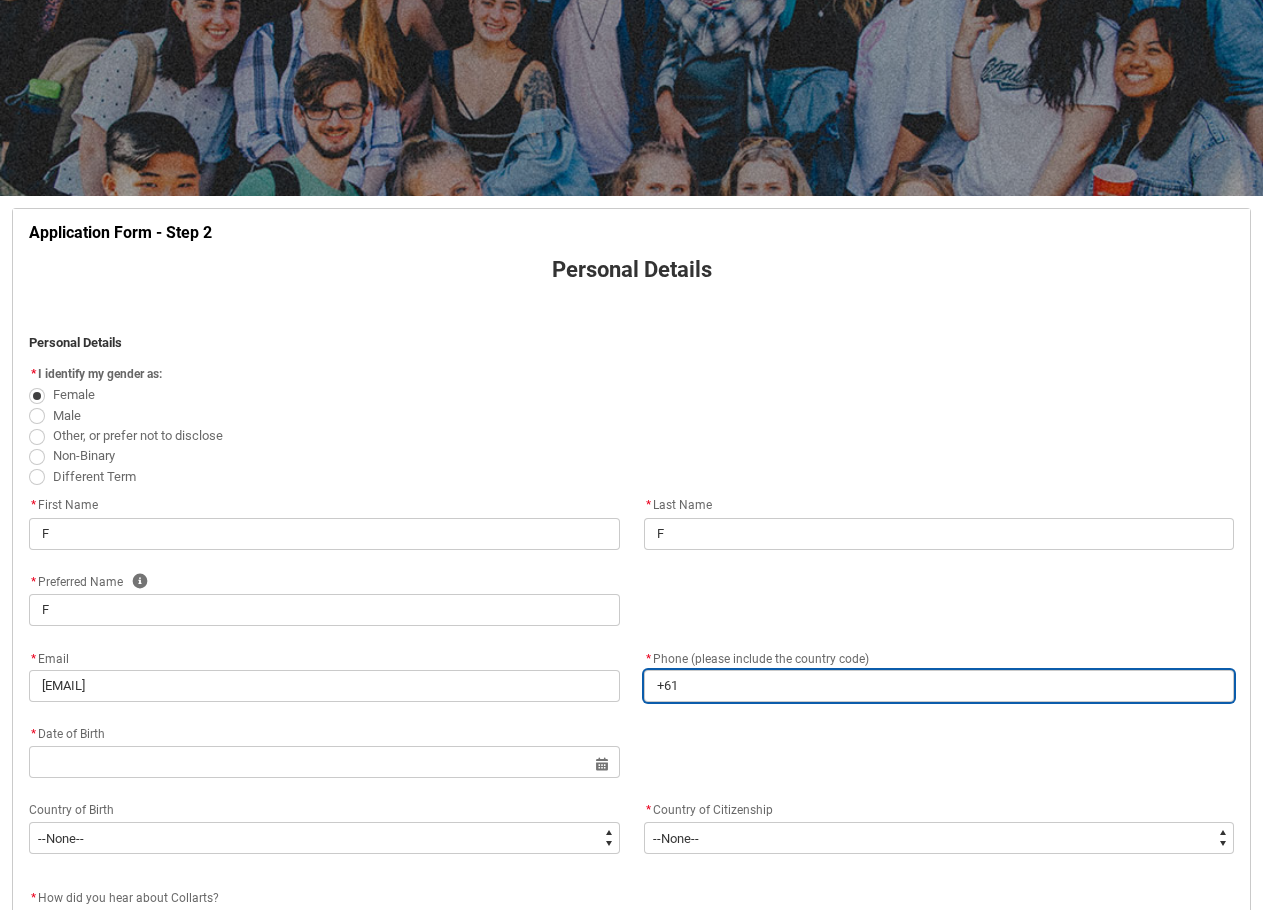 type on "[PHONE]" 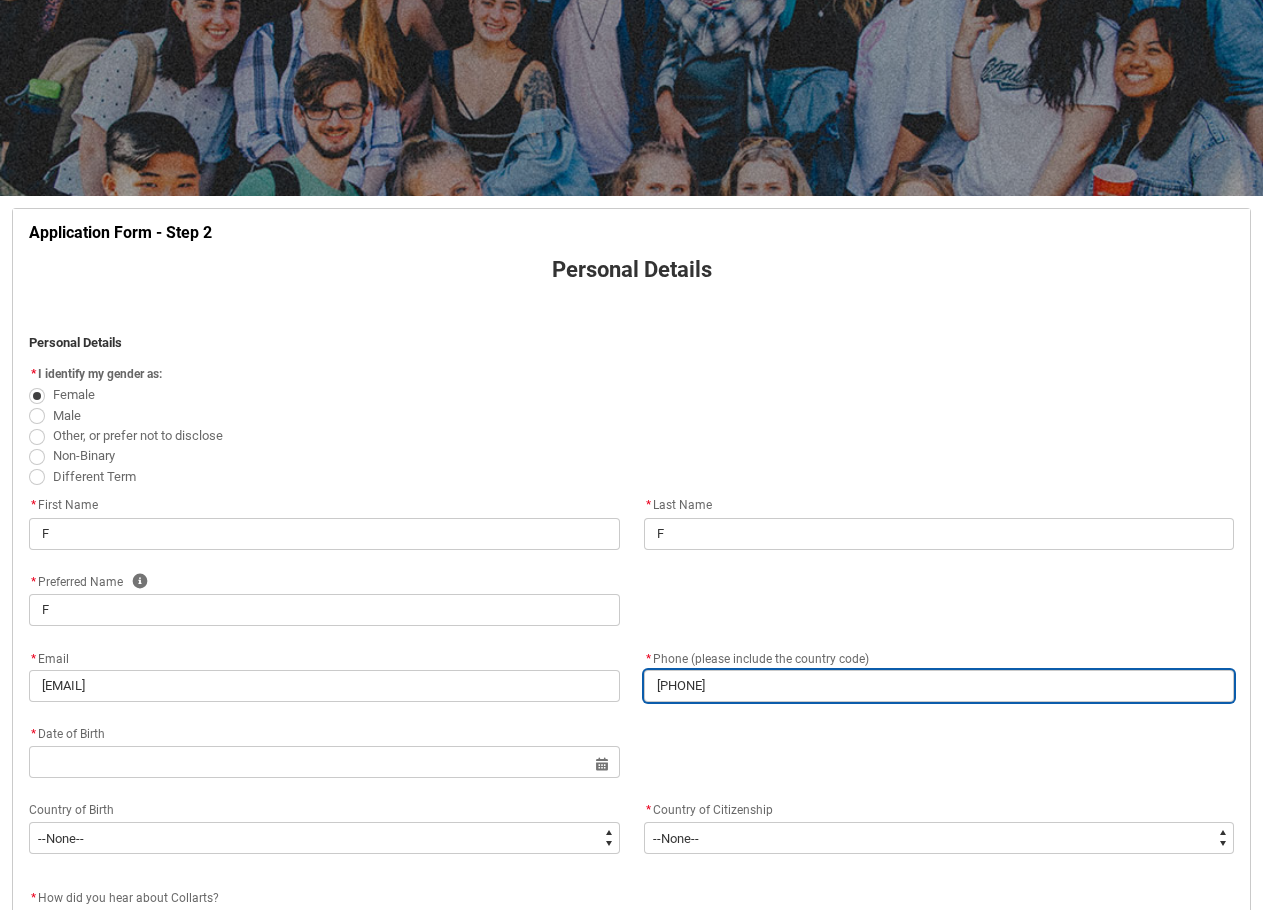 type on "[PHONE]" 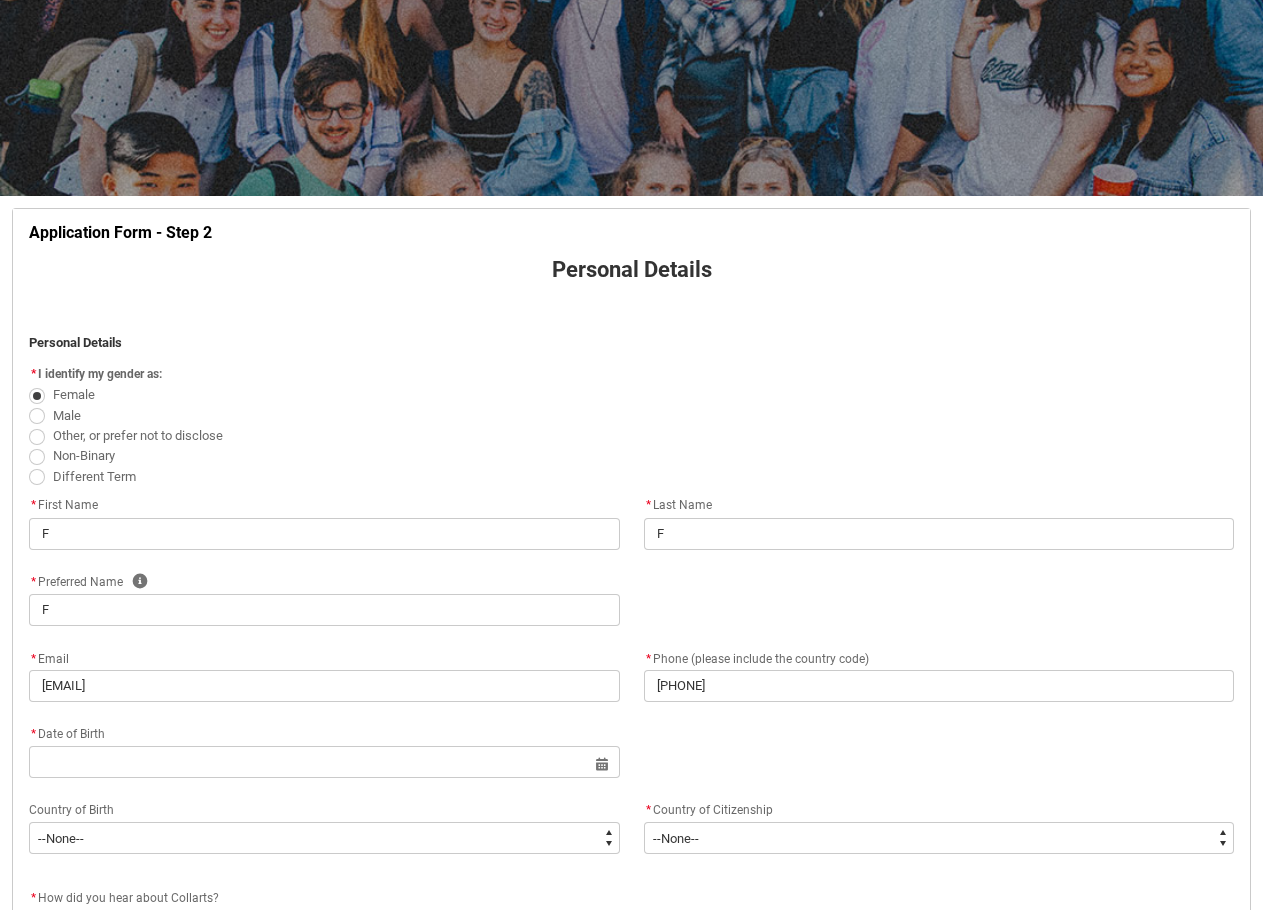click on "* Date of Birth" 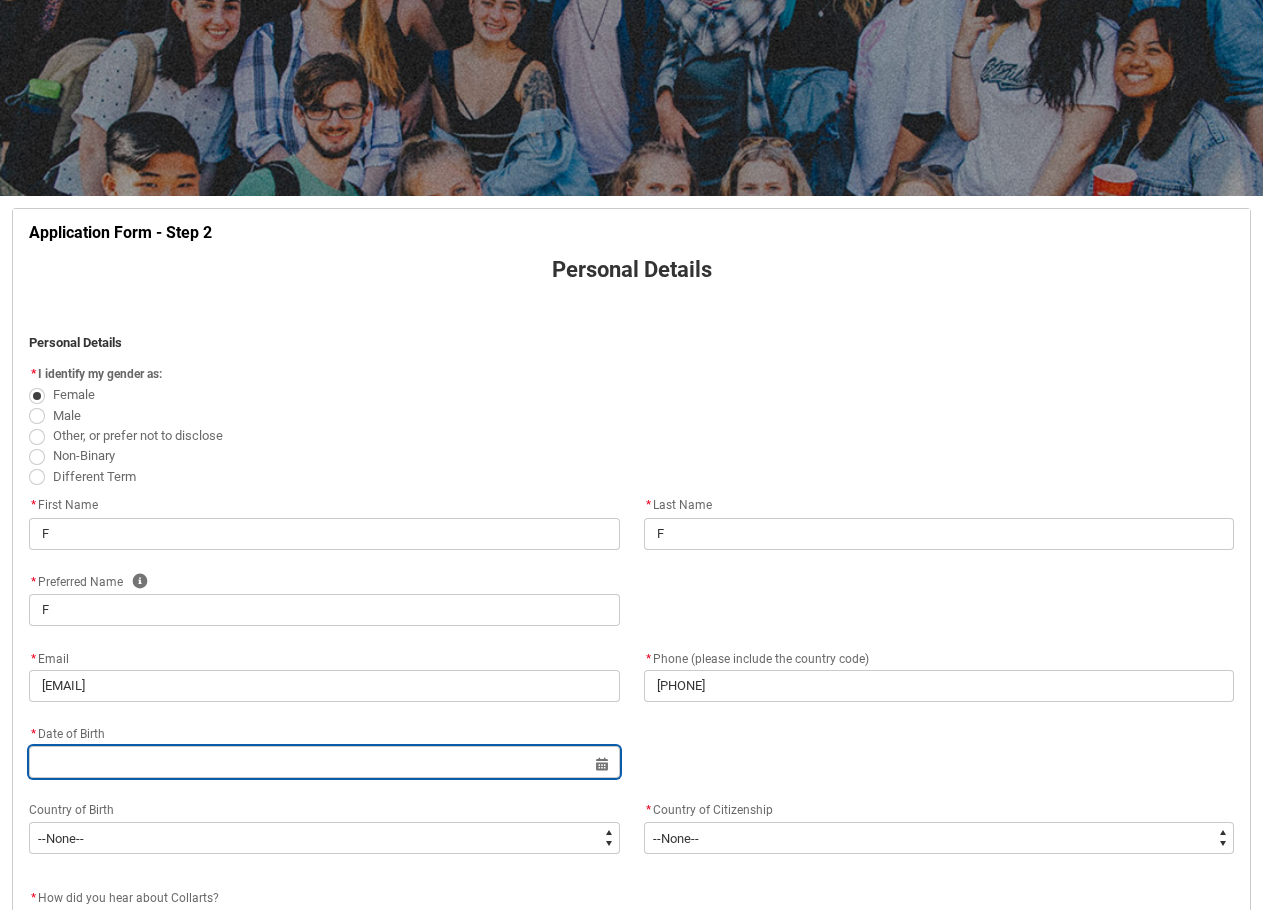 click at bounding box center [324, 762] 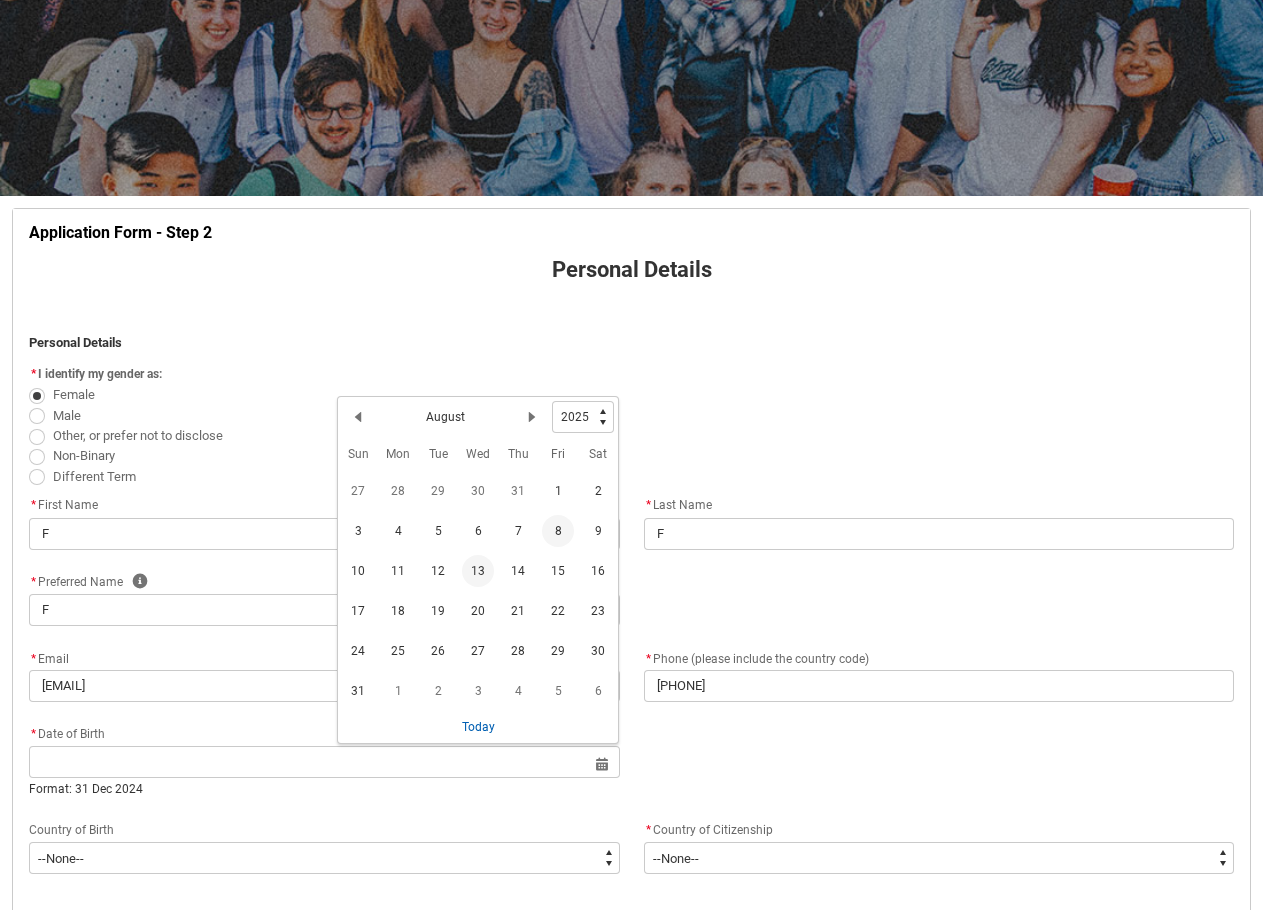 click on "13" 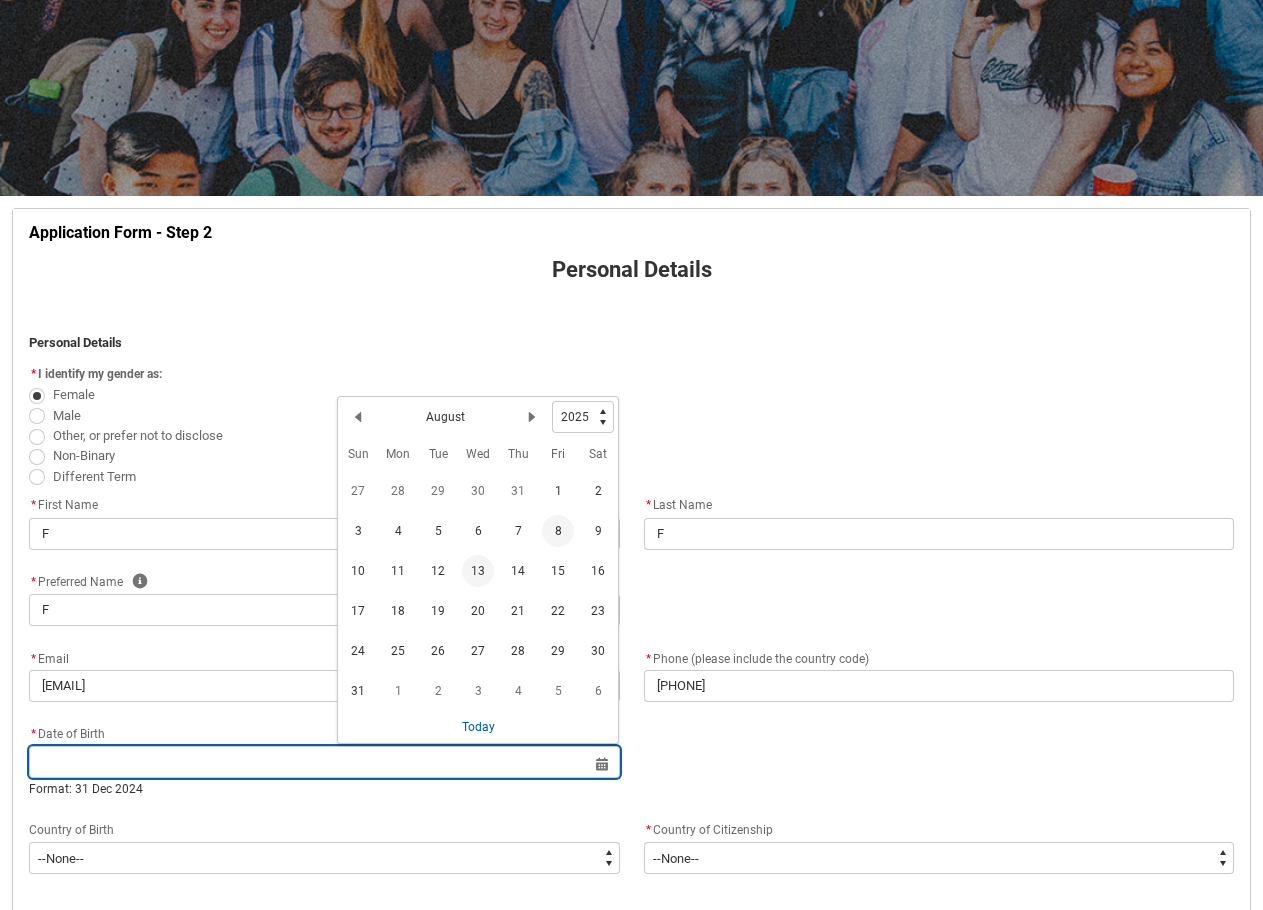 type on "[DATE]" 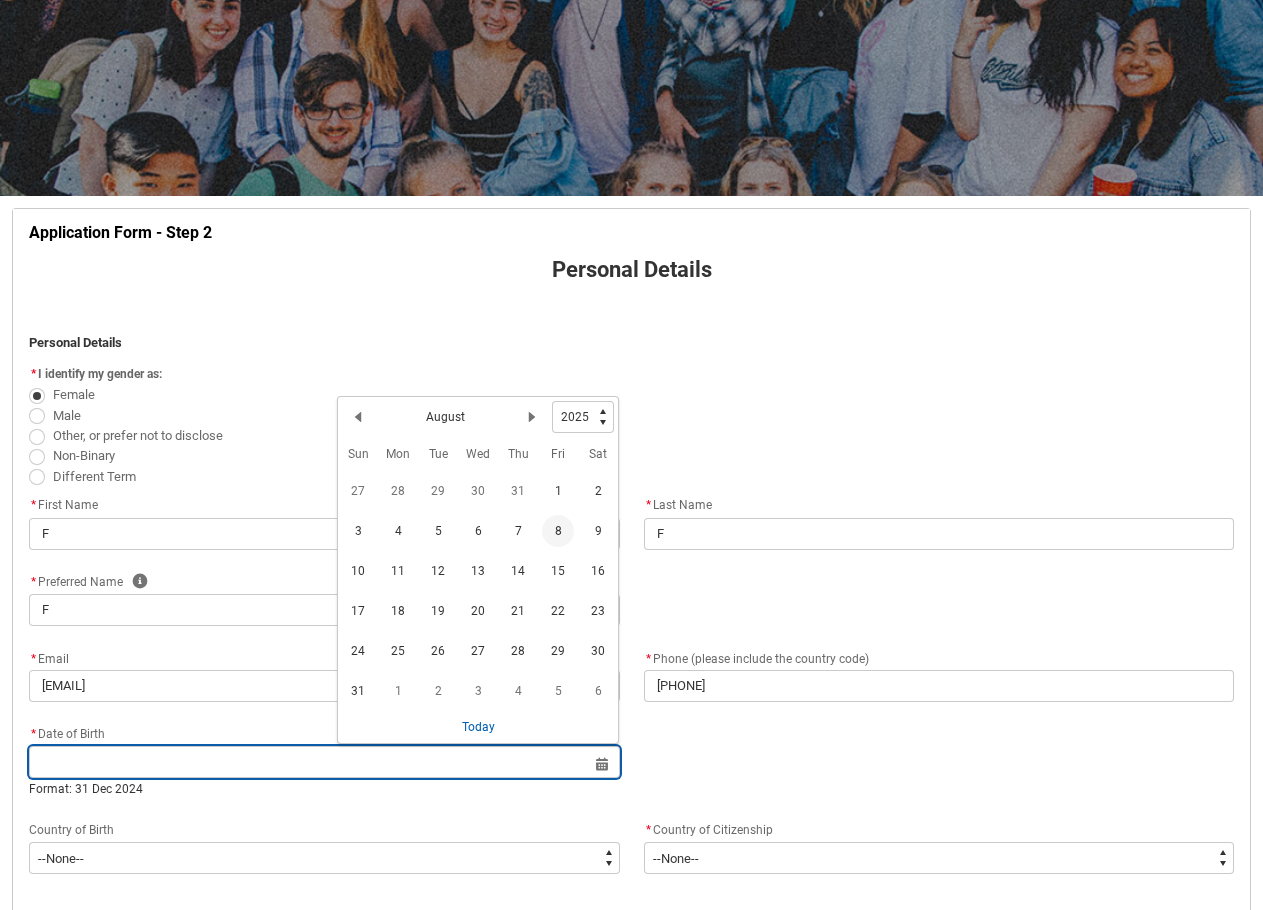 type on "[DATE]" 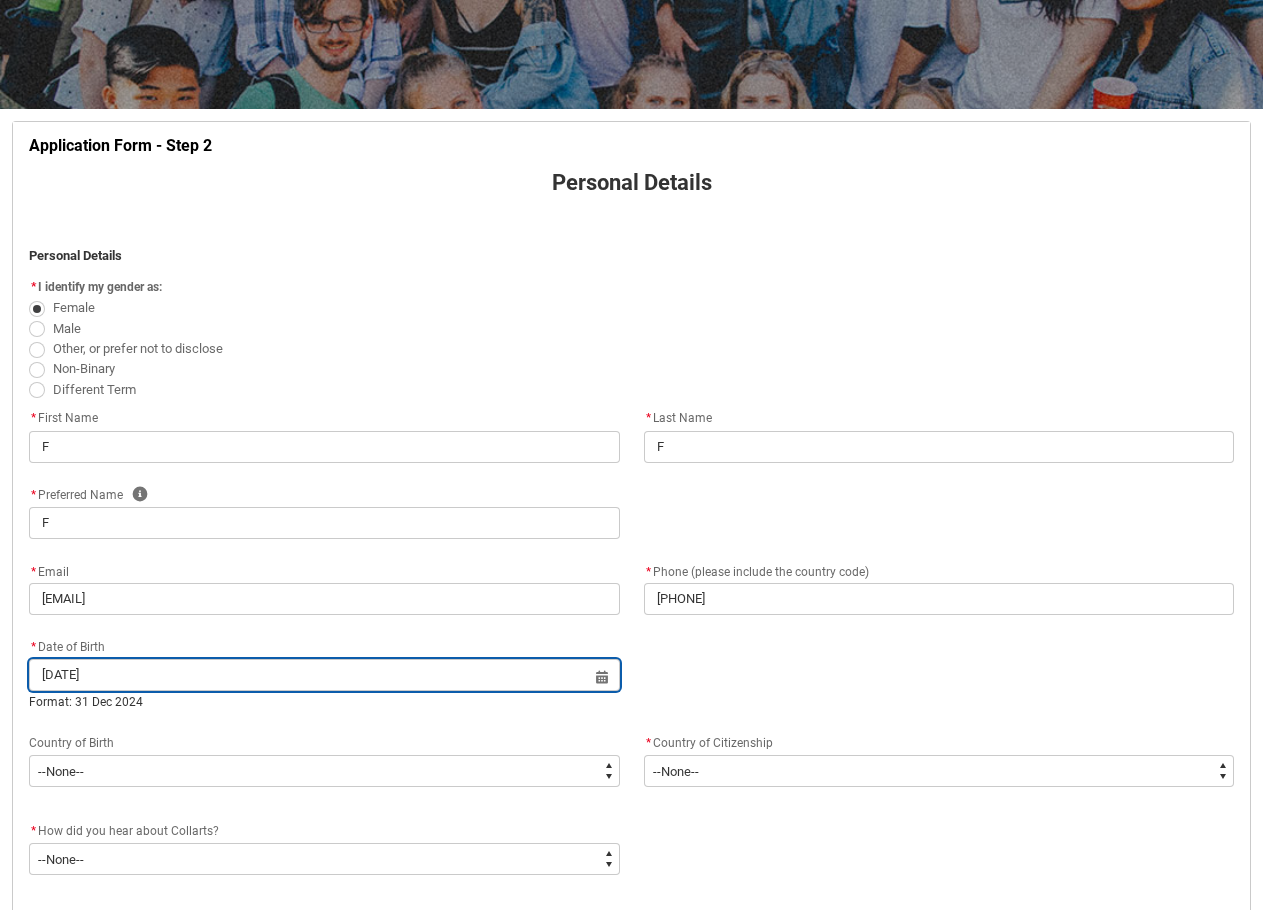 scroll, scrollTop: 400, scrollLeft: 0, axis: vertical 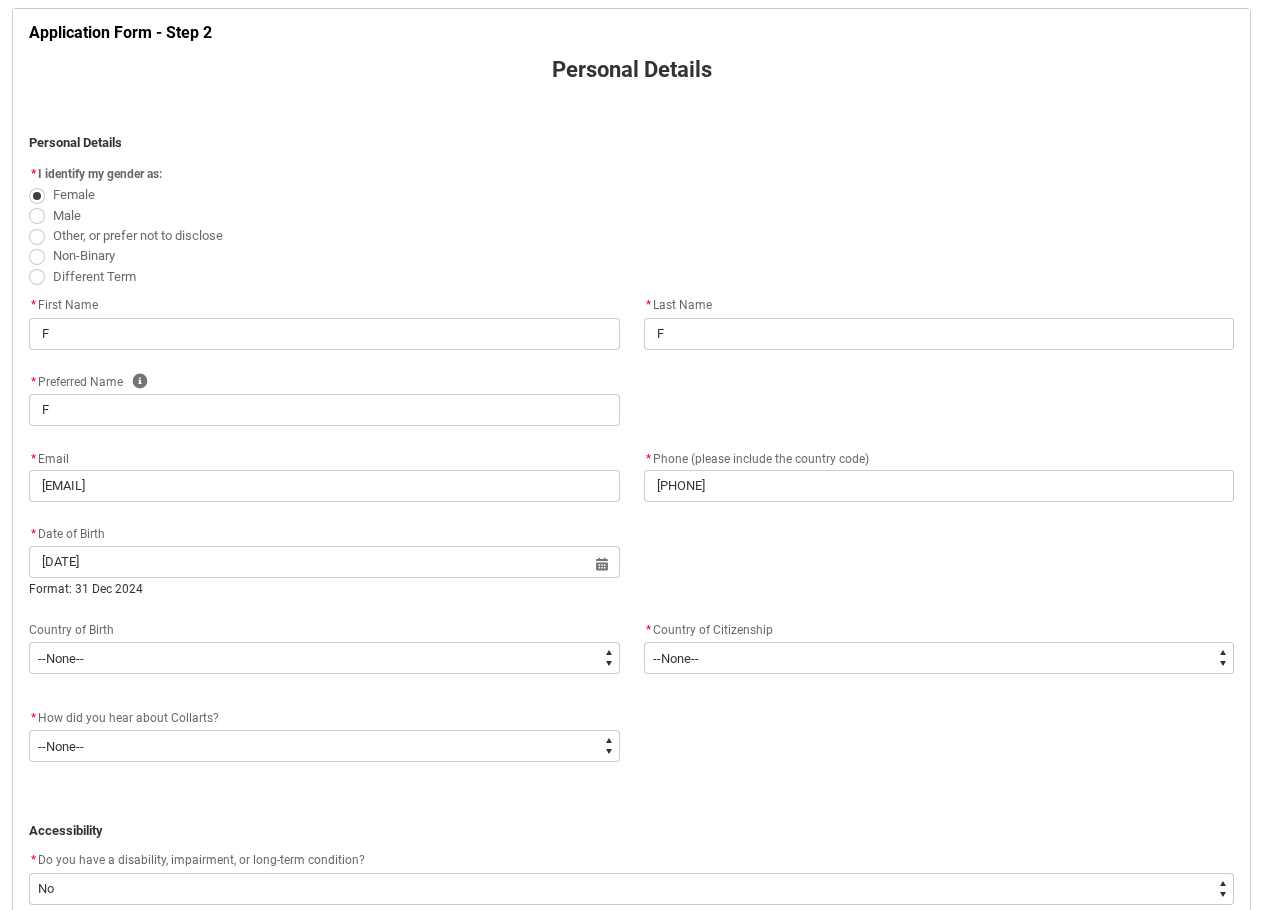 click on "[DATE]" 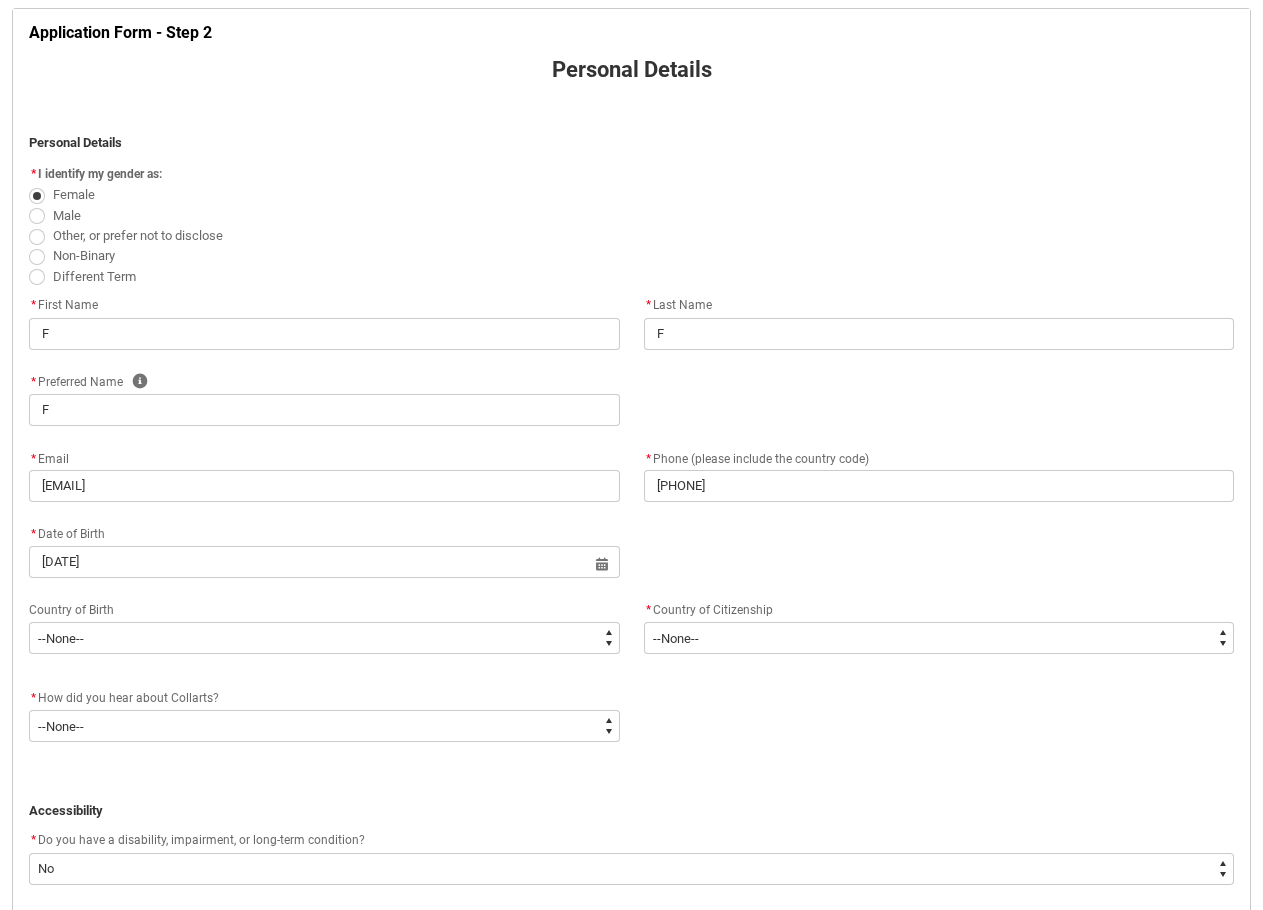 click on "[DATE]" 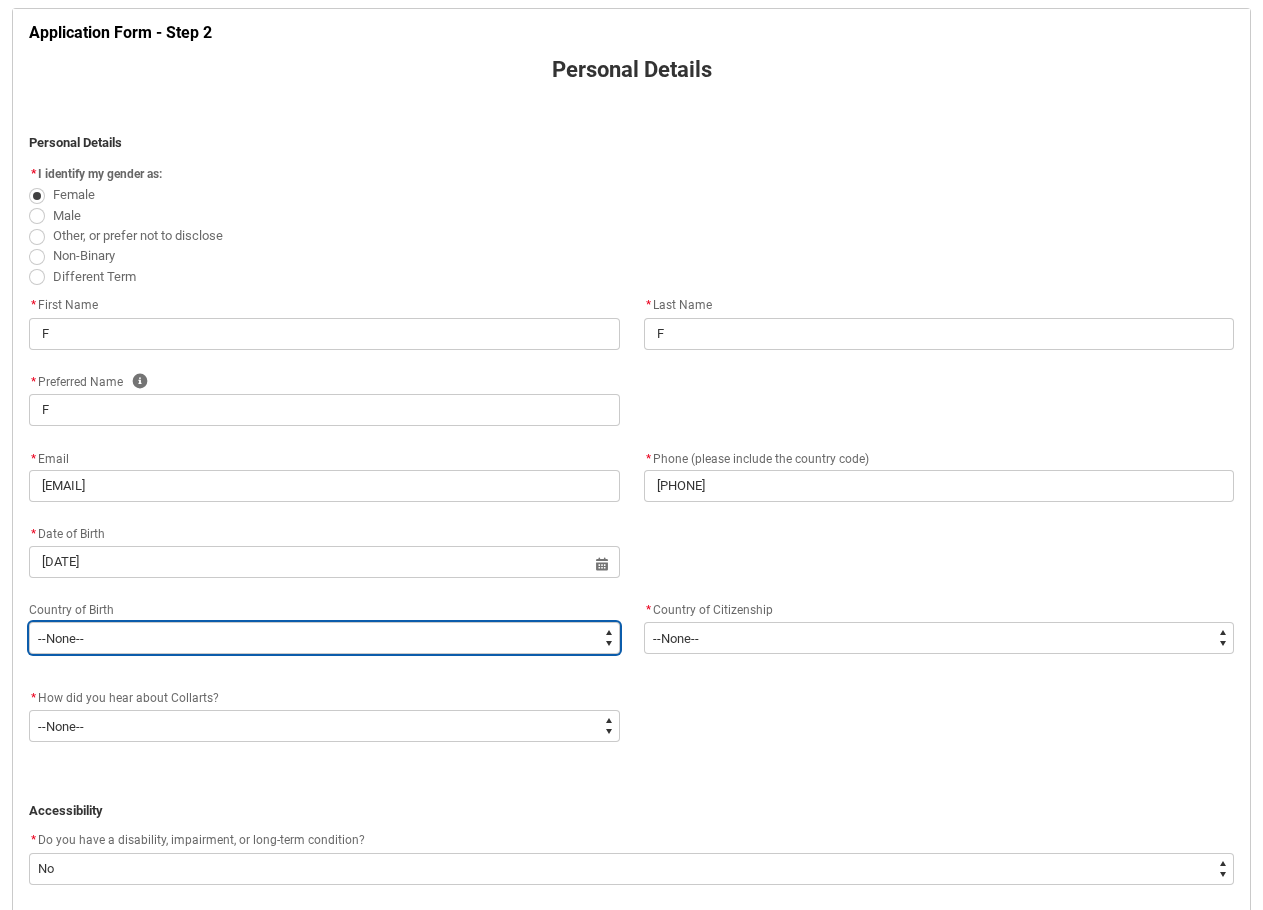 click on "--None-- 1601 Adelie Land (France) 7201 Afghanistan 2408 Aland Islands 3201 Albania 4101 Algeria 3101 Andorra 9201 Angola 8401 Anguilla 8402 Antigua and Barbuda 8201 Argentina 1602 Argentinian Antarctic Territory 7202 Armenia 8403 Aruba 1101 Australia 1603 Australian Antarctic Territory 1199 Australian External Territories, nec 2301 Austria 7203 Azerbaijan 8404 Bahamas 4201 Bahrain 7101 Bangladesh 8405 Barbados 3301 Belarus 2302 Belgium 8301 Belize 9101 Benin 8101 Bermuda 7102 Bhutan 8202 Bolivia 8433 Bonaire, Sint Eustatius and Saba 3202 Bosnia and Herzegovina 9202 Botswana 8203 Brazil 1604 British Antarctic Territory 5201 Brunei Darussalam 3203 Bulgaria 9102 Burkina Faso 9203 Burundi 9104 Cabo Verde 5102 Cambodia 9103 Cameroon 8102 Canada 8406 Cayman Islands 9105 Central African Republic 9106 Chad 8204 Chile 1605 Chilean Antarctic Territory 6101 China (excludes SARs and Taiwan) 8205 Colombia 9204 Comoros 9107 Congo, Republic of 9108 Congo, Democratic Republic of 8302 Costa Rica 1501 Cook Islands 8407 Cuba" at bounding box center (324, 638) 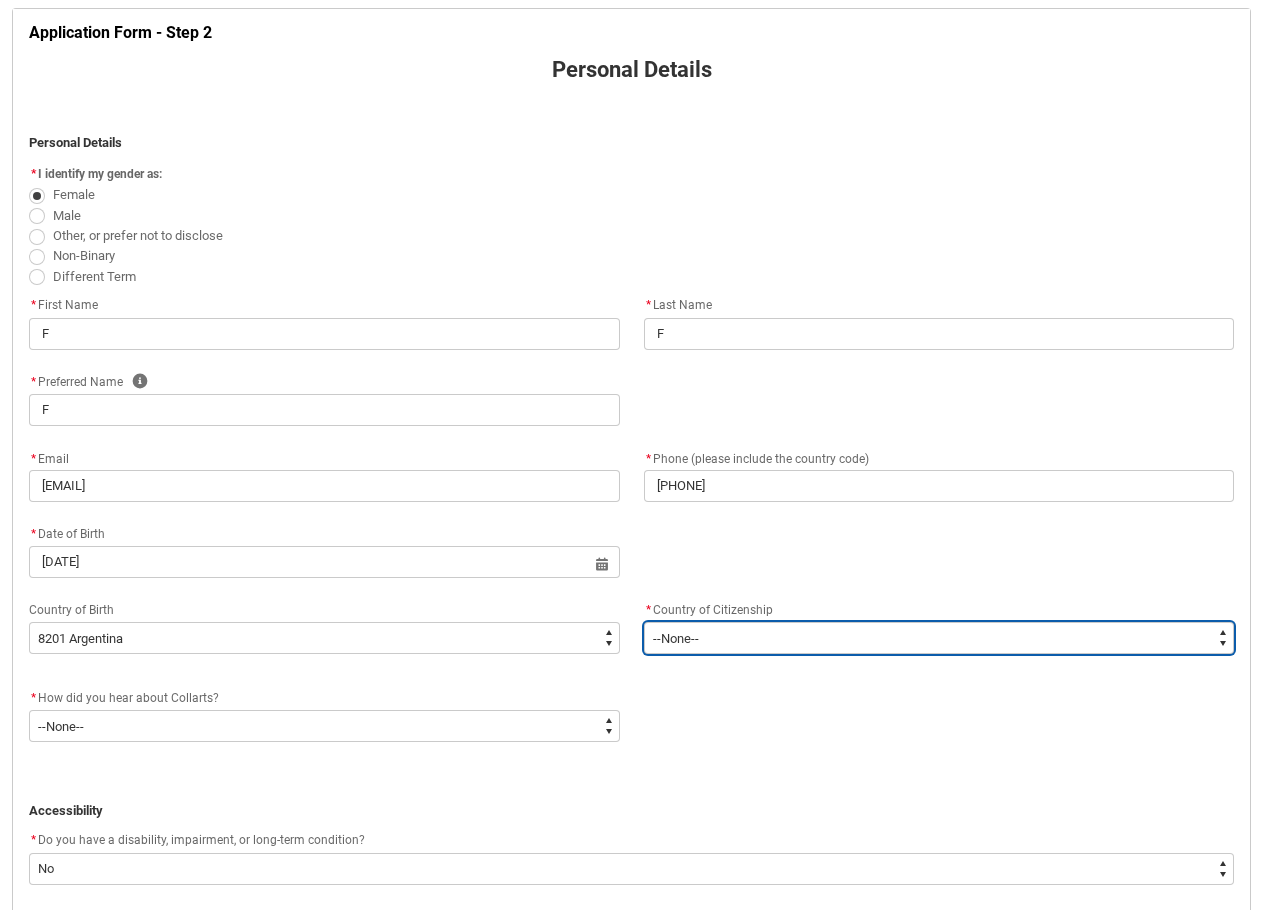click on "--None-- Afghanistan Åland Islands Albania Algeria American Samoa Andorra Angola Anguilla Antarctica Antigua and Barbuda Argentina Armenia Aruba Australia Austria Azerbaijan Bahamas (the) Bahrain Bangladesh Barbados Belarus Belgium Belize Benin Bermuda Bhutan Bolivia (Plurinational State of) Bonaire, Sint Eustatius and Saba Bosnia and Herzegovina Botswana Bouvet Island Brazil British Antarctic Territory British Indian Ocean Territory (the) Brunei Darussalam Bulgaria Burkina Faso Burma Burundi Byelorussian SSR Cabo Verde Cambodia Cameroon Canada Canton and Enderbury Islands Cayman Islands (the) Central African Republic (the) Chad Chile China Christmas Island Cocos (Keeling) Islands (the) Colombia Comoros (the) Congo (the Democratic Republic of the) Congo (the) Cook Islands (the) Costa Rica Côte d'Ivoire Croatia Cuba Curaçao Cyprus Czech Republic (the) Czechoslovakia Dahomey Denmark Djibouti Dominica Dominican Republic (the) Dronning Maud Land East Timor Ecuador Egypt El Salvador Equatorial Guinea Eritrea" at bounding box center [939, 638] 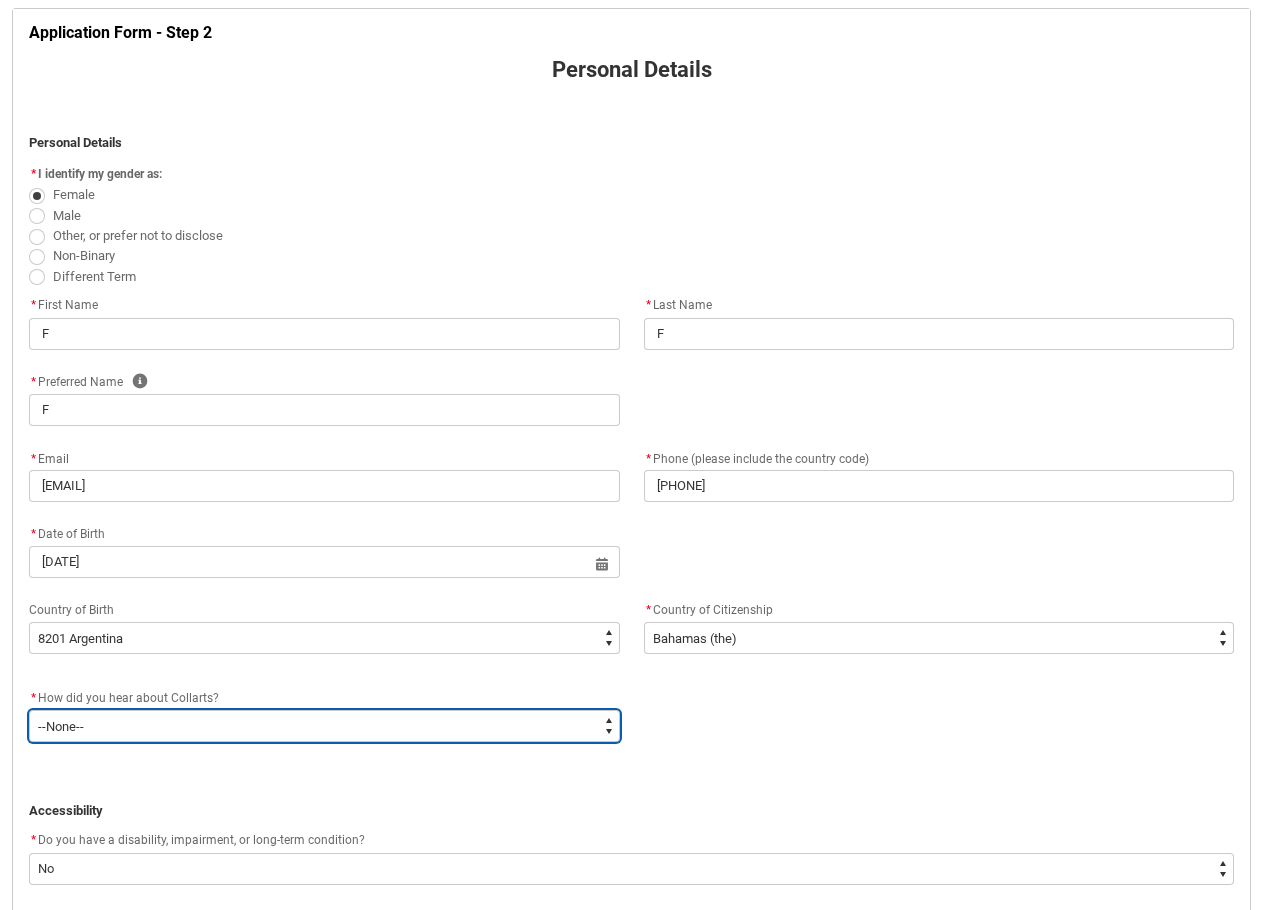 click on "--None-- Advertising - Facebook Advertising - Google Advertising - Instagram Advertising - YouTube Advertising - Other Career Advisor Career Expo Collarts Newsletter/Email Collarts Website Festivals/Events Freeza/Amplified In the Media Online Search (Google) Radio Signage Socials (Facebook, Instagram, TikTok, LinkedIn etc) Spotify VET course at school VTAC Word of mouth Workshops at Collarts Workshops at school Other" at bounding box center [324, 726] 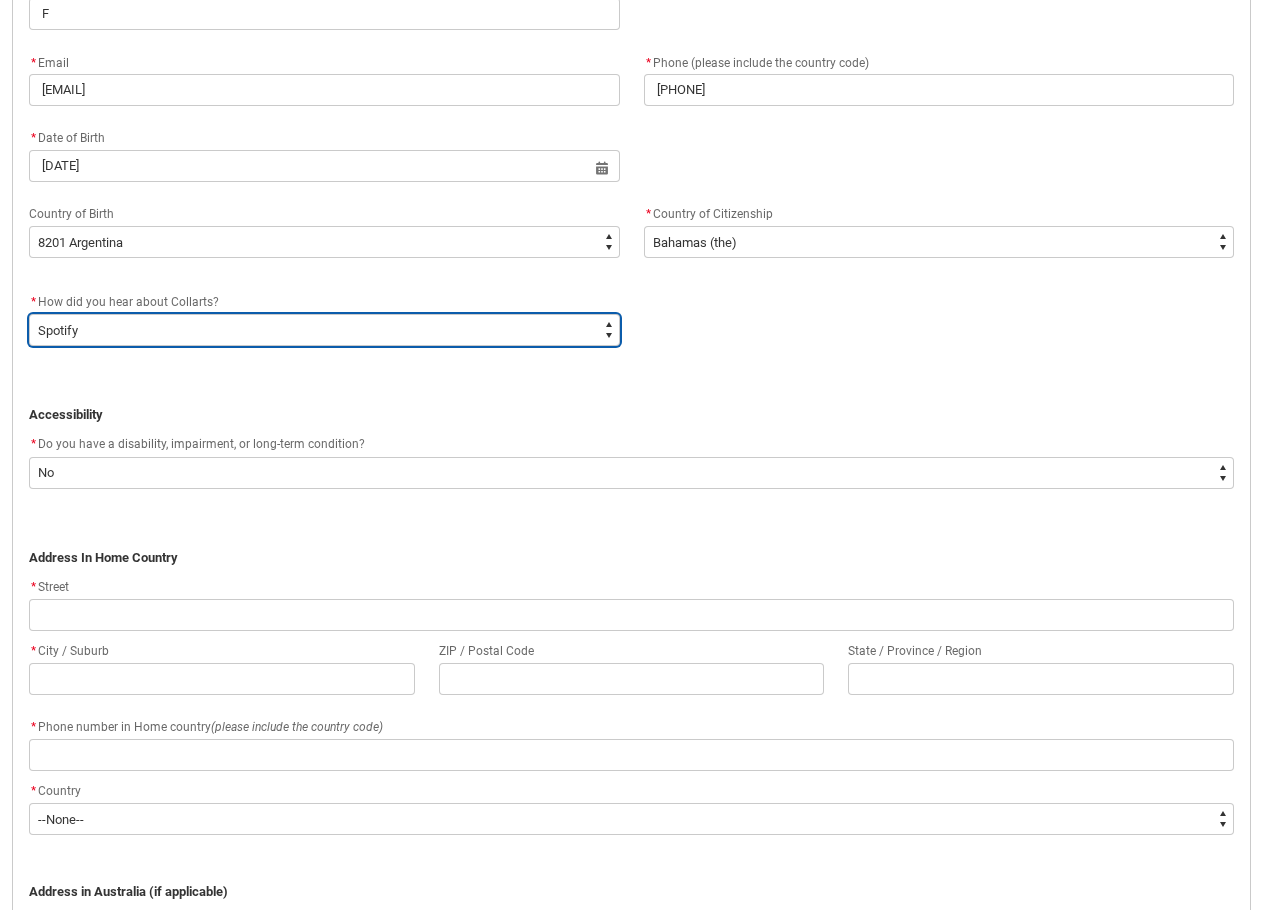 scroll, scrollTop: 800, scrollLeft: 0, axis: vertical 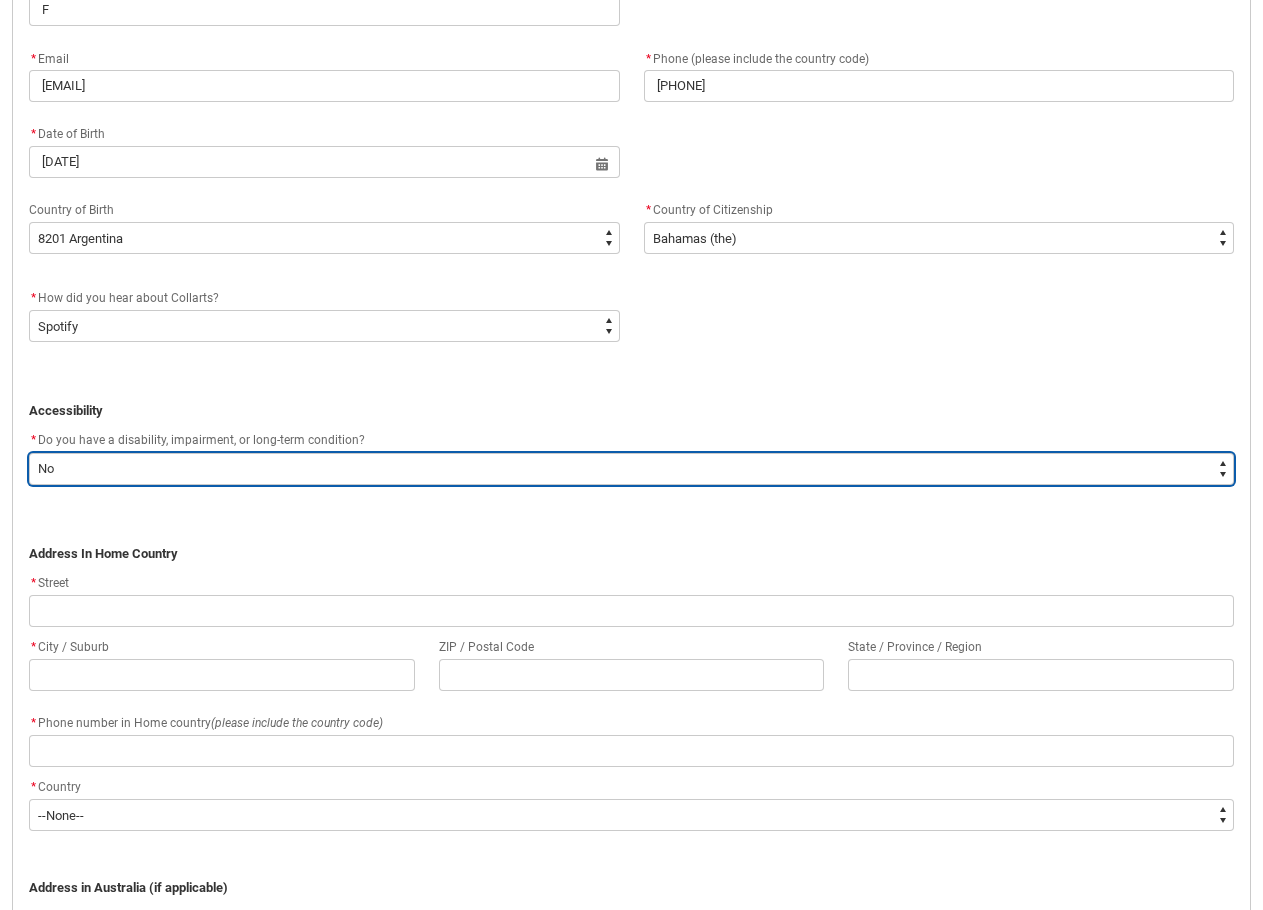 click on "--None-- Yes No" at bounding box center (631, 469) 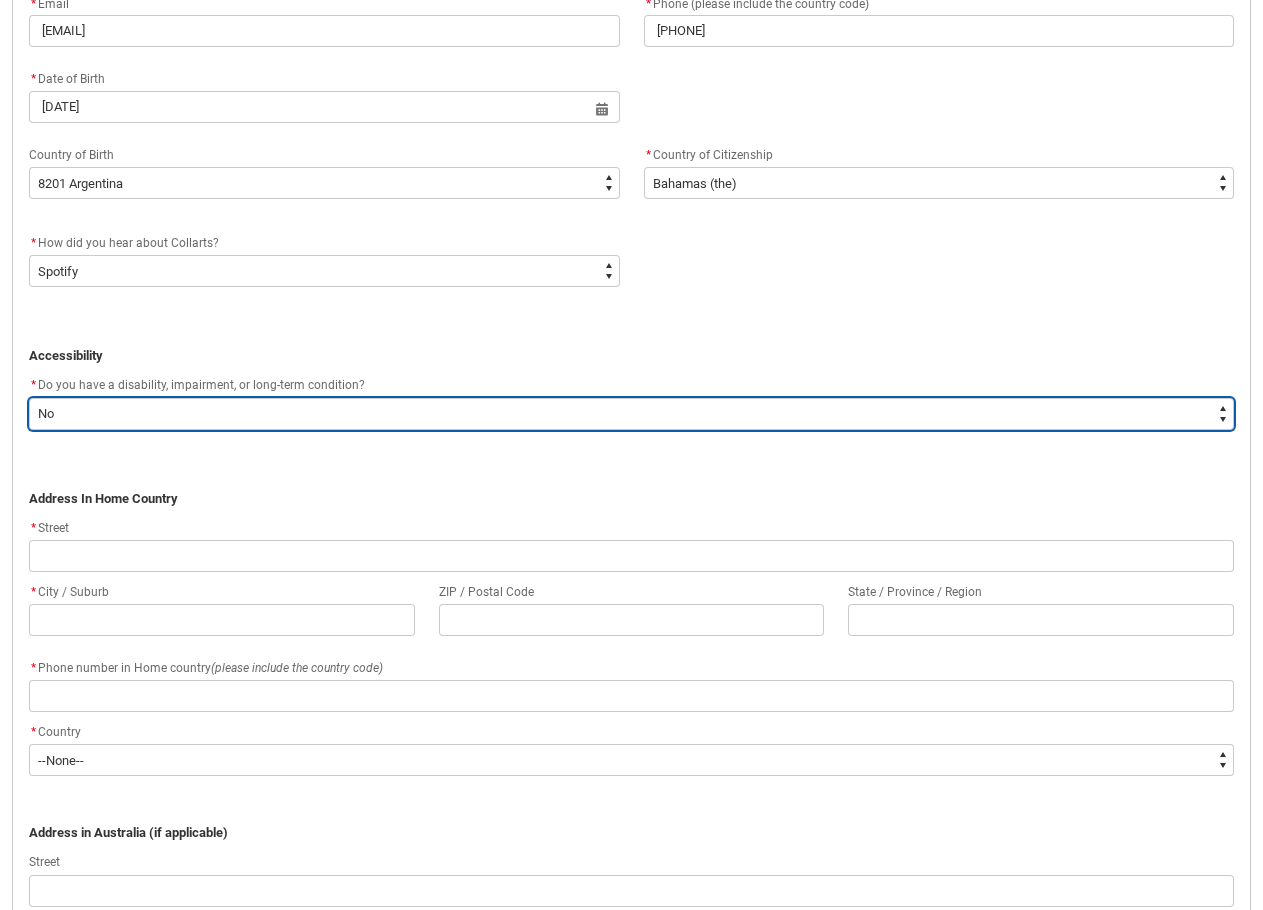 scroll, scrollTop: 900, scrollLeft: 0, axis: vertical 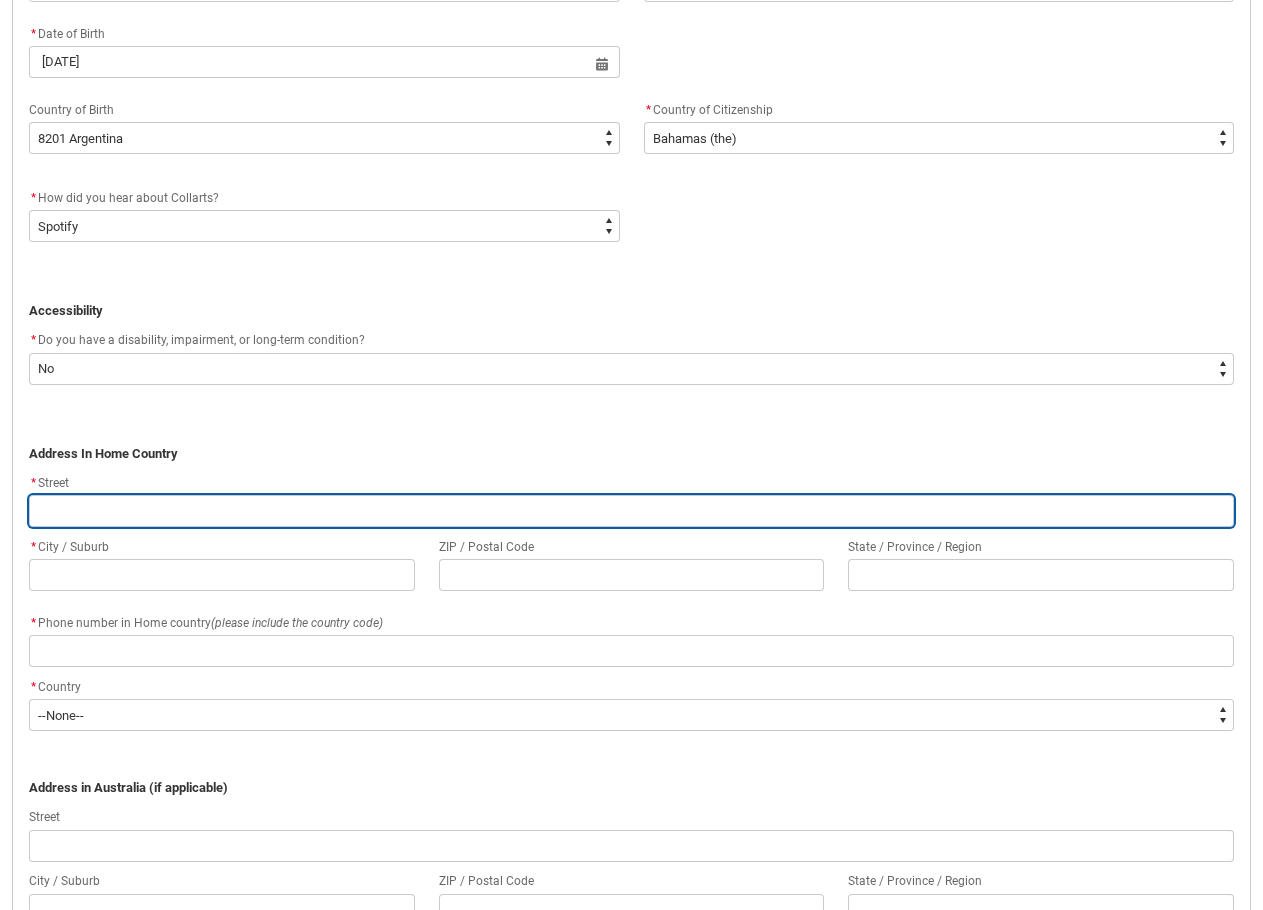 click at bounding box center (631, 511) 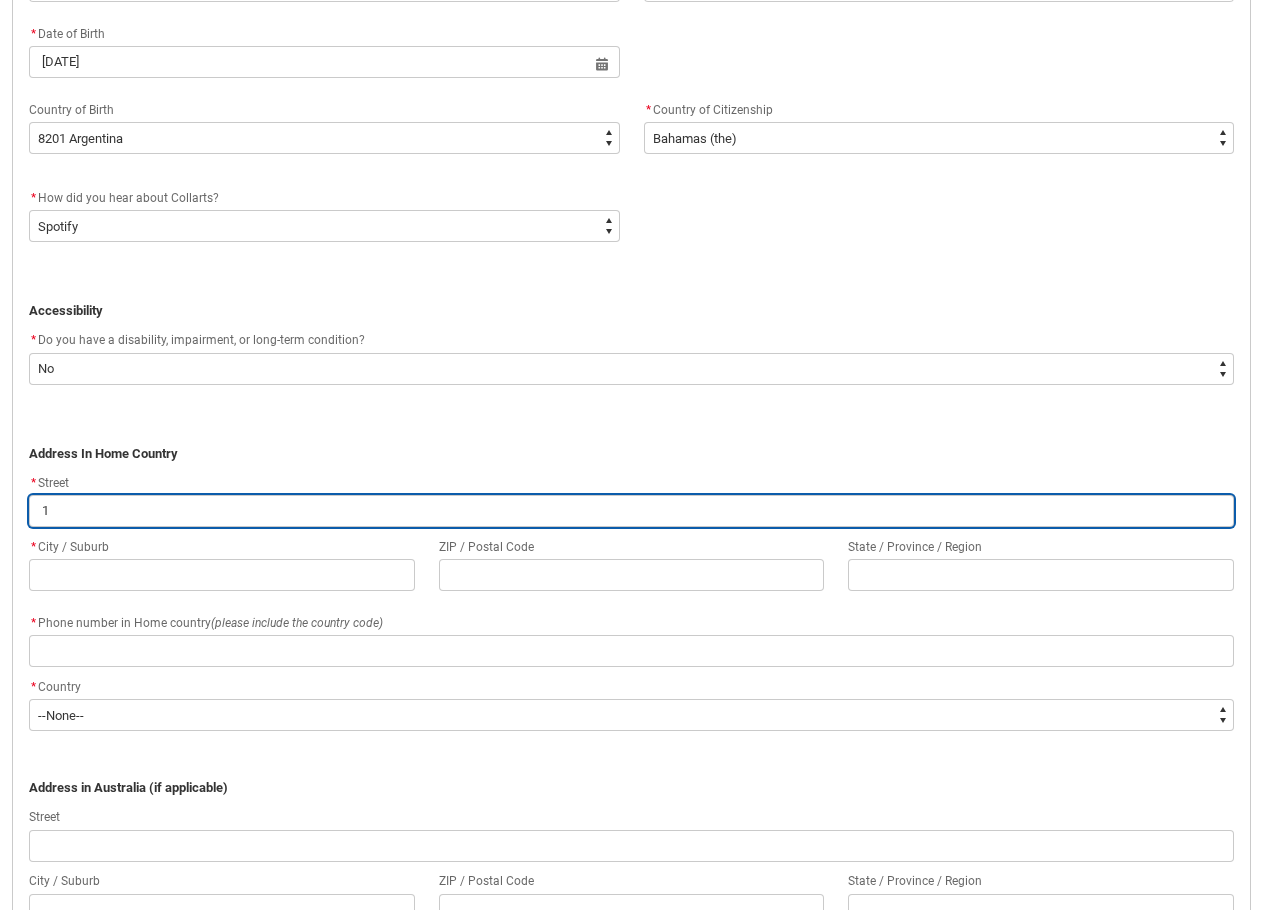 type on "1" 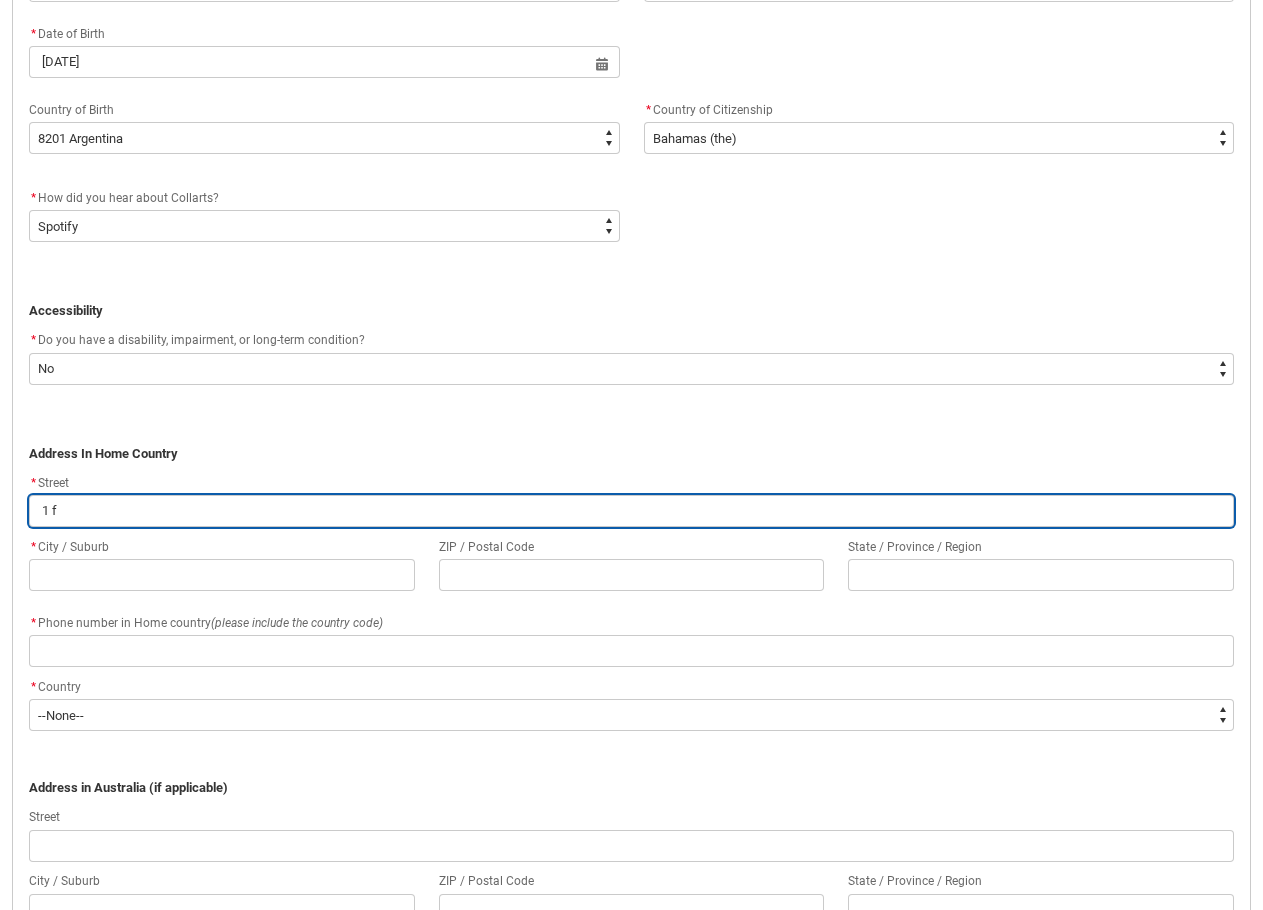 type on "1 fe" 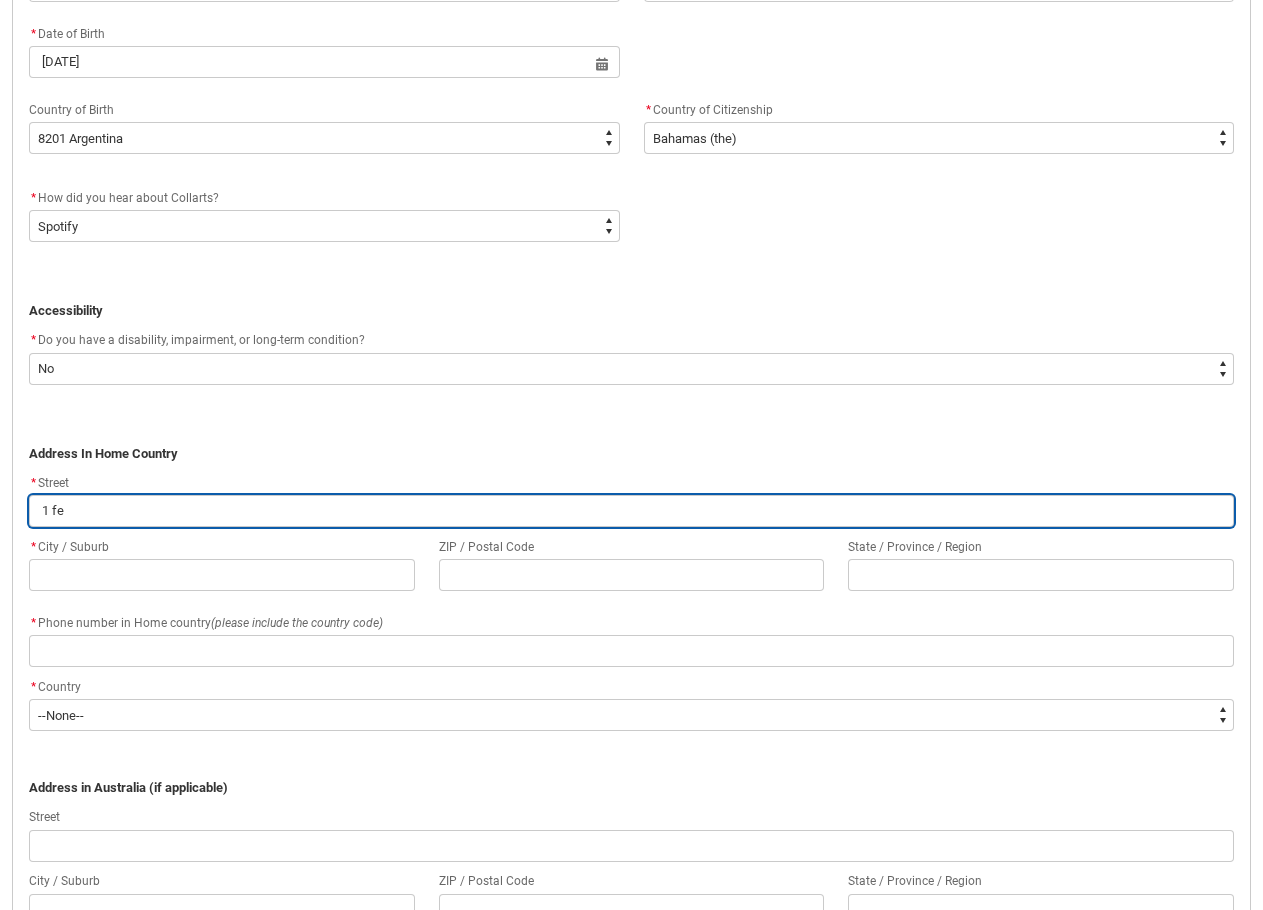 type on "1 few" 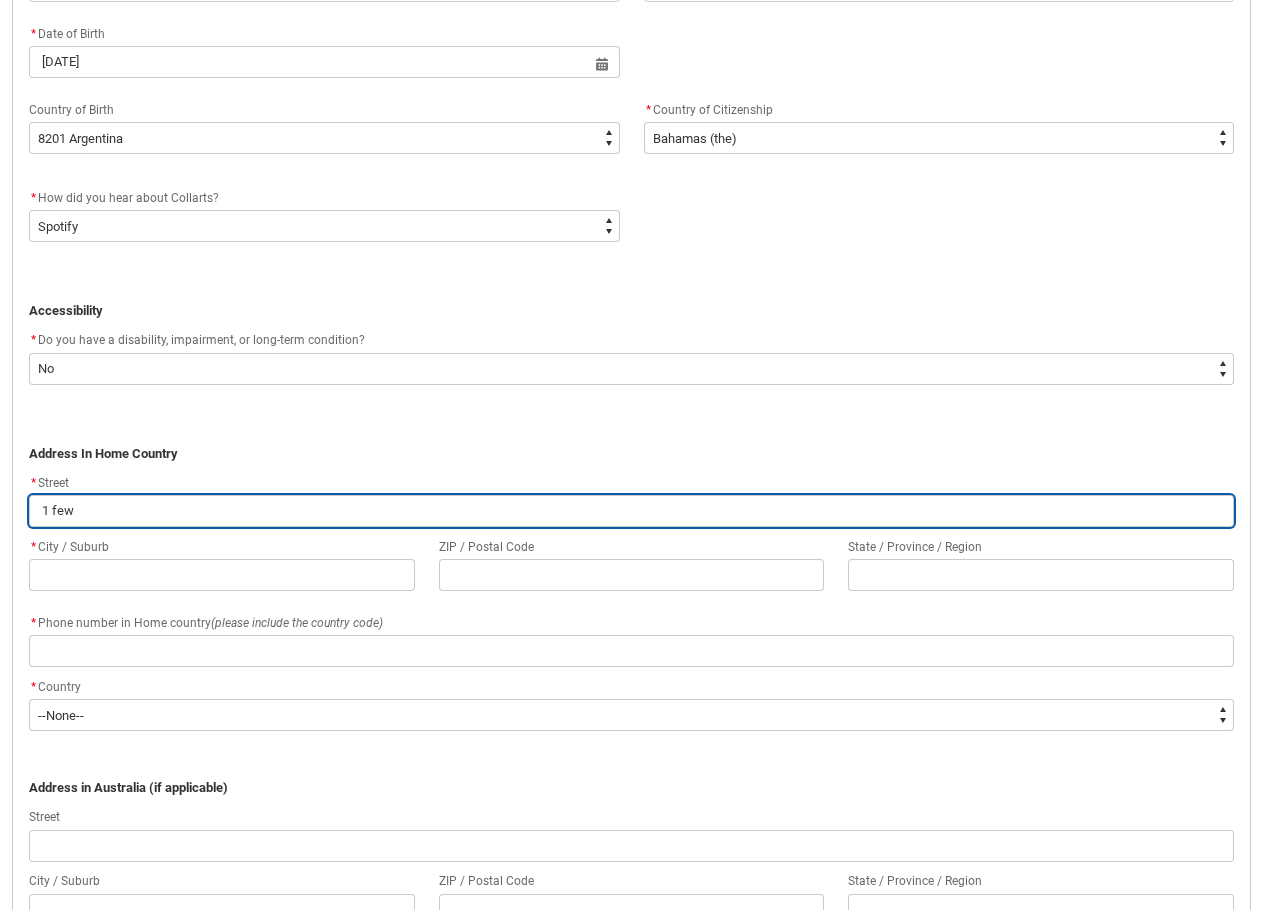 type on "1 fewj" 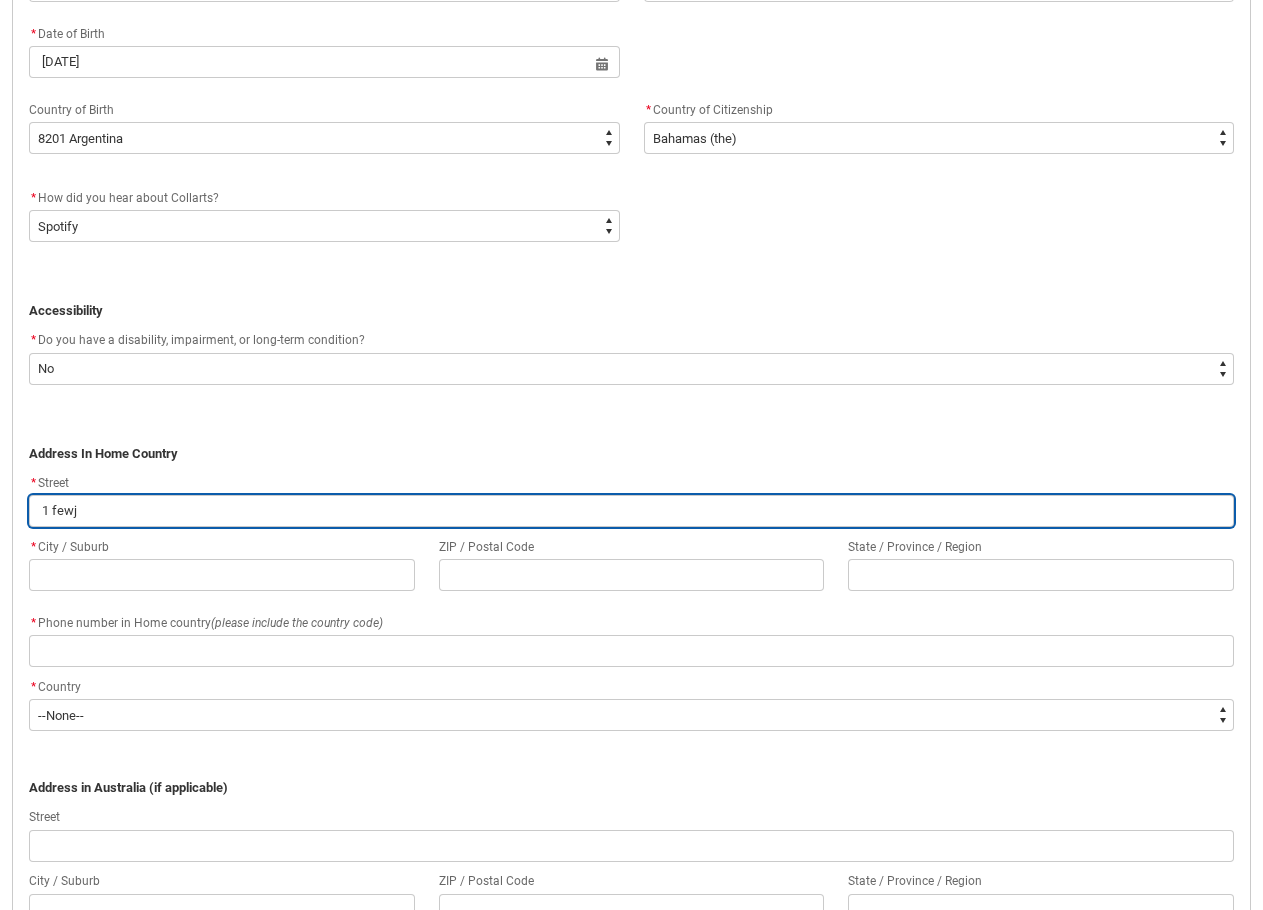 type on "1 fewjo" 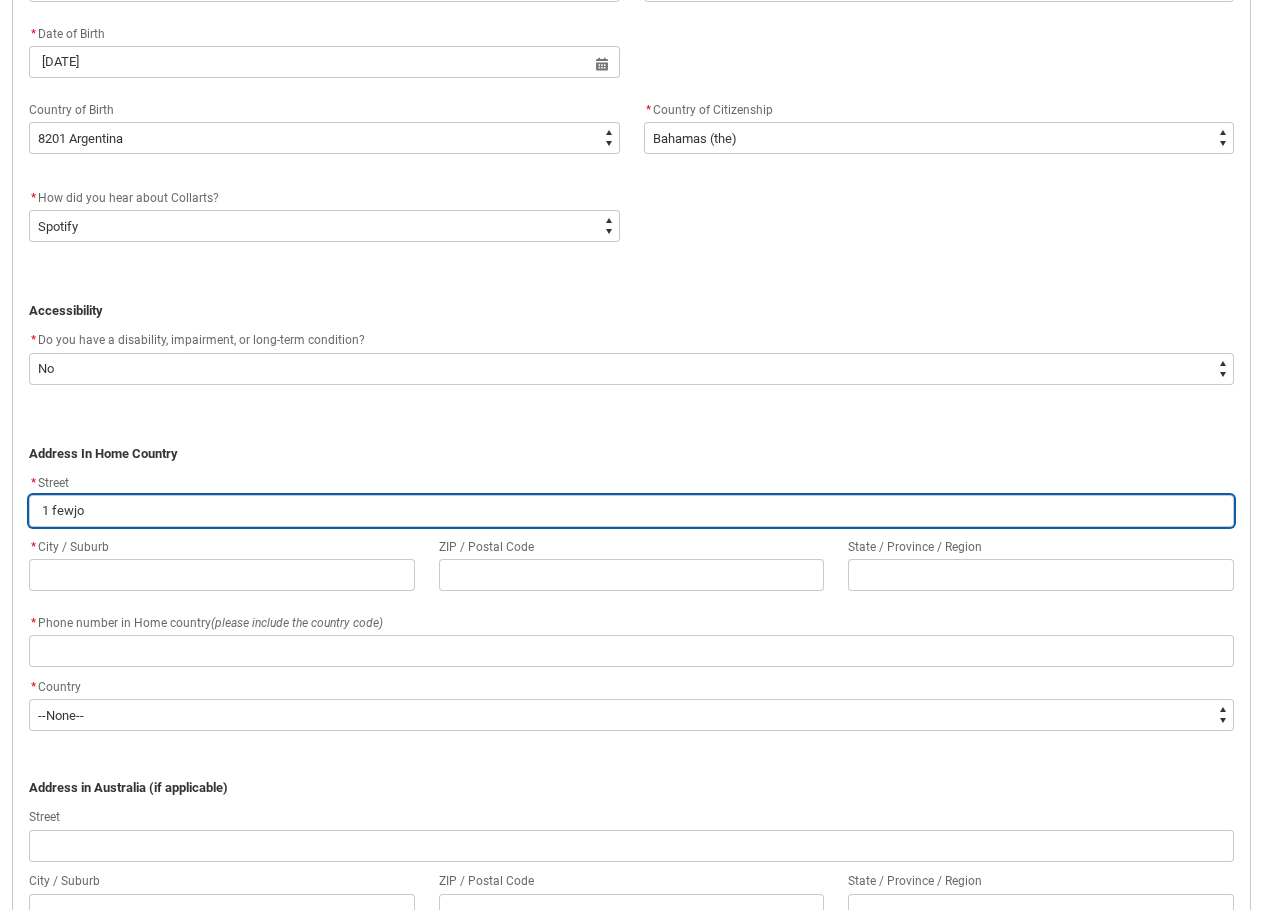 type on "1 fewj" 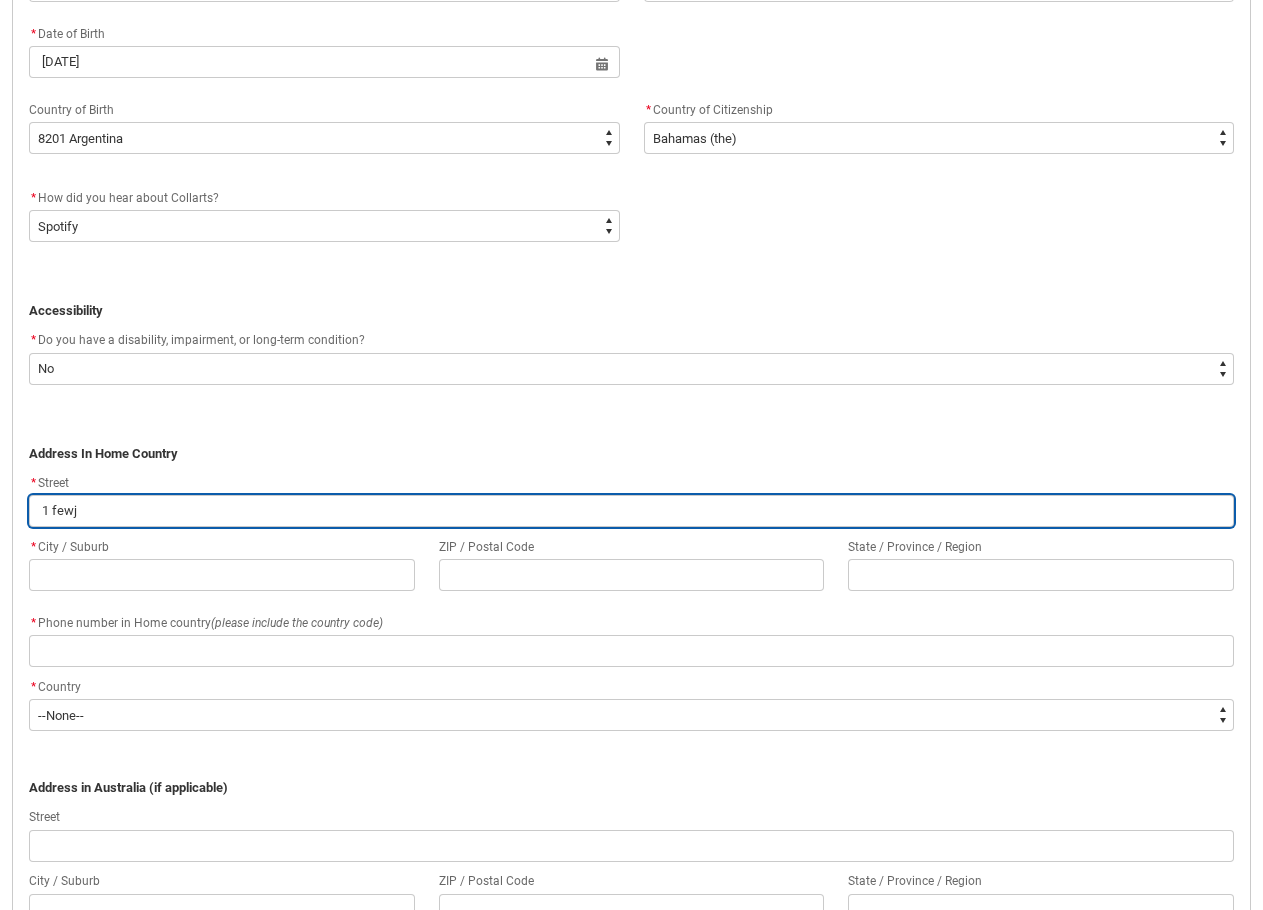 type on "1 few" 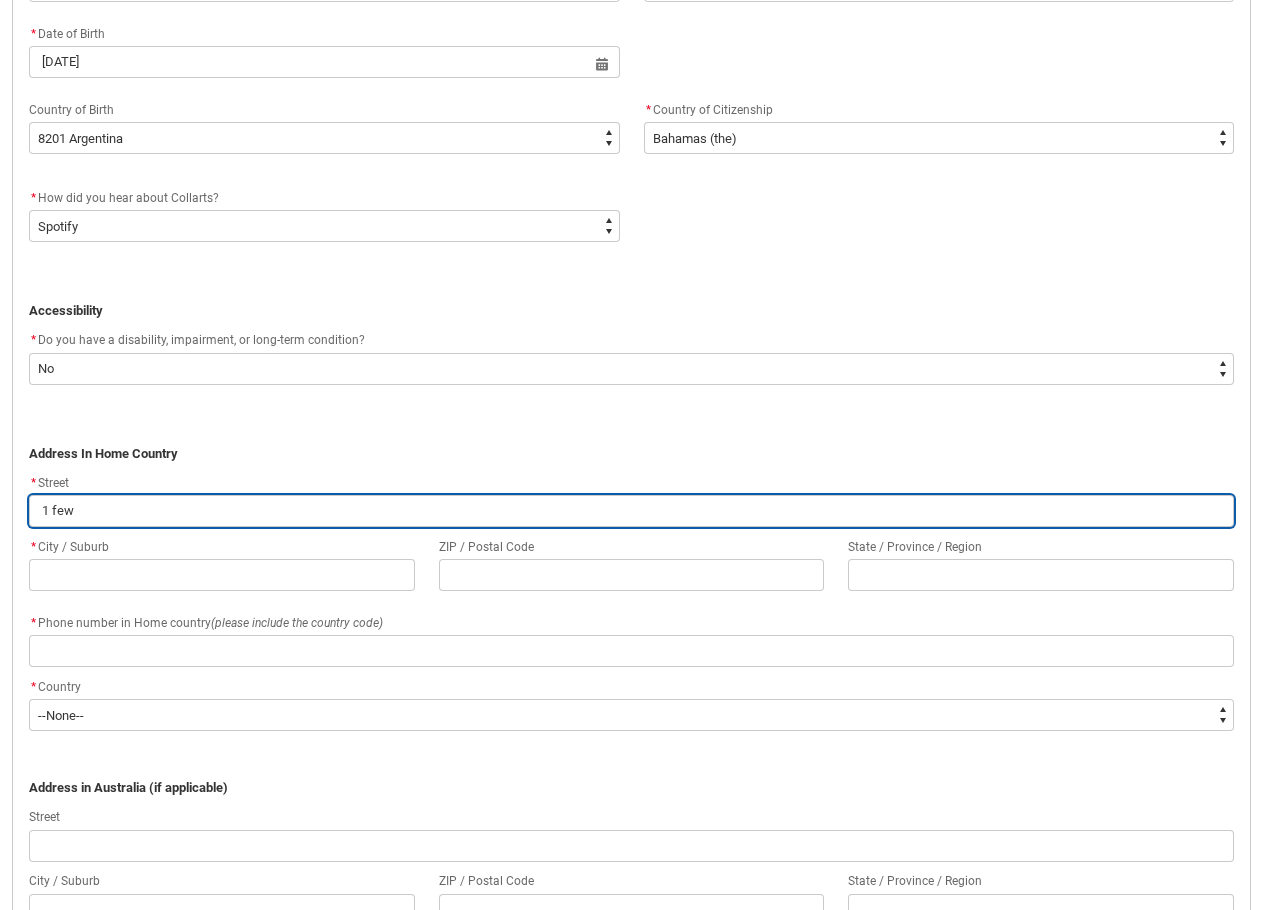 type on "1 fe" 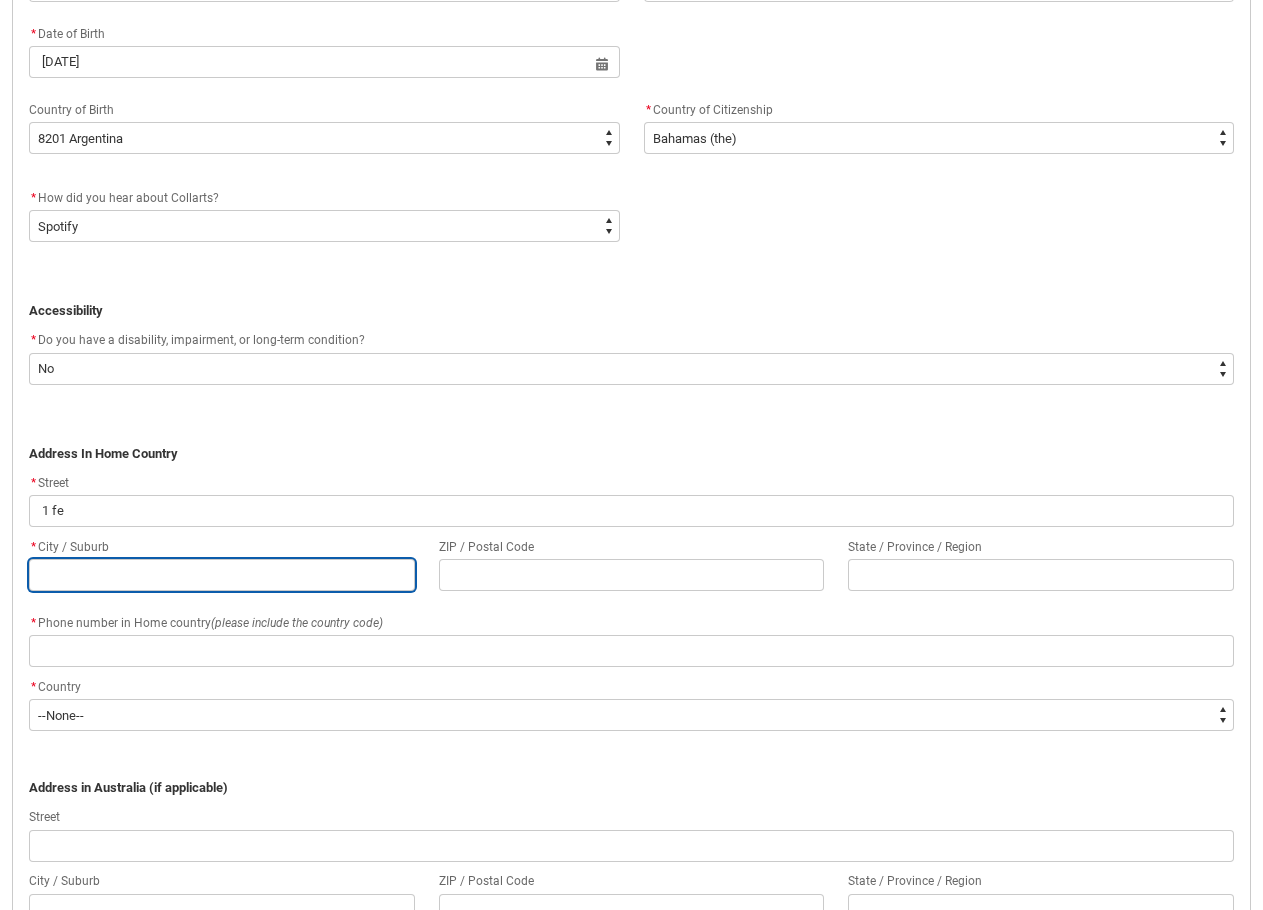 click at bounding box center (222, 575) 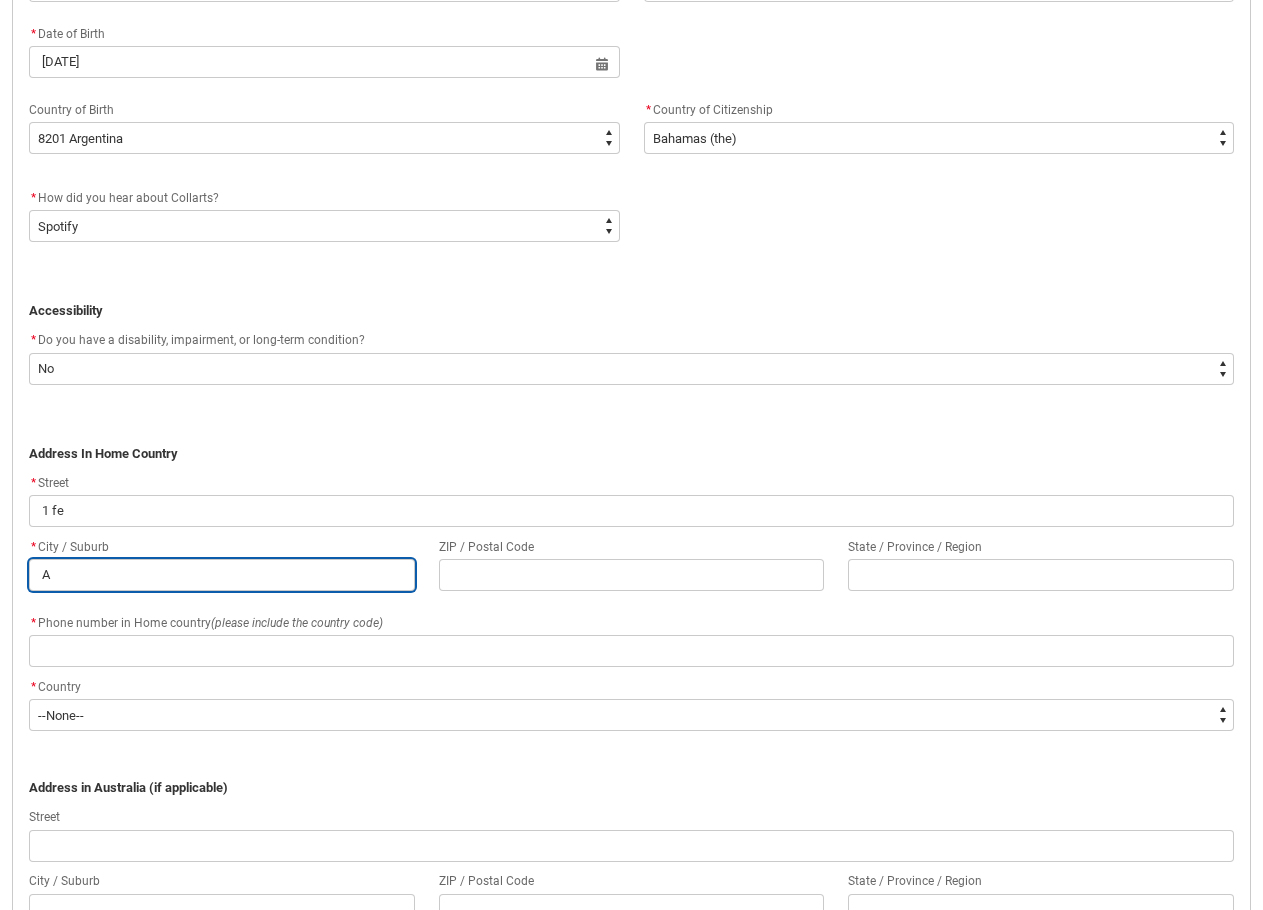 type on "Az" 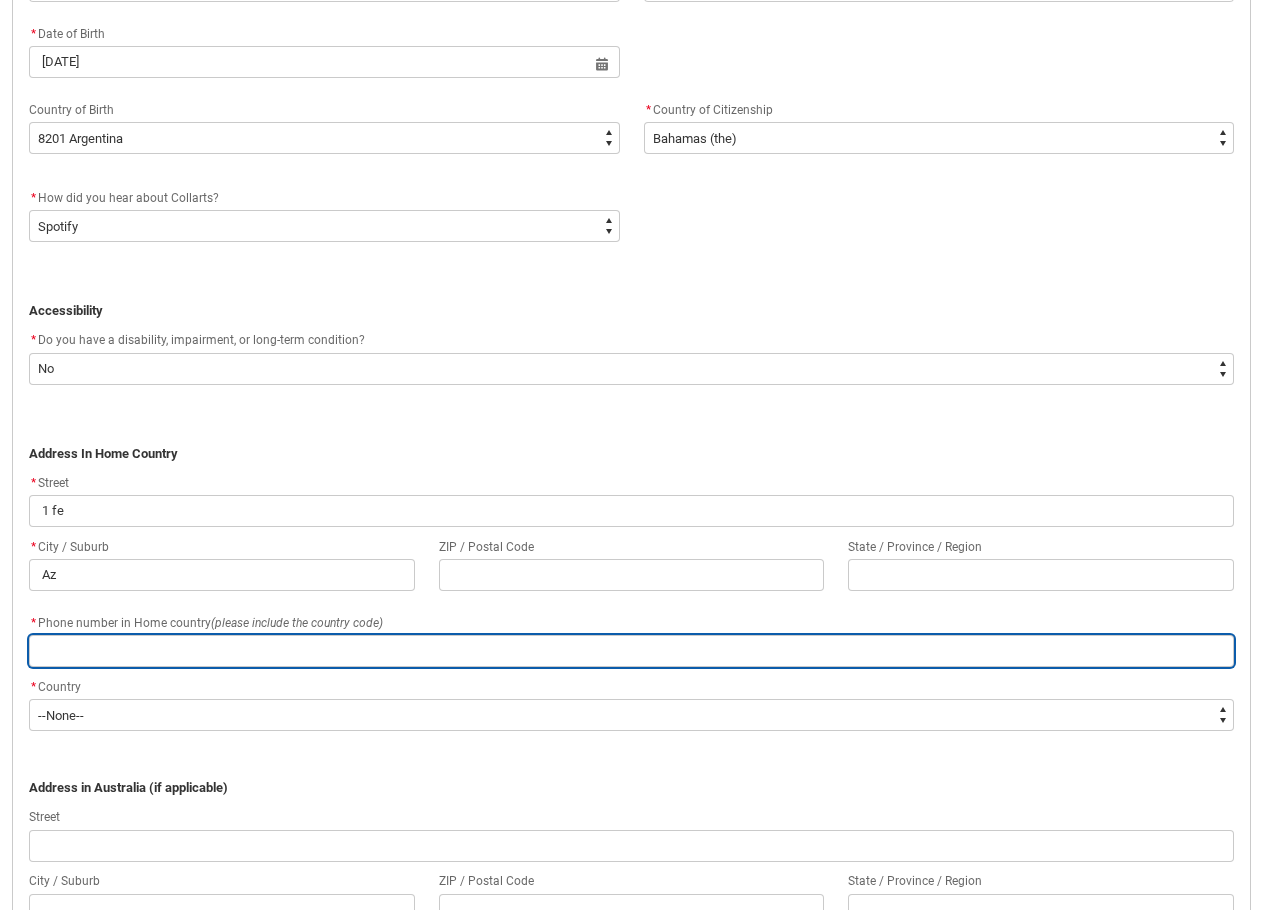 type on "0" 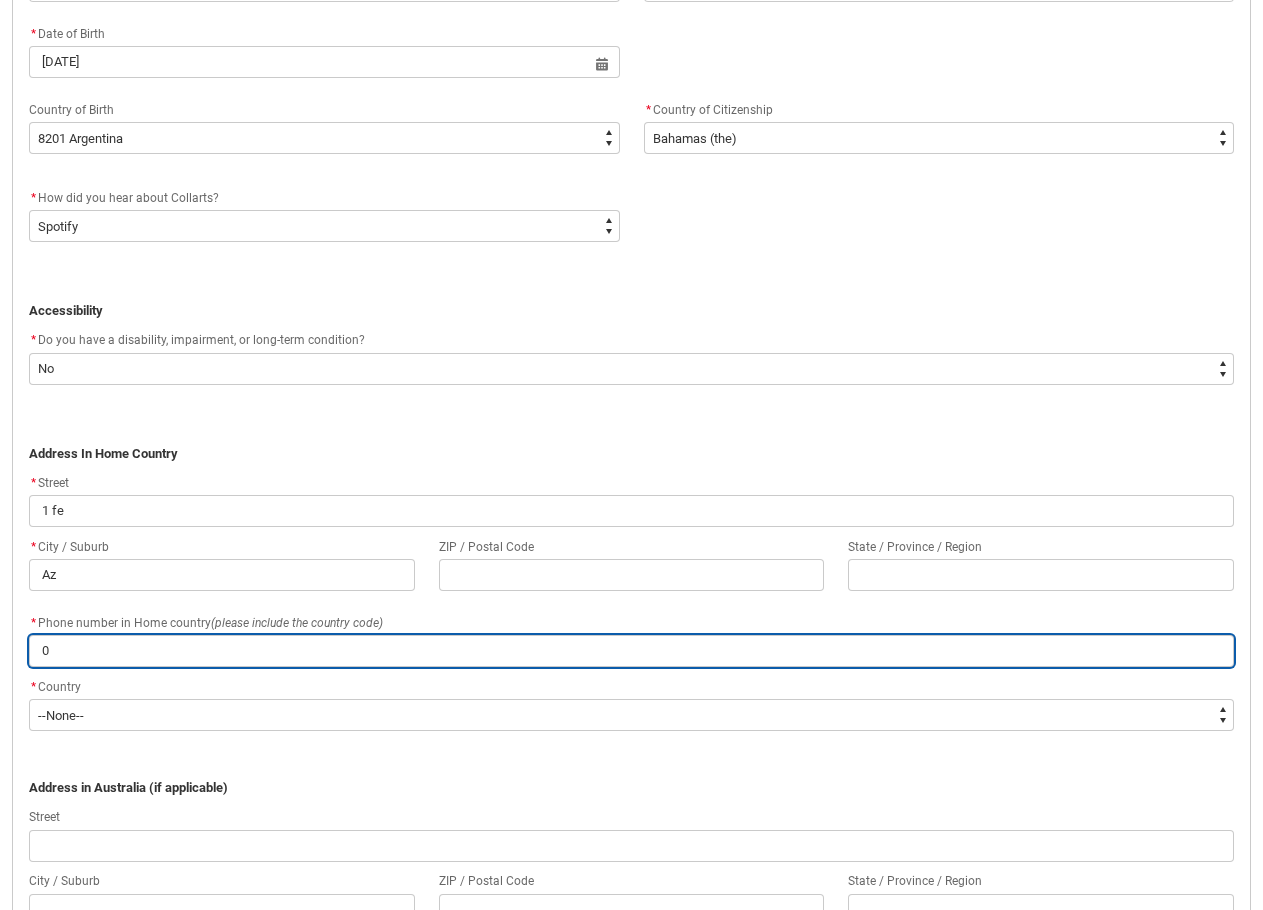 type on "04" 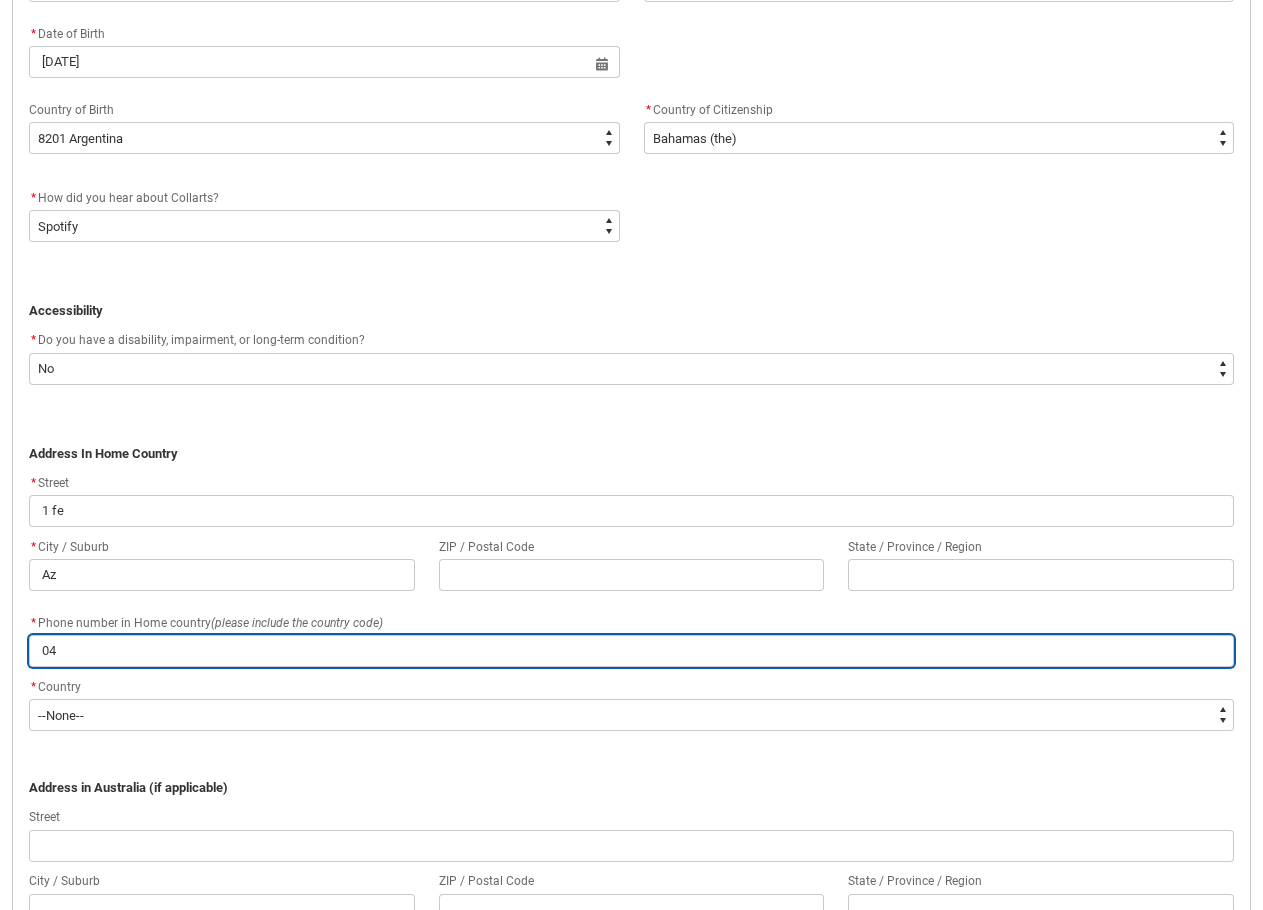 type on "0" 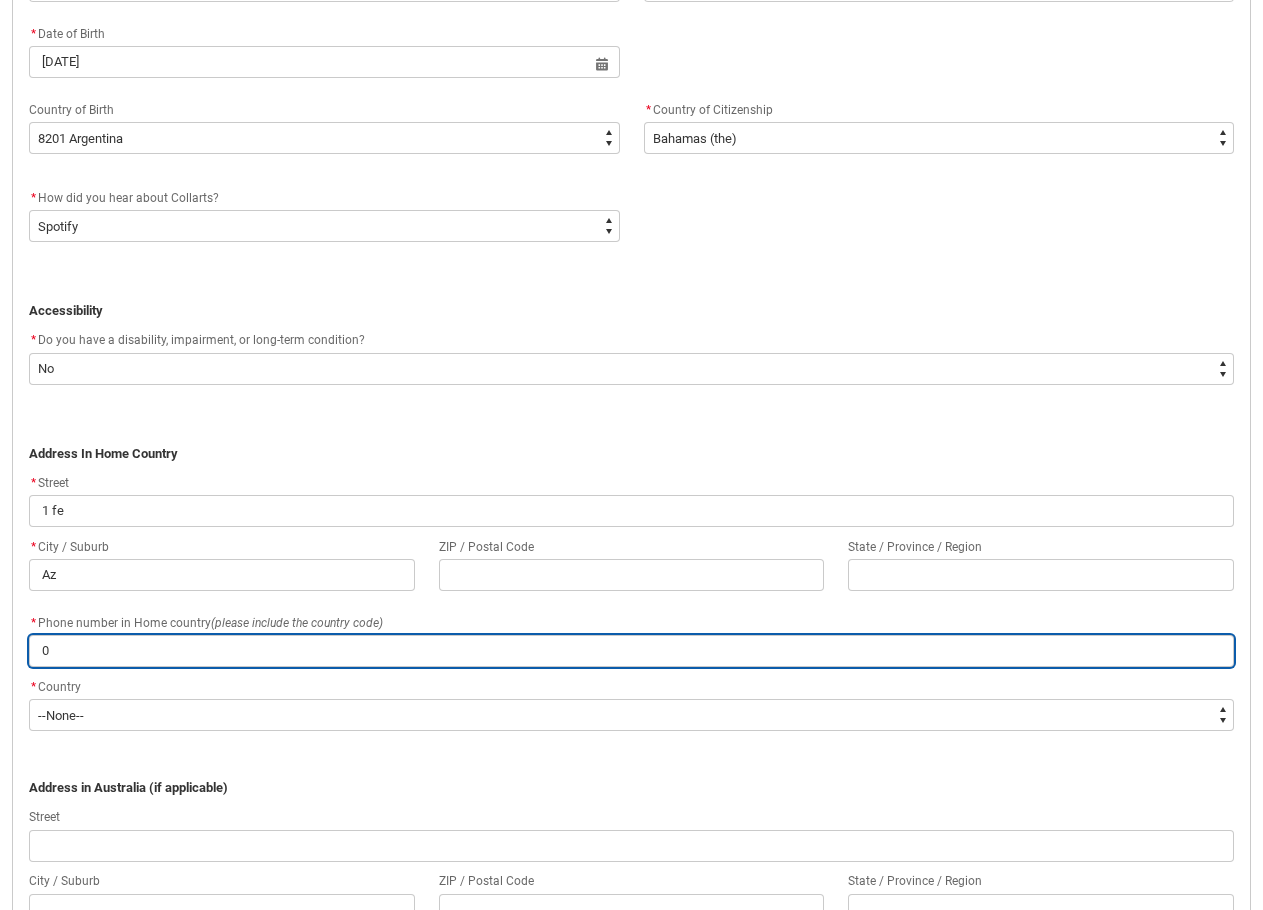 type 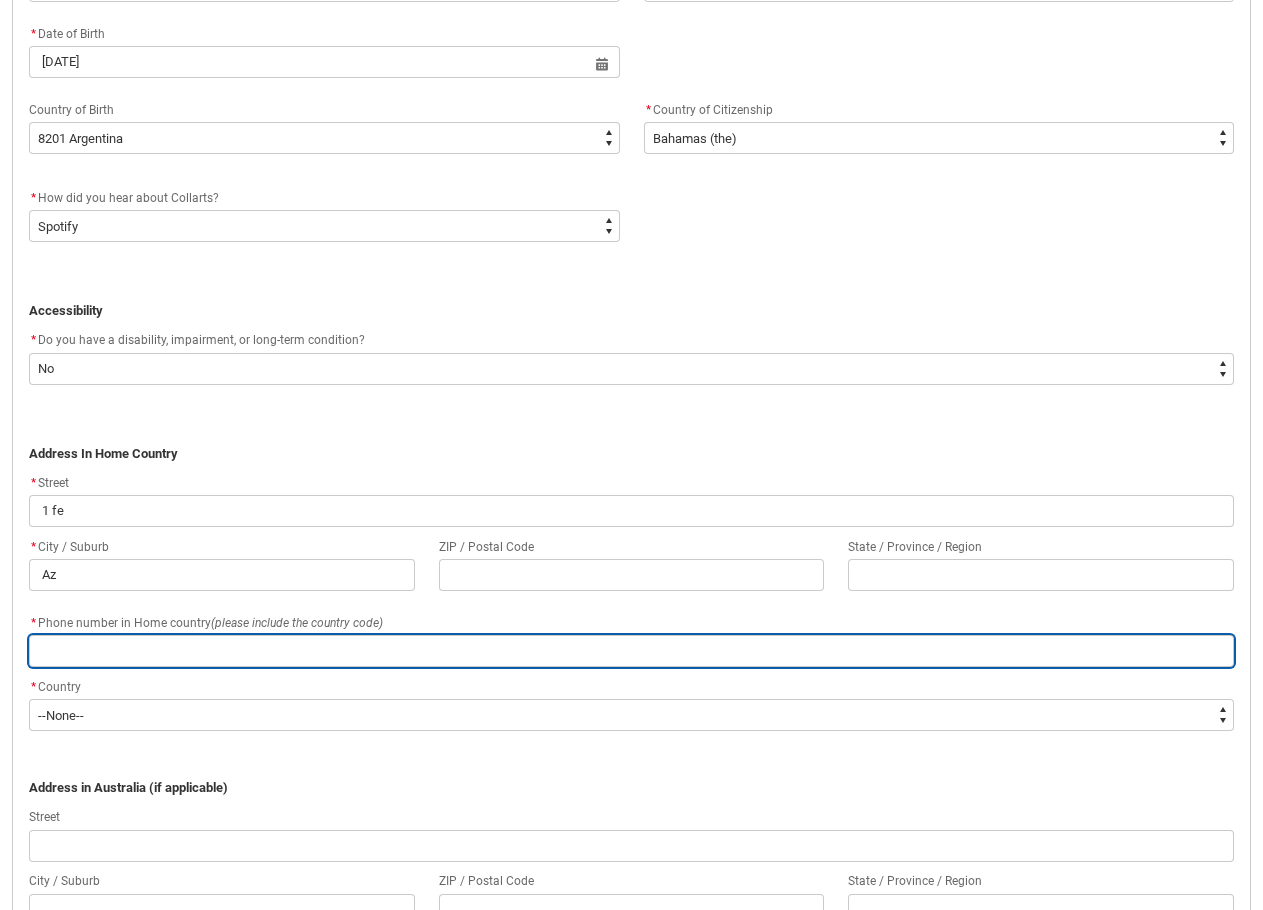 type on "+" 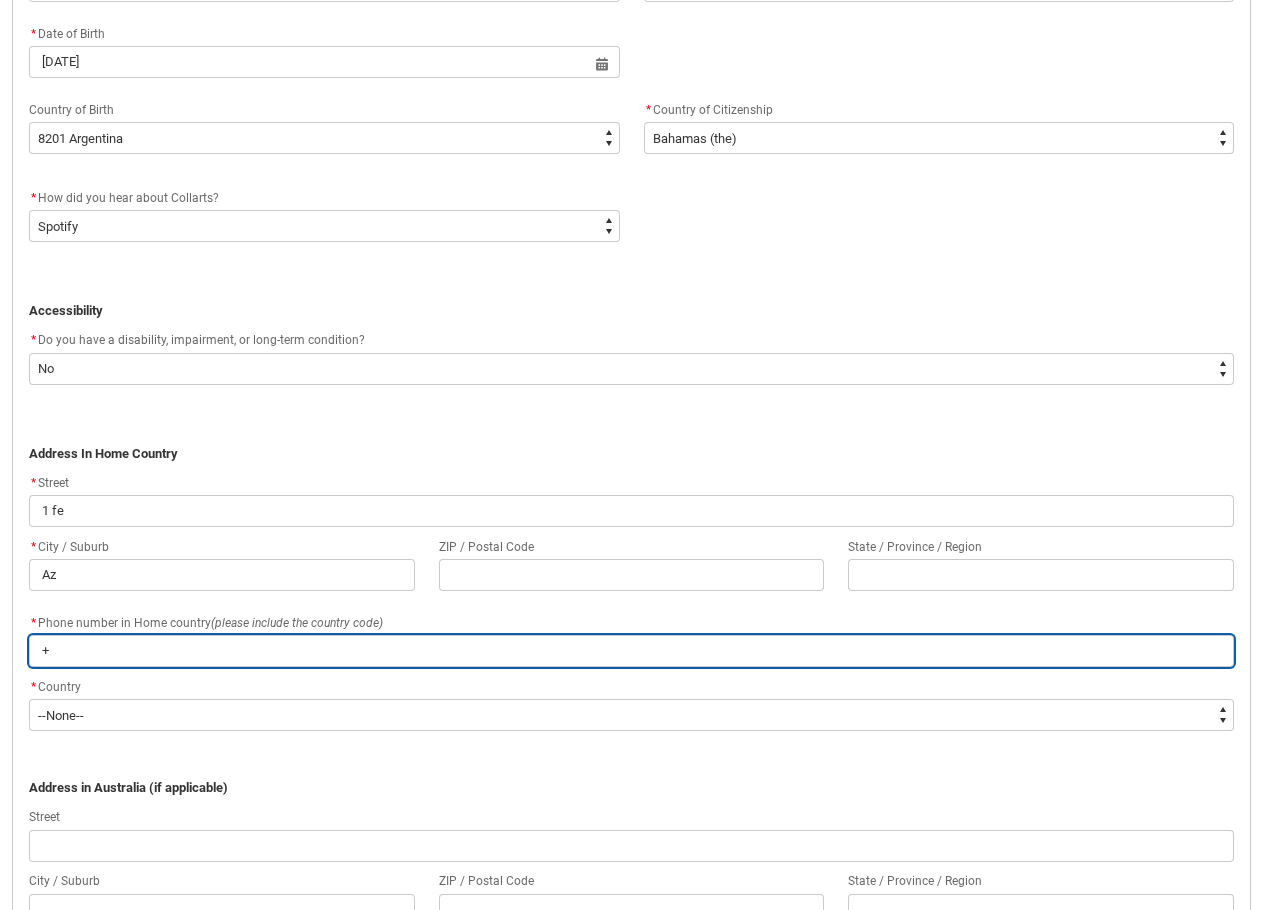 type on "+6" 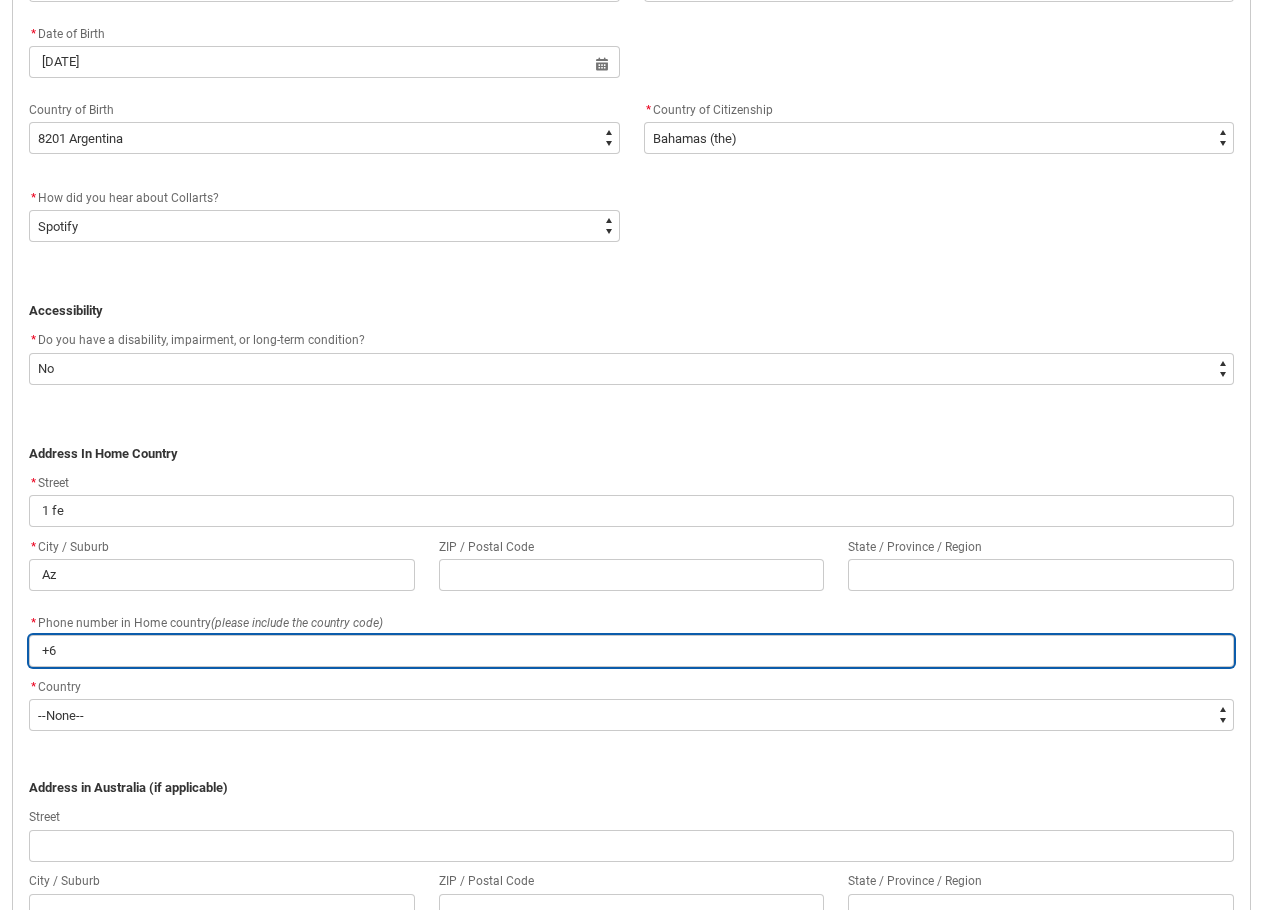 type on "[PHONE]" 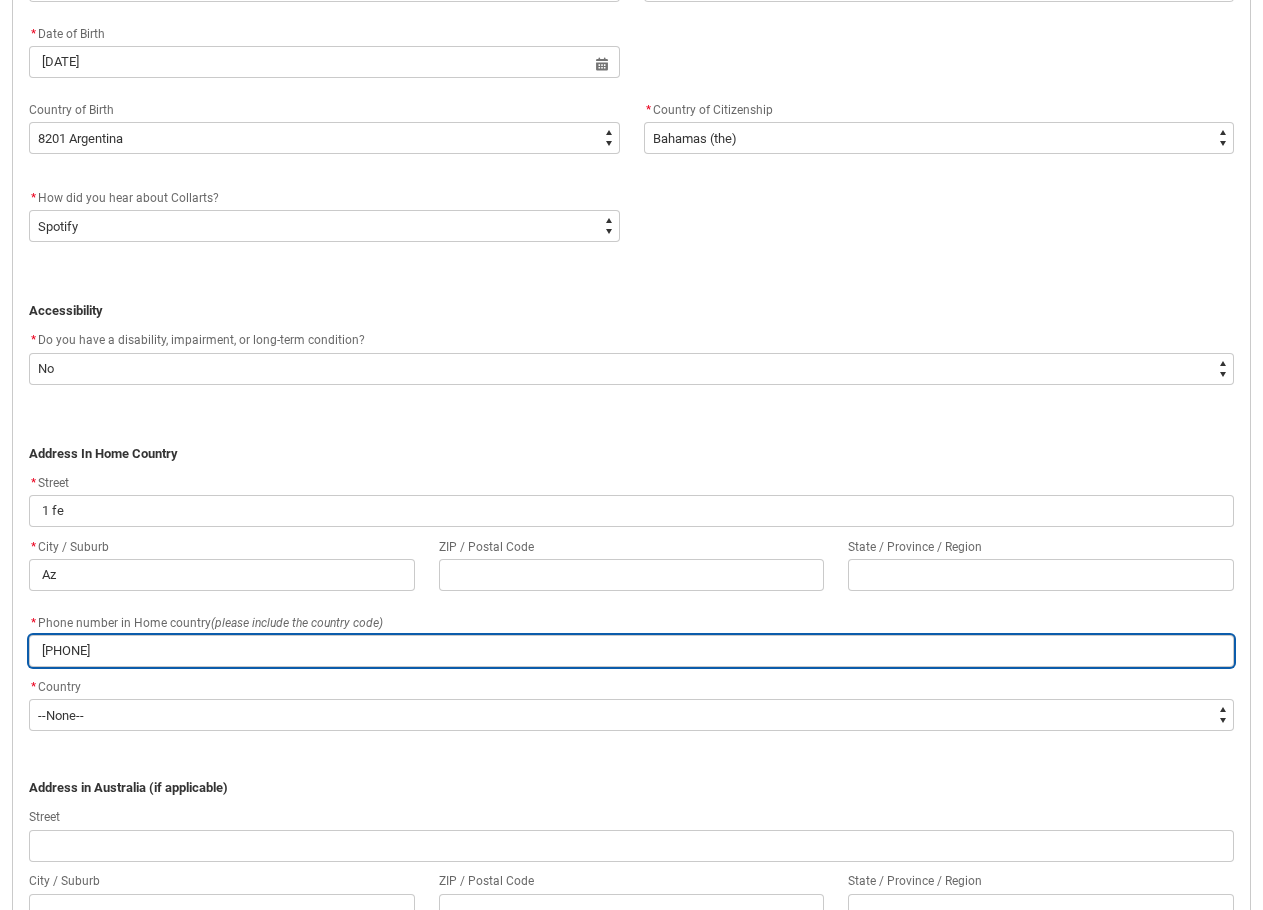 type on "[PHONE]" 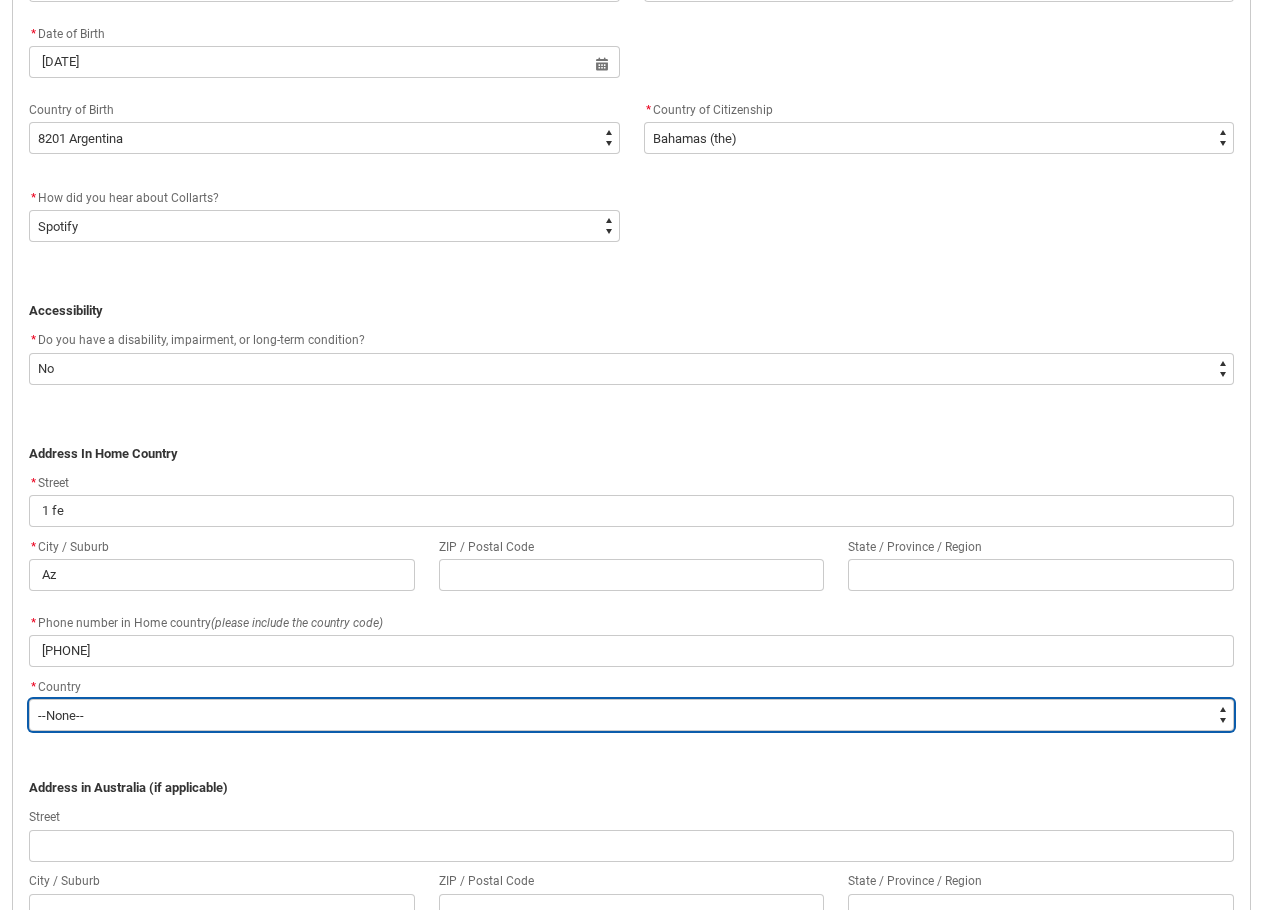 click on "--None-- Adelie Land (France) Afghanistan Aland Islands Albania Algeria Andorra Angola Anguilla Antigua and Barbuda Argentina Argentinian Antarctic Territory Armenia Aruba Australia Australian Antarctic Territory Australian External Territories, nec Austria Azerbaijan Bahamas Bahrain Bangladesh Barbados Belarus Belgium Belize Benin Bermuda Bhutan Bolivia Bonaire, Sint Eustatius and Saba Bosnia and Herzegovina Botswana Brazil British Antarctic Territory Brunei Darussalam Bulgaria Burkina Faso Burundi Cabo Verde Cambodia Cameroon Canada Cayman Islands Central African Republic Chad Chile Chilean Antarctic Territory China (excludes SARs and Taiwan) Colombia Comoros Congo, Democratic Republic of Congo, Republic of Cook Islands Costa Rica Cote d'Ivoire Croatia Cuba Curacao Cyprus Czech Republic Denmark Djibouti Dominica Dominican Republic Ecuador Egypt El Salvador England Equatorial Guinea Eritrea Estonia Ethiopia Falkland Islands Faroe Islands Fiji Finland France French Guiana French Polynesia Gabon Gambia Georgia" at bounding box center (631, 715) 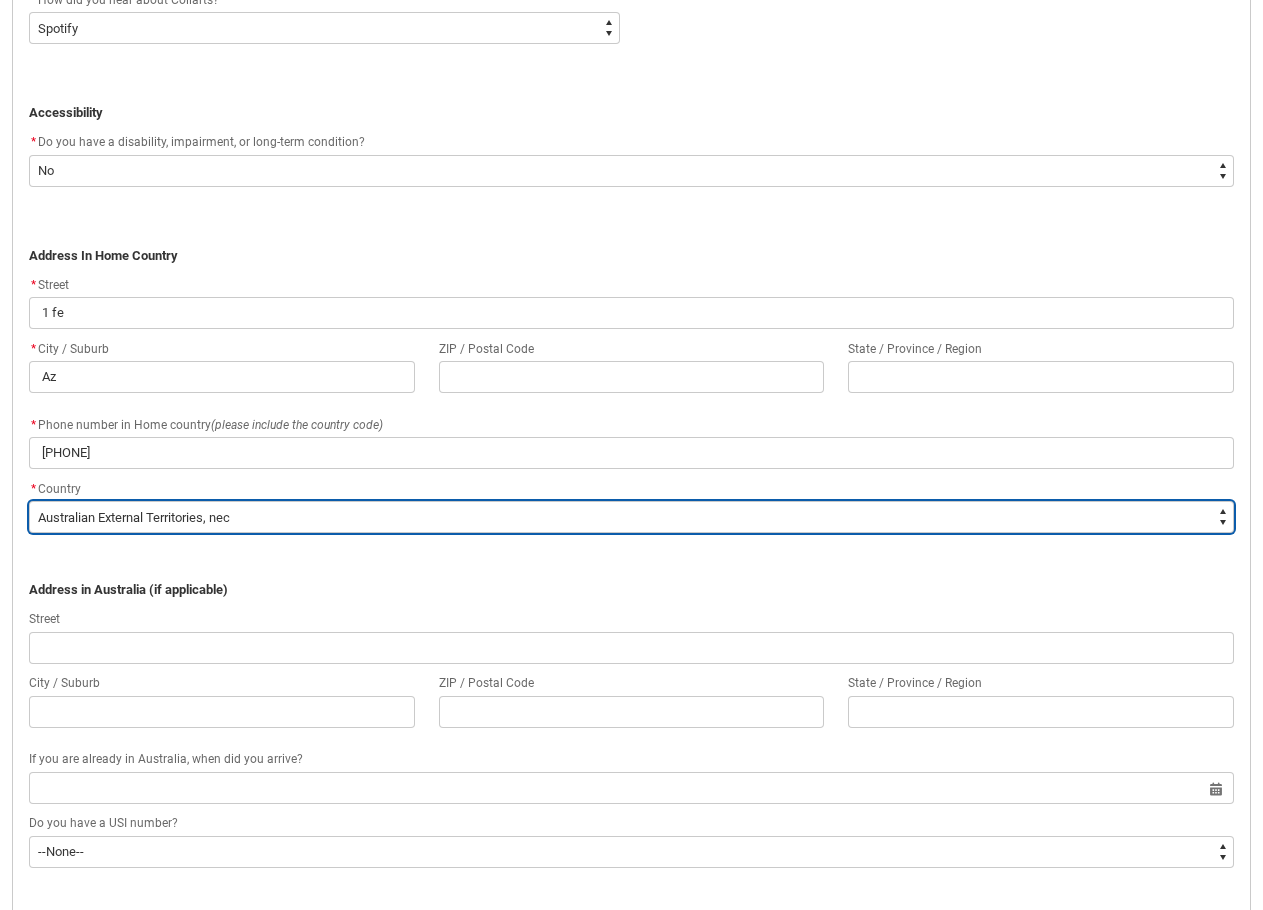 scroll, scrollTop: 1100, scrollLeft: 0, axis: vertical 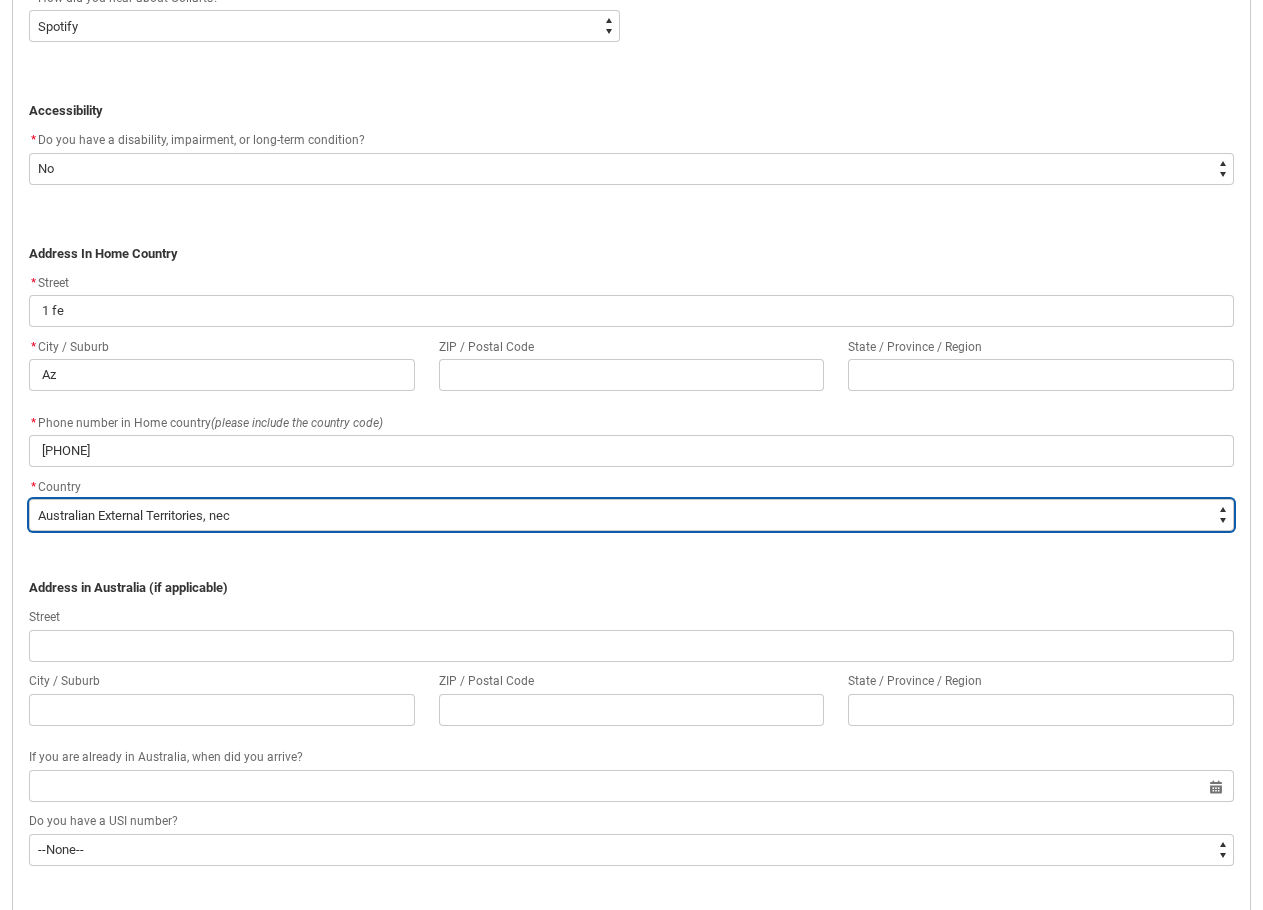 click on "--None-- Adelie Land (France) Afghanistan Aland Islands Albania Algeria Andorra Angola Anguilla Antigua and Barbuda Argentina Argentinian Antarctic Territory Armenia Aruba Australia Australian Antarctic Territory Australian External Territories, nec Austria Azerbaijan Bahamas Bahrain Bangladesh Barbados Belarus Belgium Belize Benin Bermuda Bhutan Bolivia Bonaire, Sint Eustatius and Saba Bosnia and Herzegovina Botswana Brazil British Antarctic Territory Brunei Darussalam Bulgaria Burkina Faso Burundi Cabo Verde Cambodia Cameroon Canada Cayman Islands Central African Republic Chad Chile Chilean Antarctic Territory China (excludes SARs and Taiwan) Colombia Comoros Congo, Democratic Republic of Congo, Republic of Cook Islands Costa Rica Cote d'Ivoire Croatia Cuba Curacao Cyprus Czech Republic Denmark Djibouti Dominica Dominican Republic Ecuador Egypt El Salvador England Equatorial Guinea Eritrea Estonia Ethiopia Falkland Islands Faroe Islands Fiji Finland France French Guiana French Polynesia Gabon Gambia Georgia" at bounding box center (631, 515) 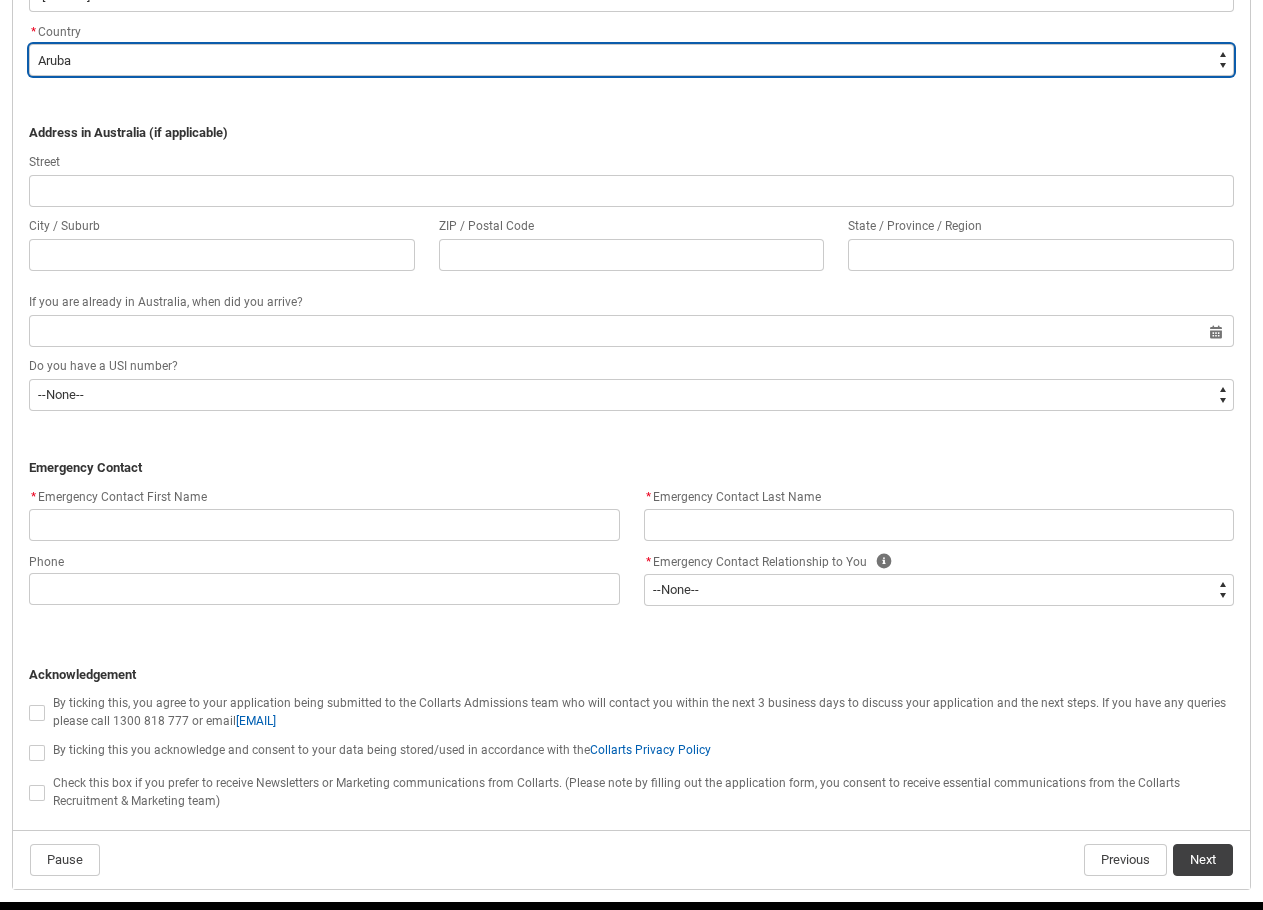 scroll, scrollTop: 1600, scrollLeft: 0, axis: vertical 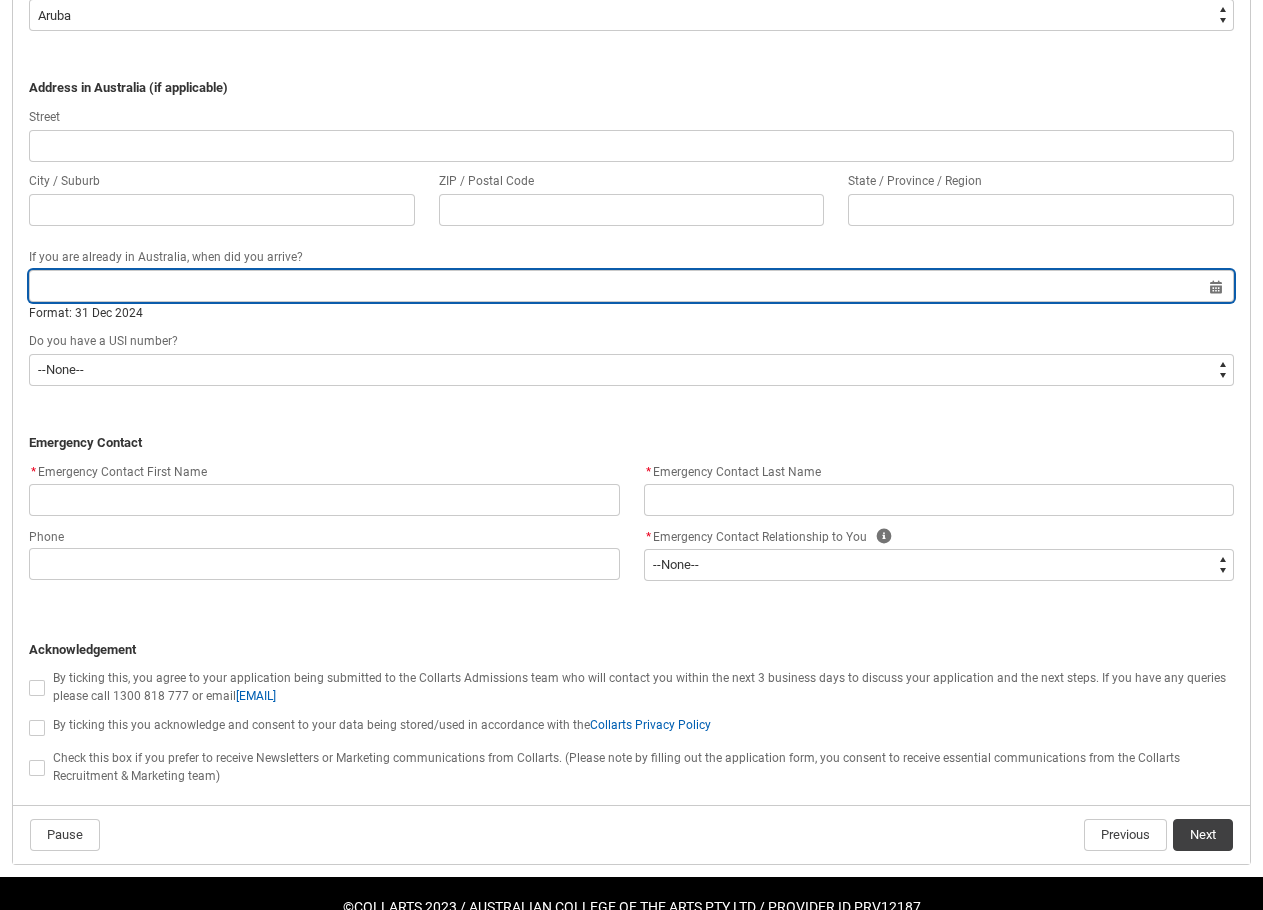 click at bounding box center (631, 286) 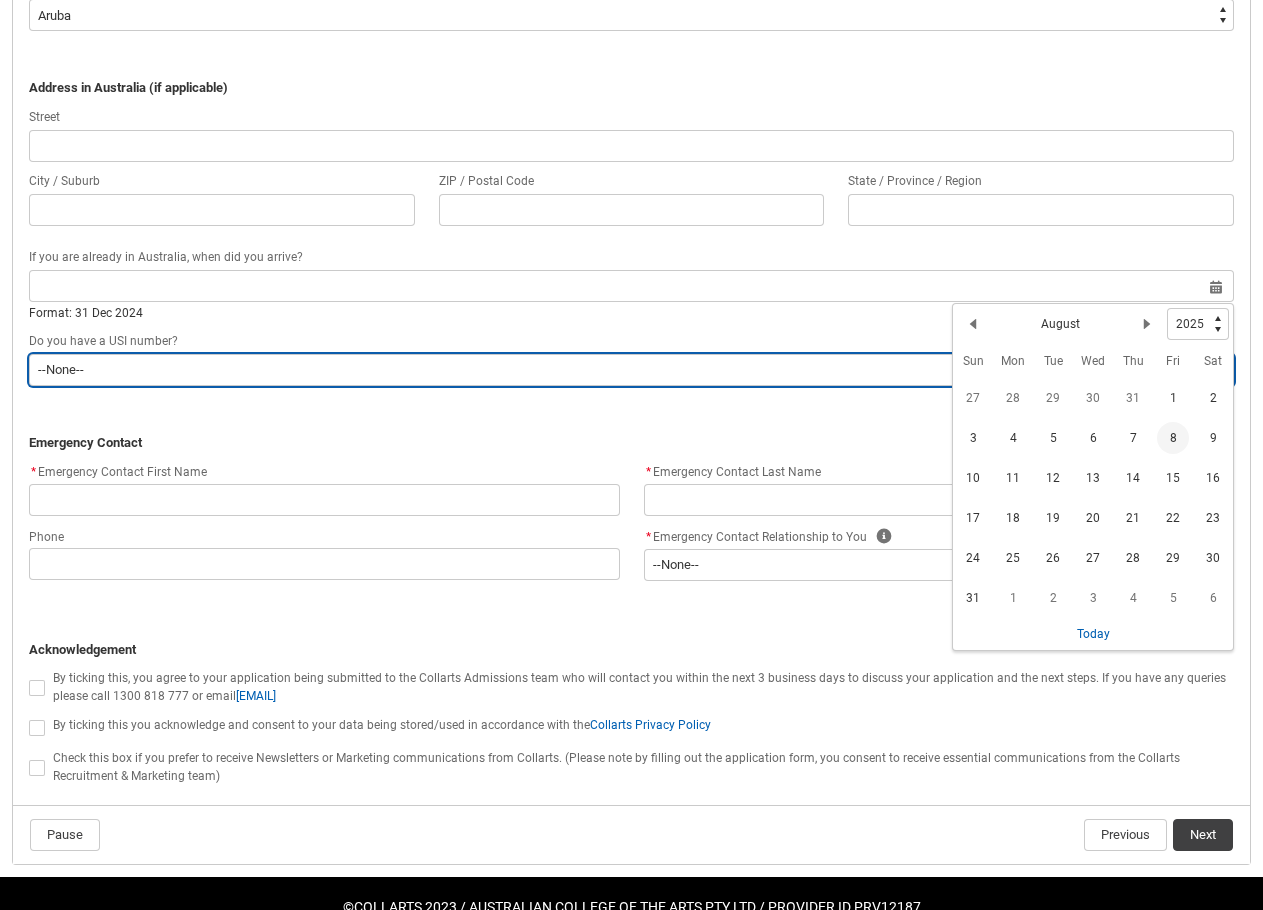type 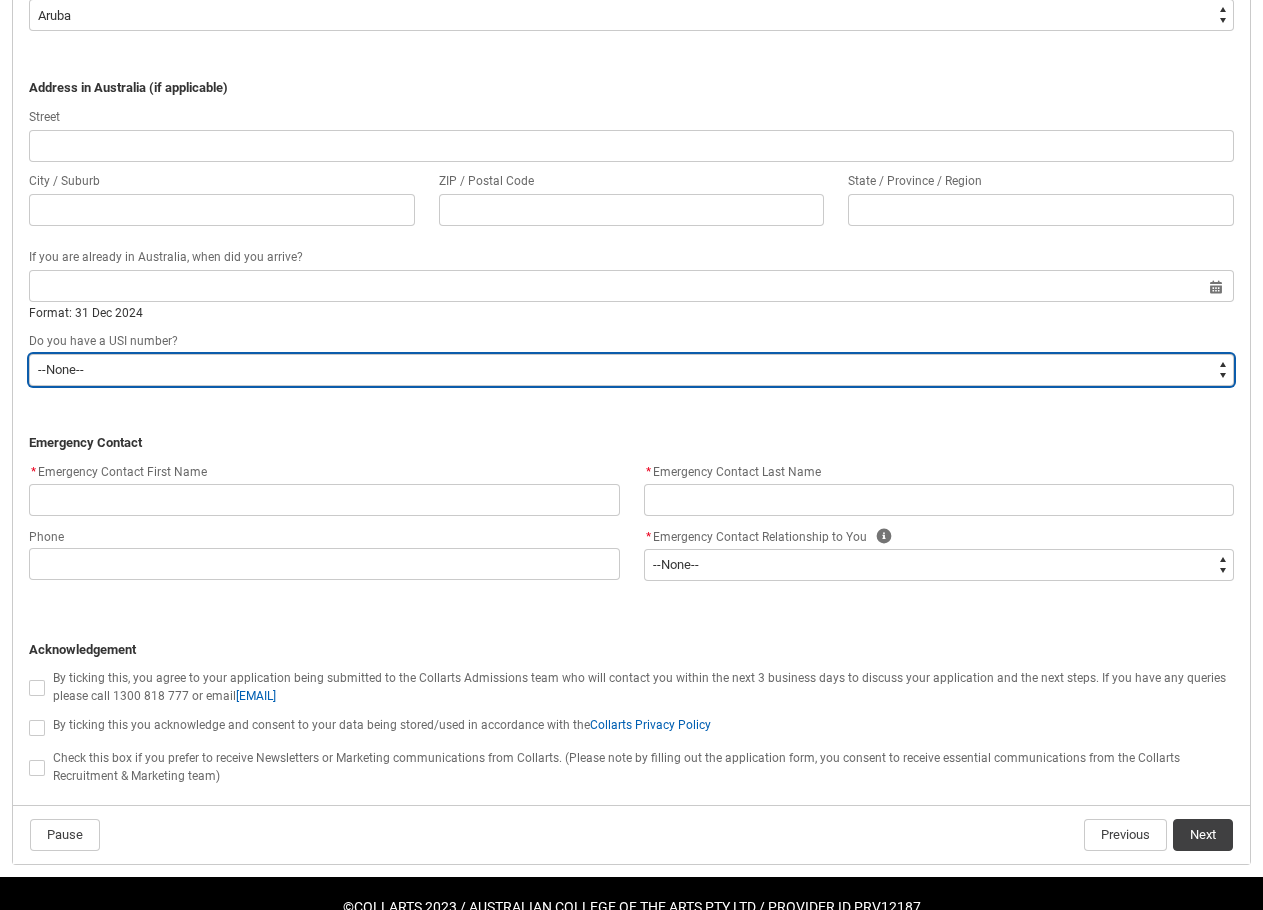 click on "--None-- Yes No" at bounding box center (631, 370) 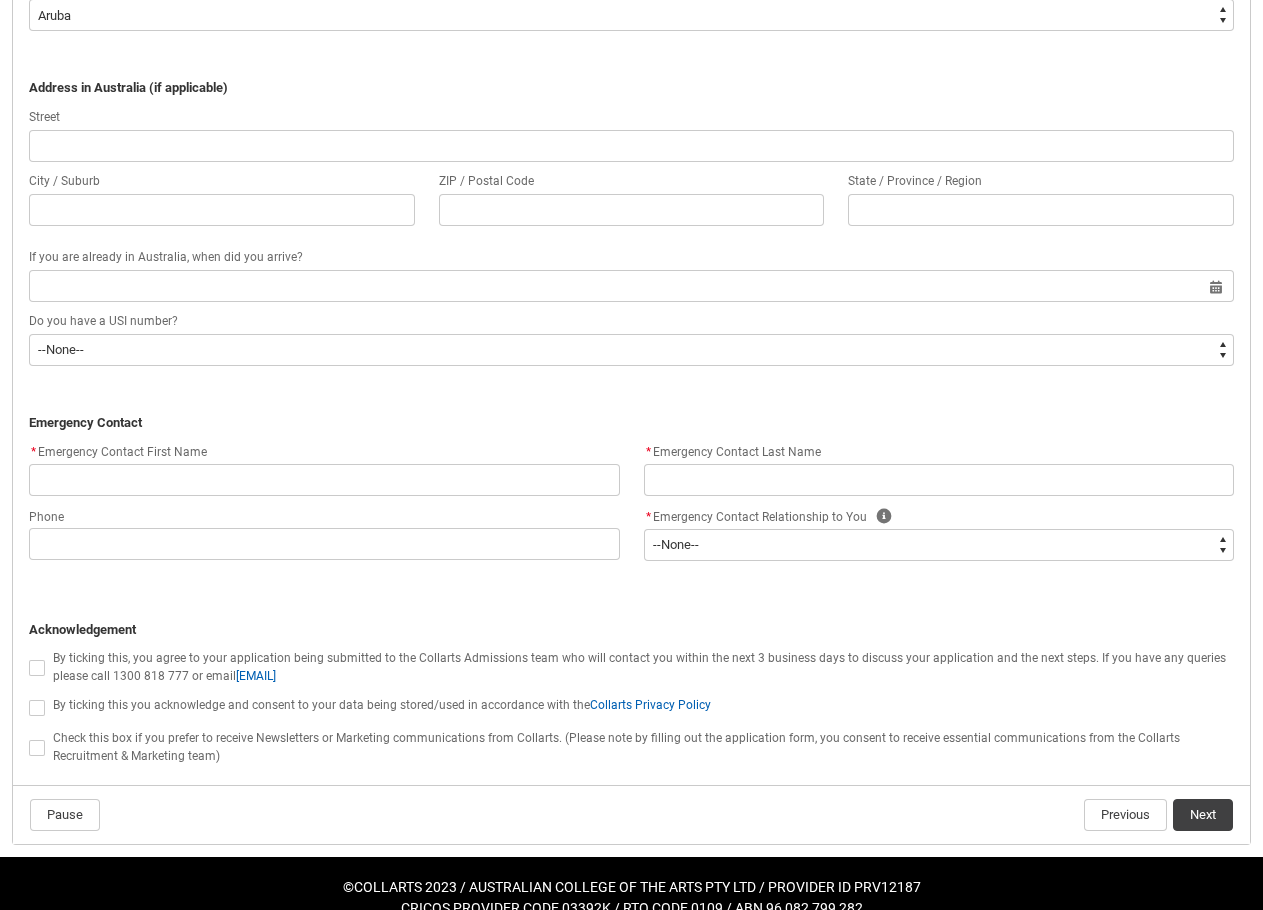 click on "Do you have a USI number?" 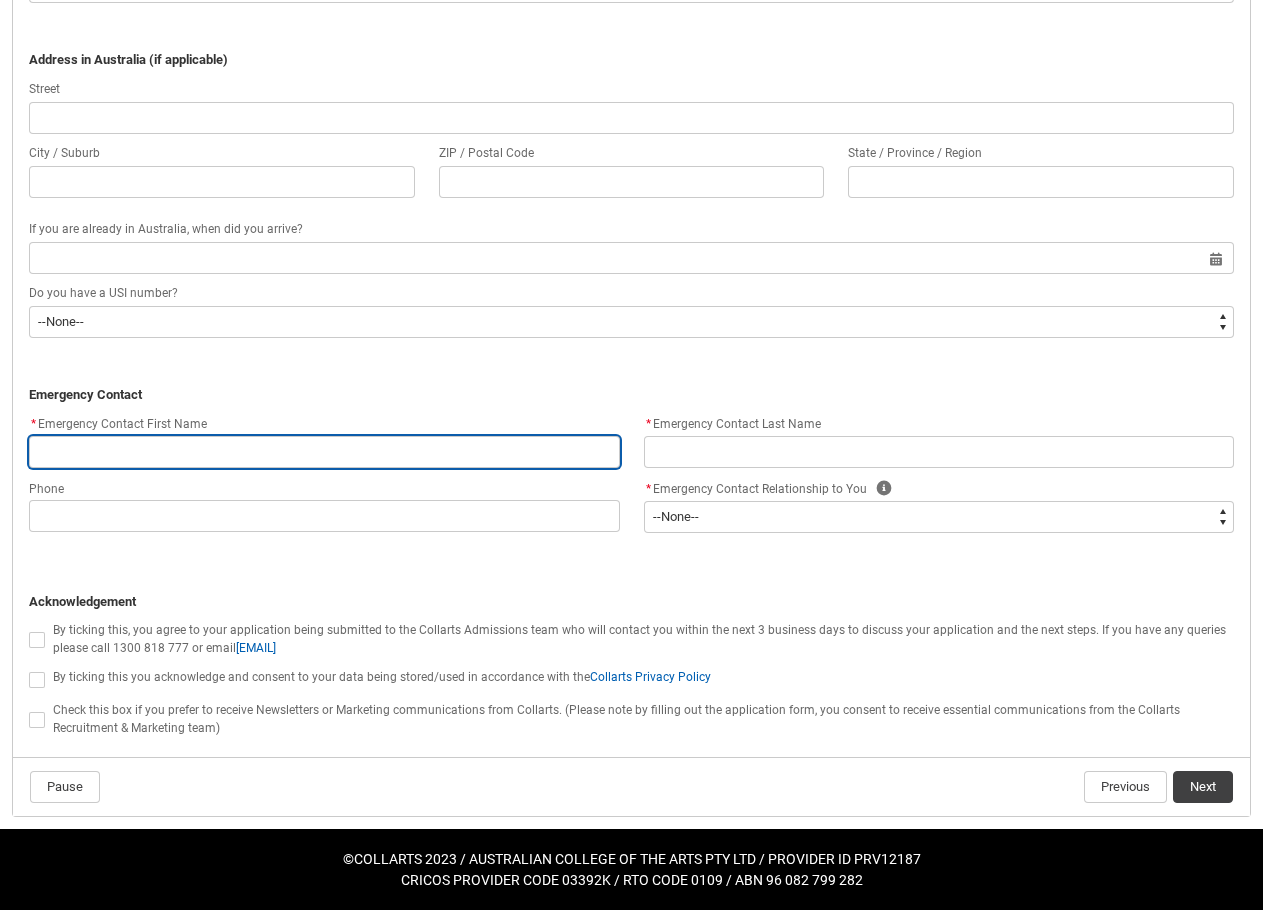 click at bounding box center [324, 452] 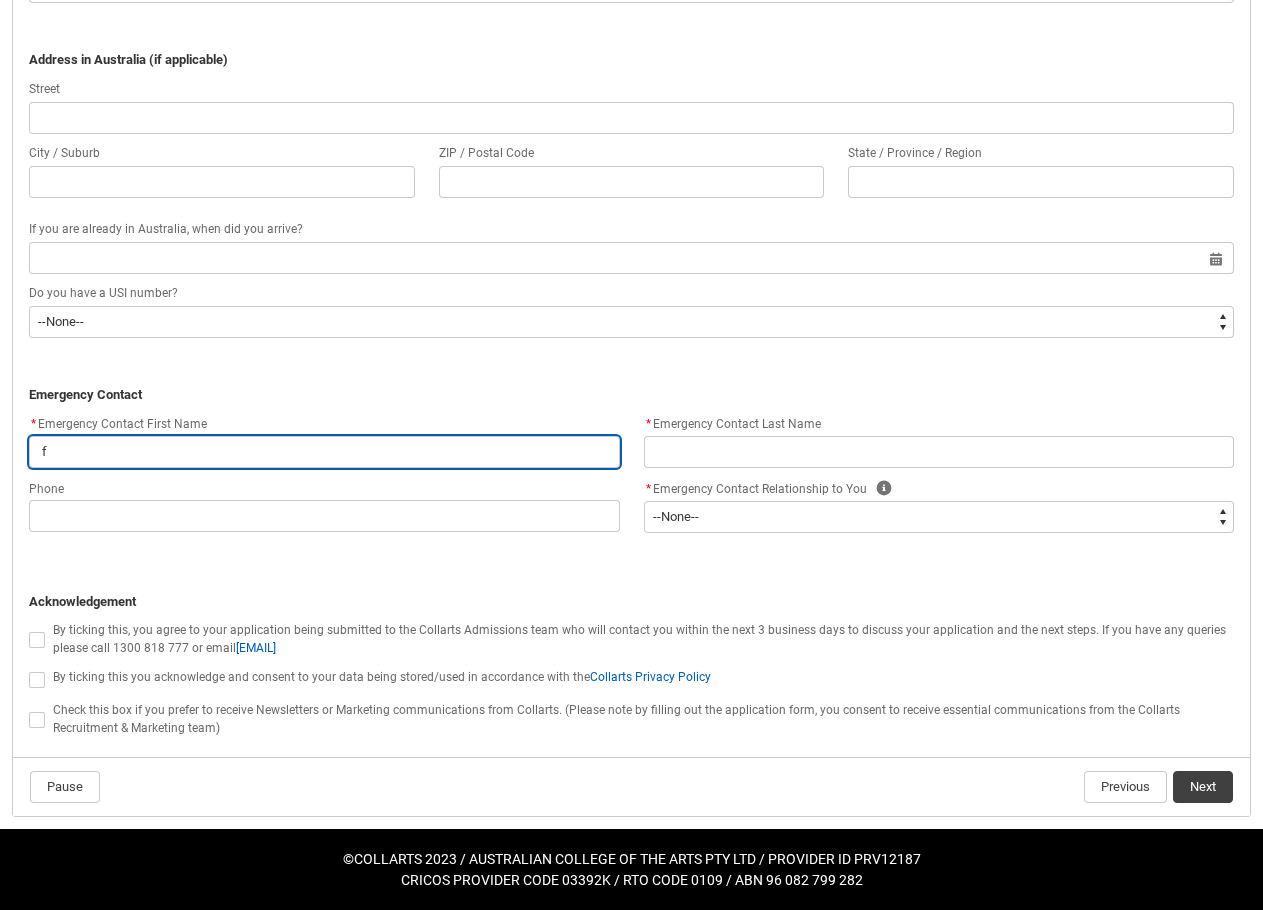 type on "ff" 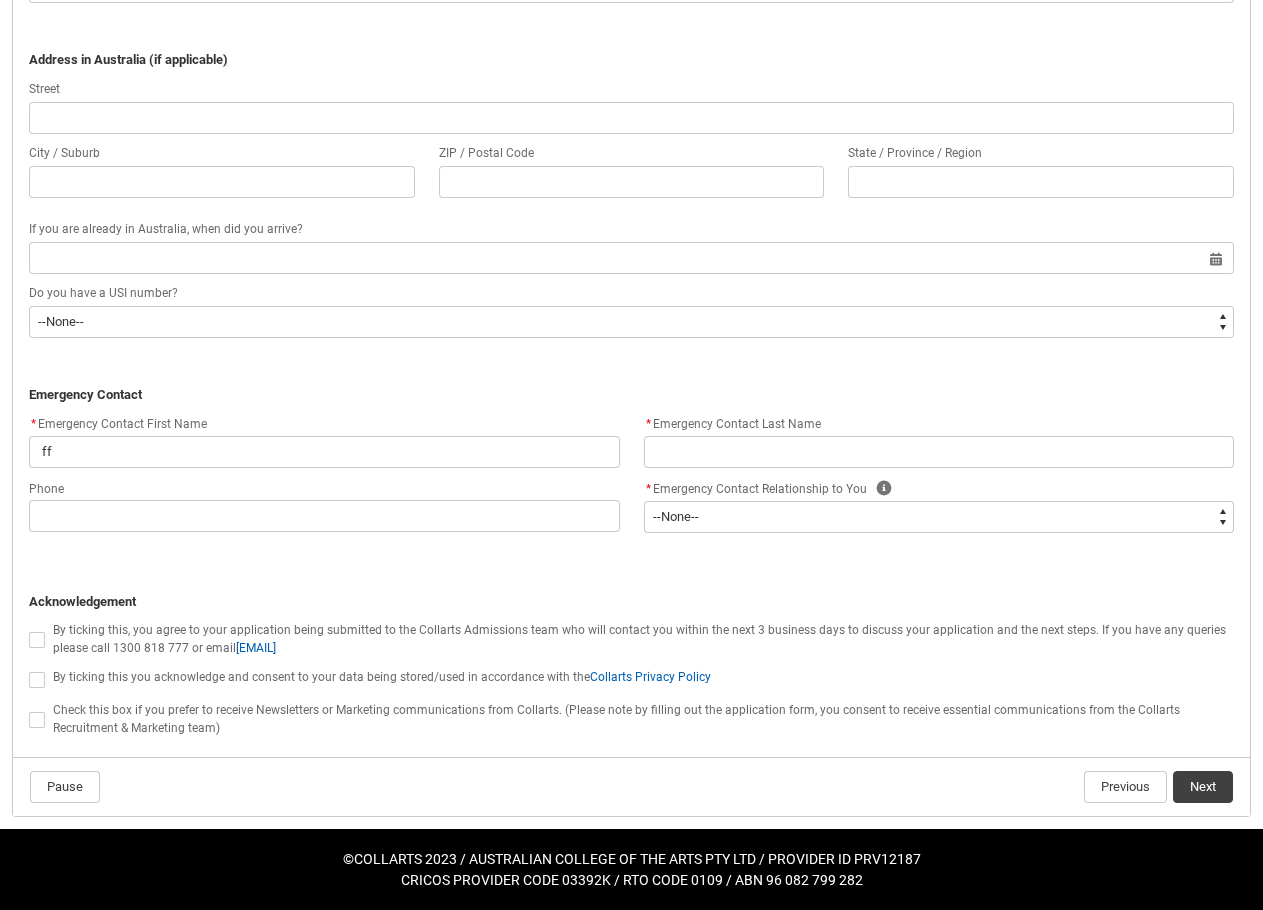 click on "* Emergency Contact Last Name" 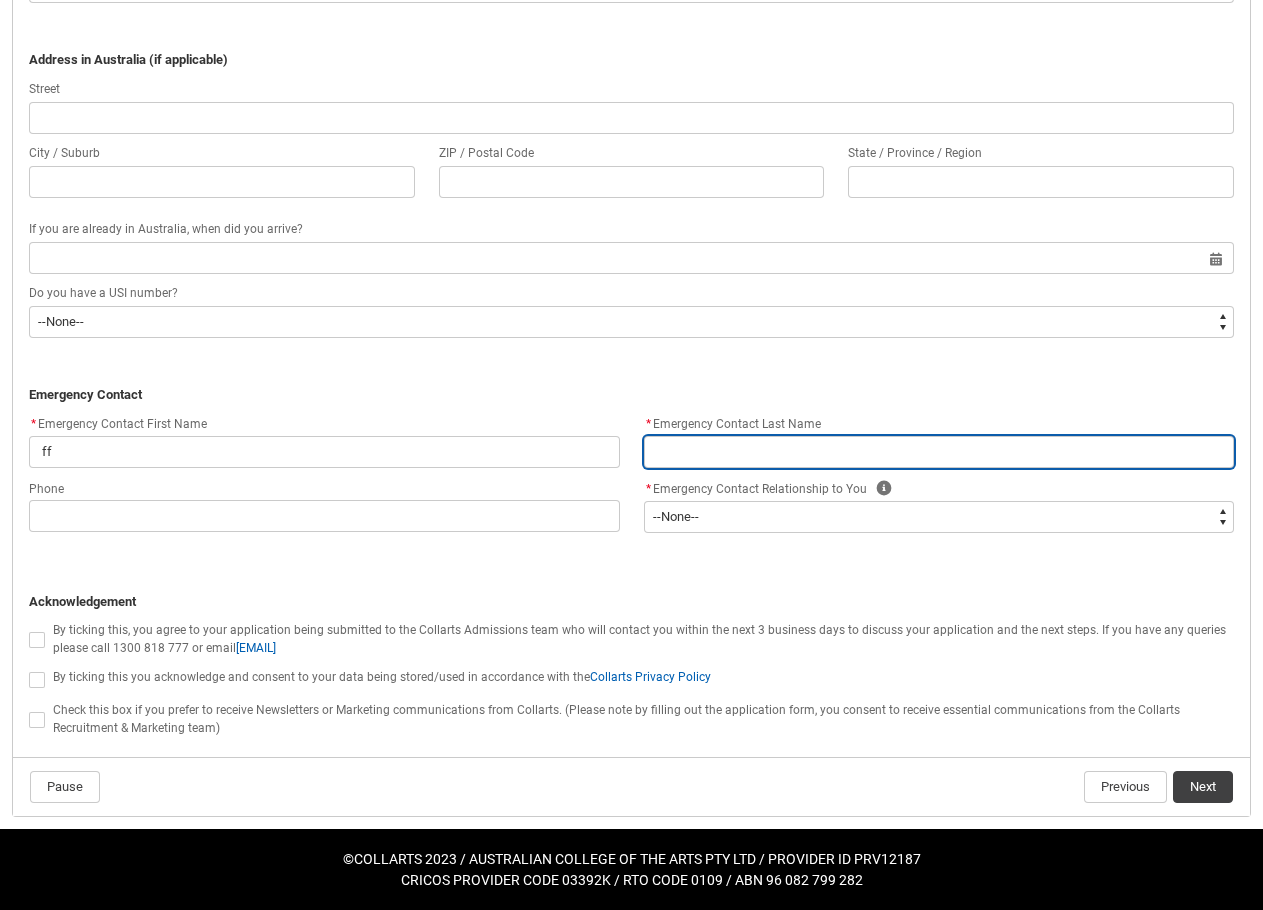 click at bounding box center [939, 452] 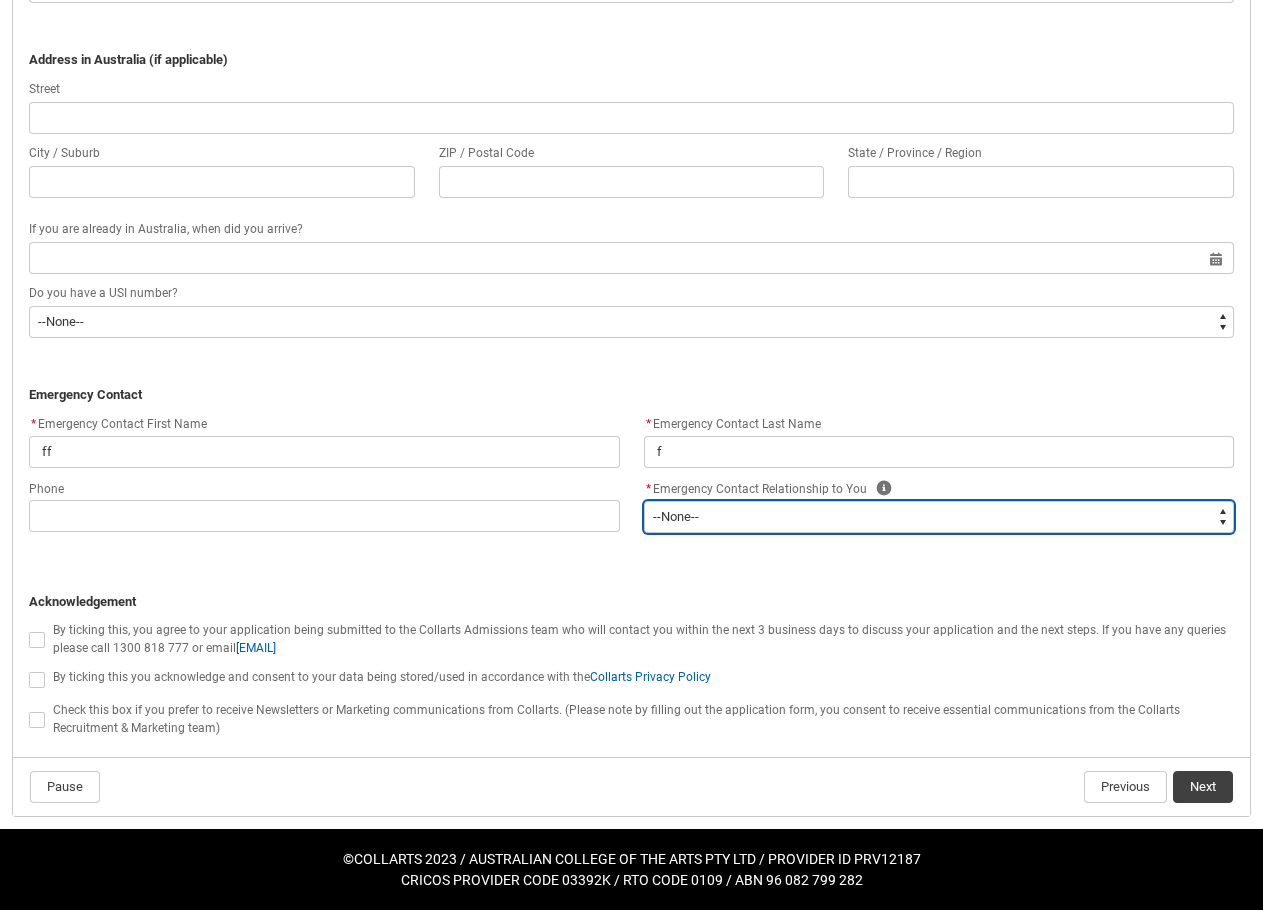 click on "--None-- Mother Father Sibling Child Partner Relation Friend" at bounding box center (939, 517) 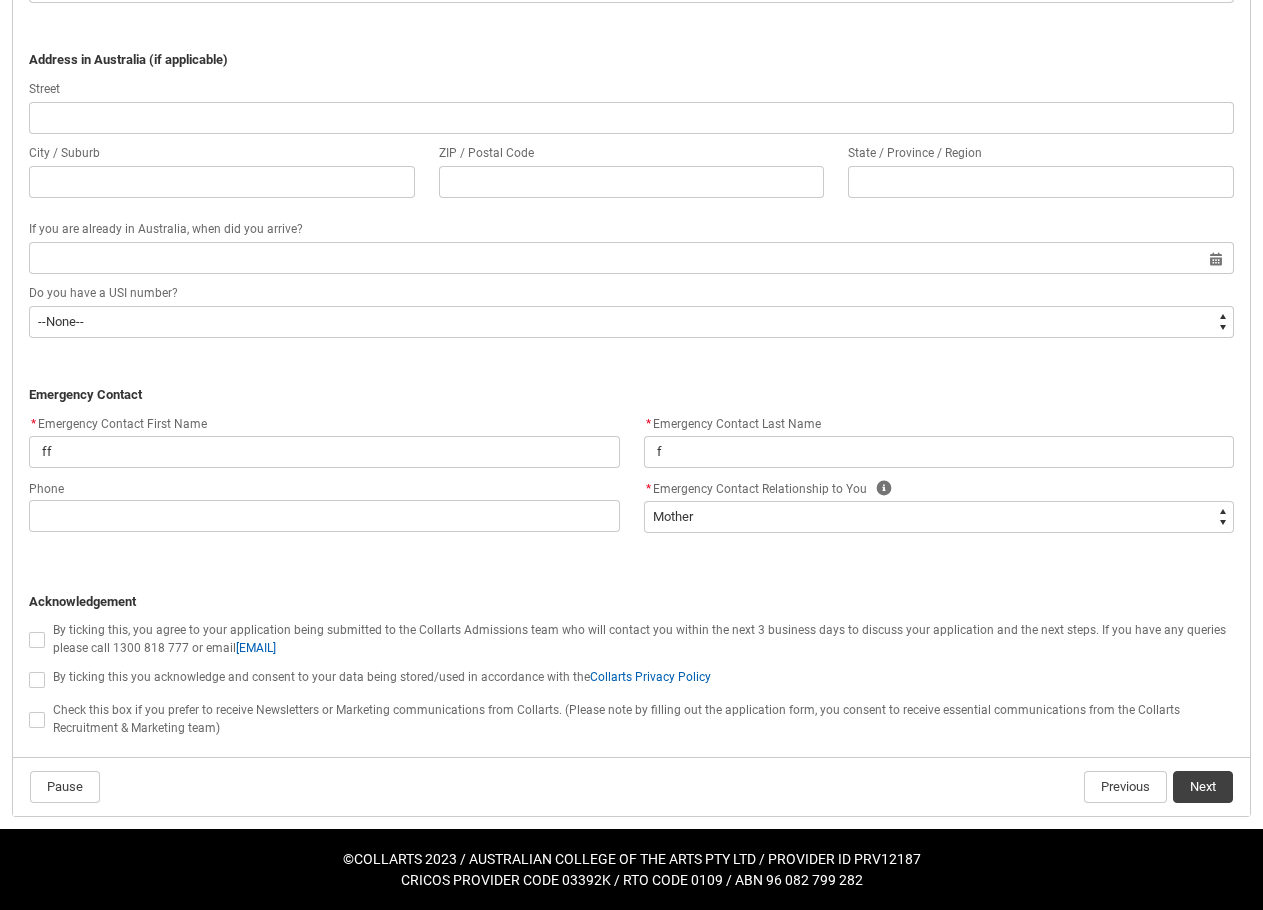 click 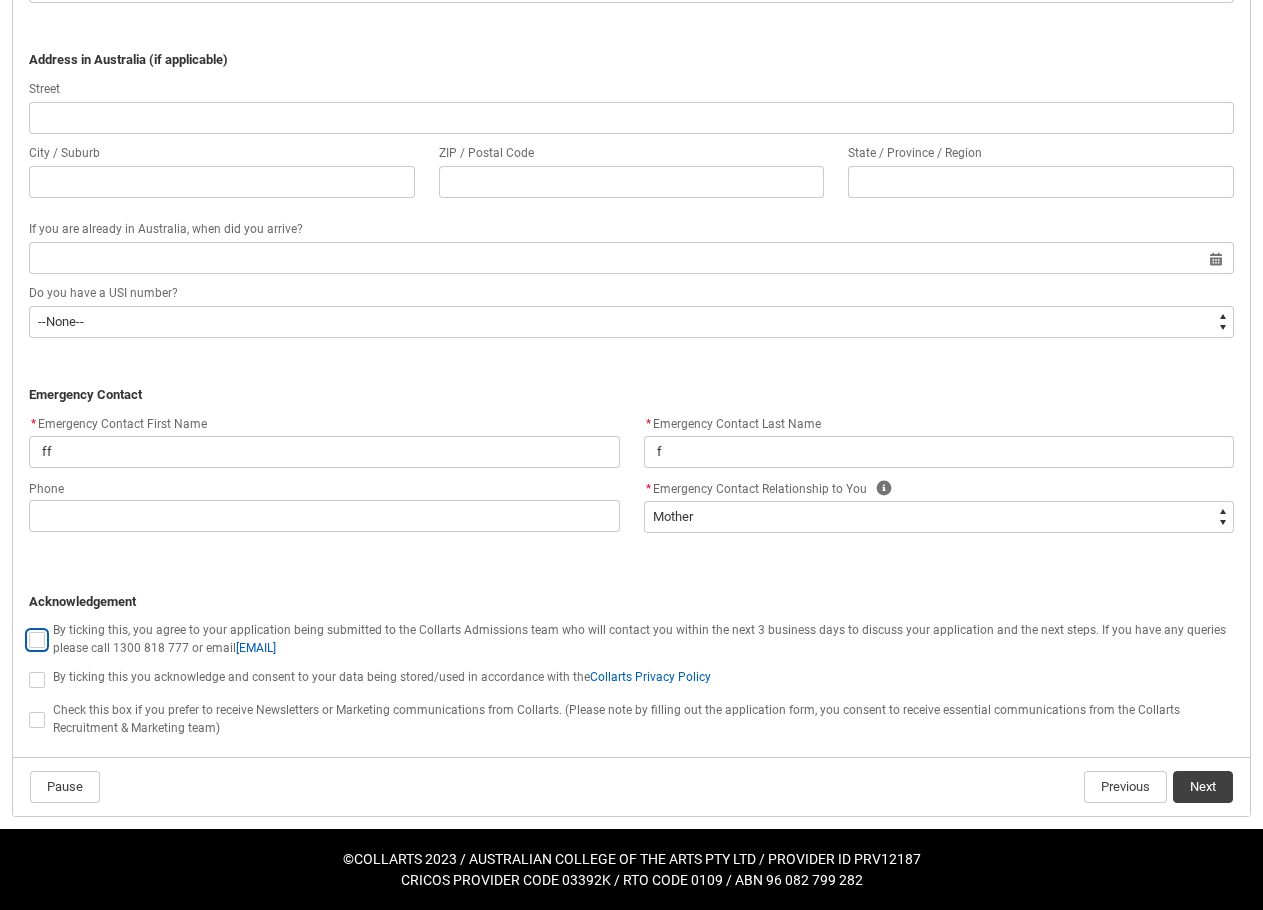 click at bounding box center (28, 628) 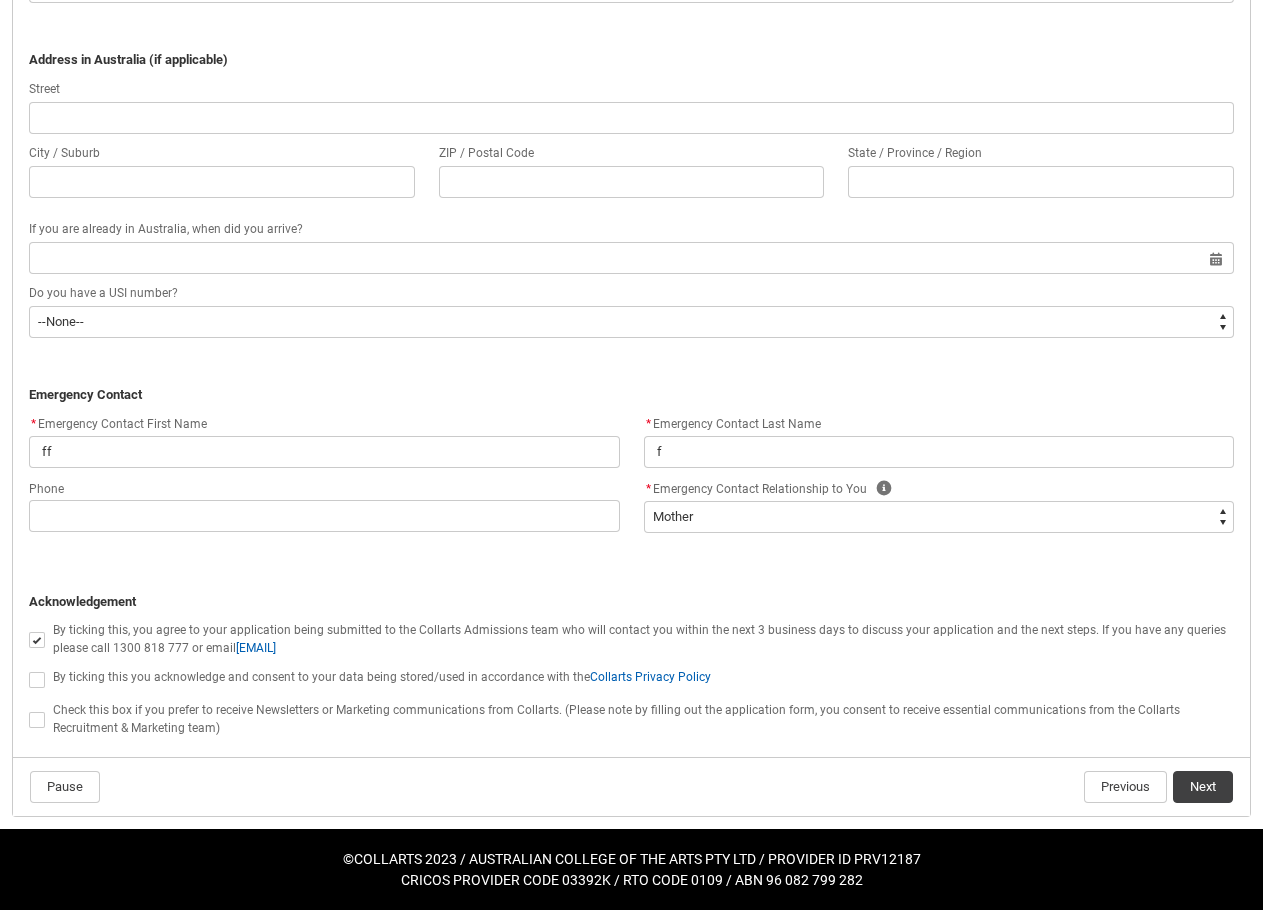 click 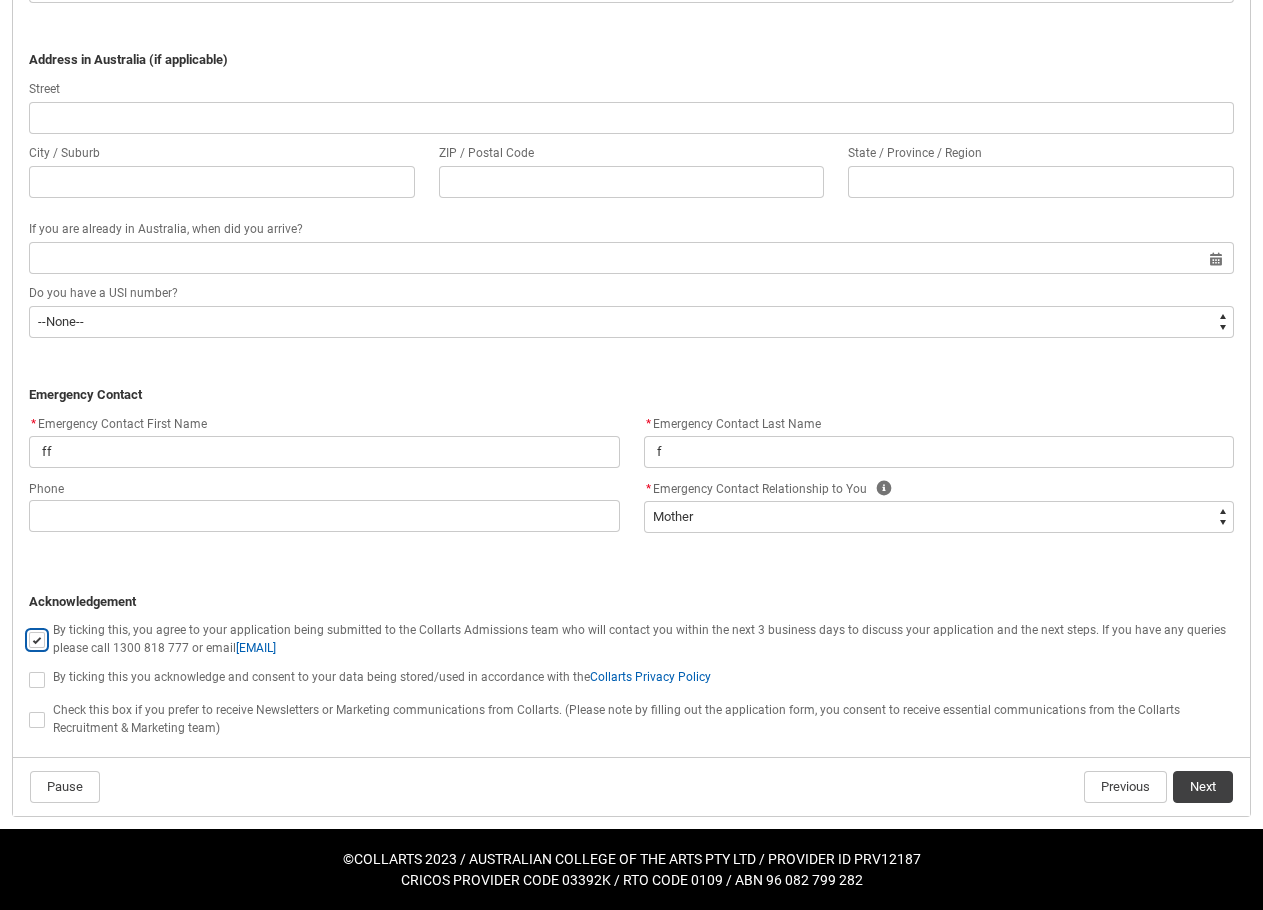 click at bounding box center (28, 628) 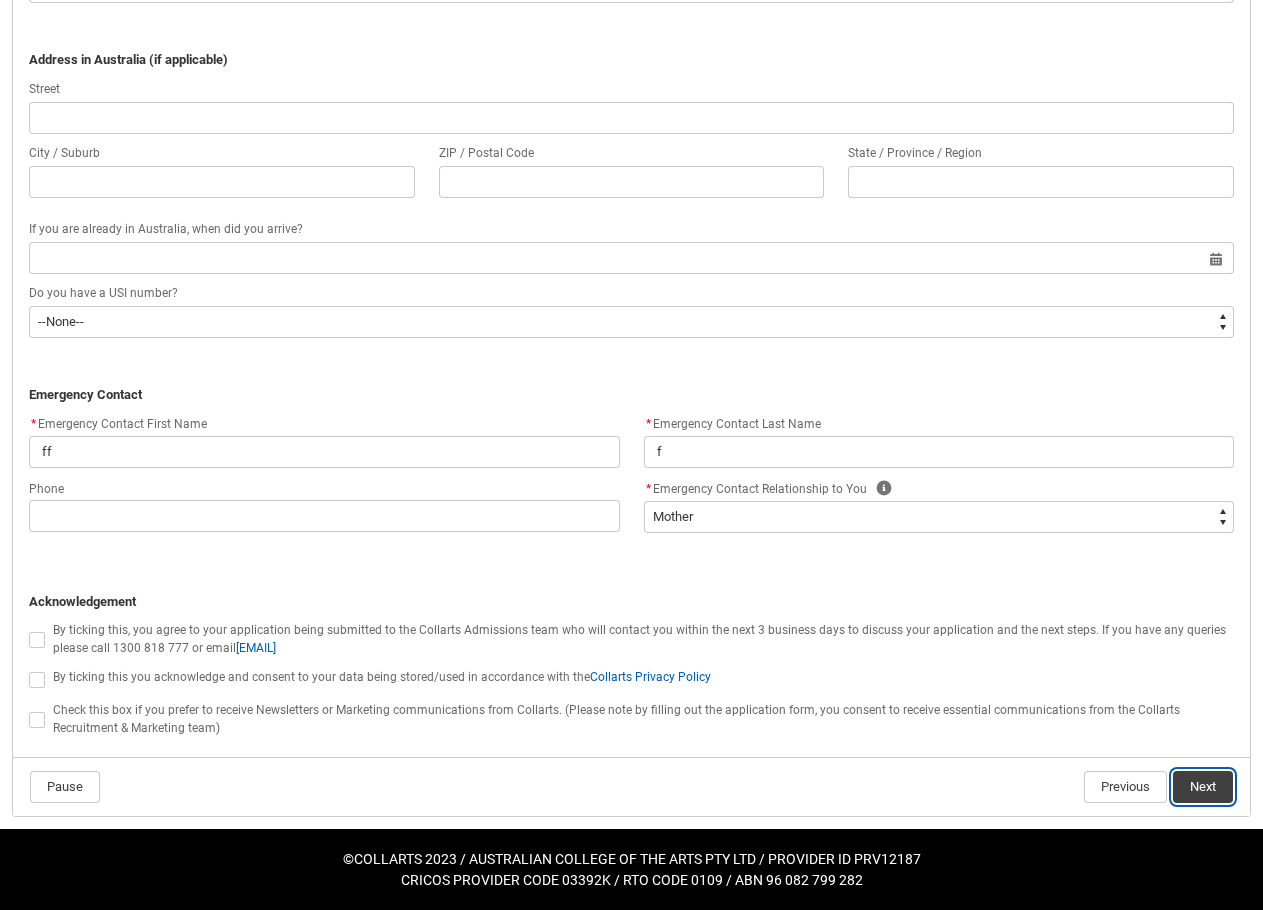 click on "Next" 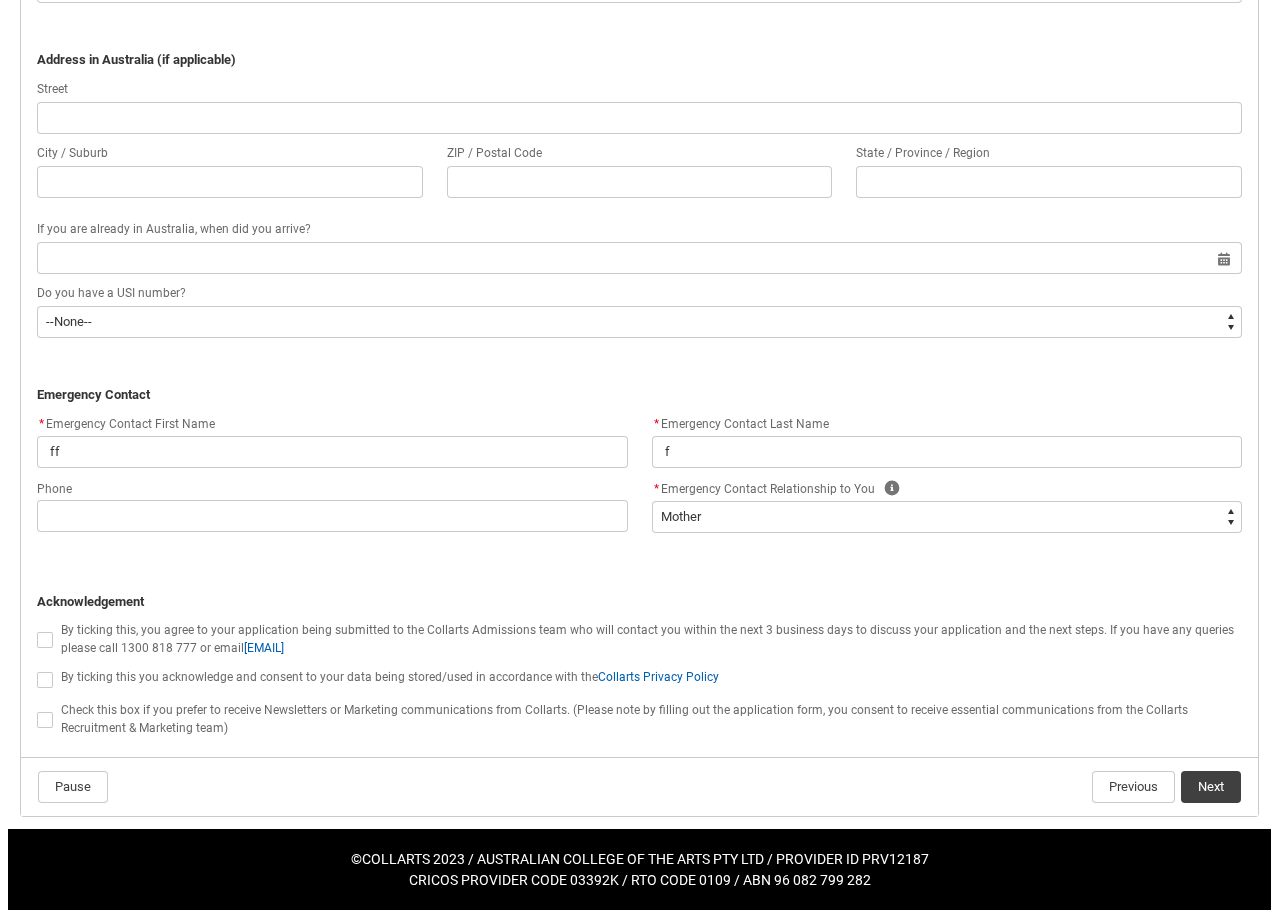 scroll, scrollTop: 0, scrollLeft: 0, axis: both 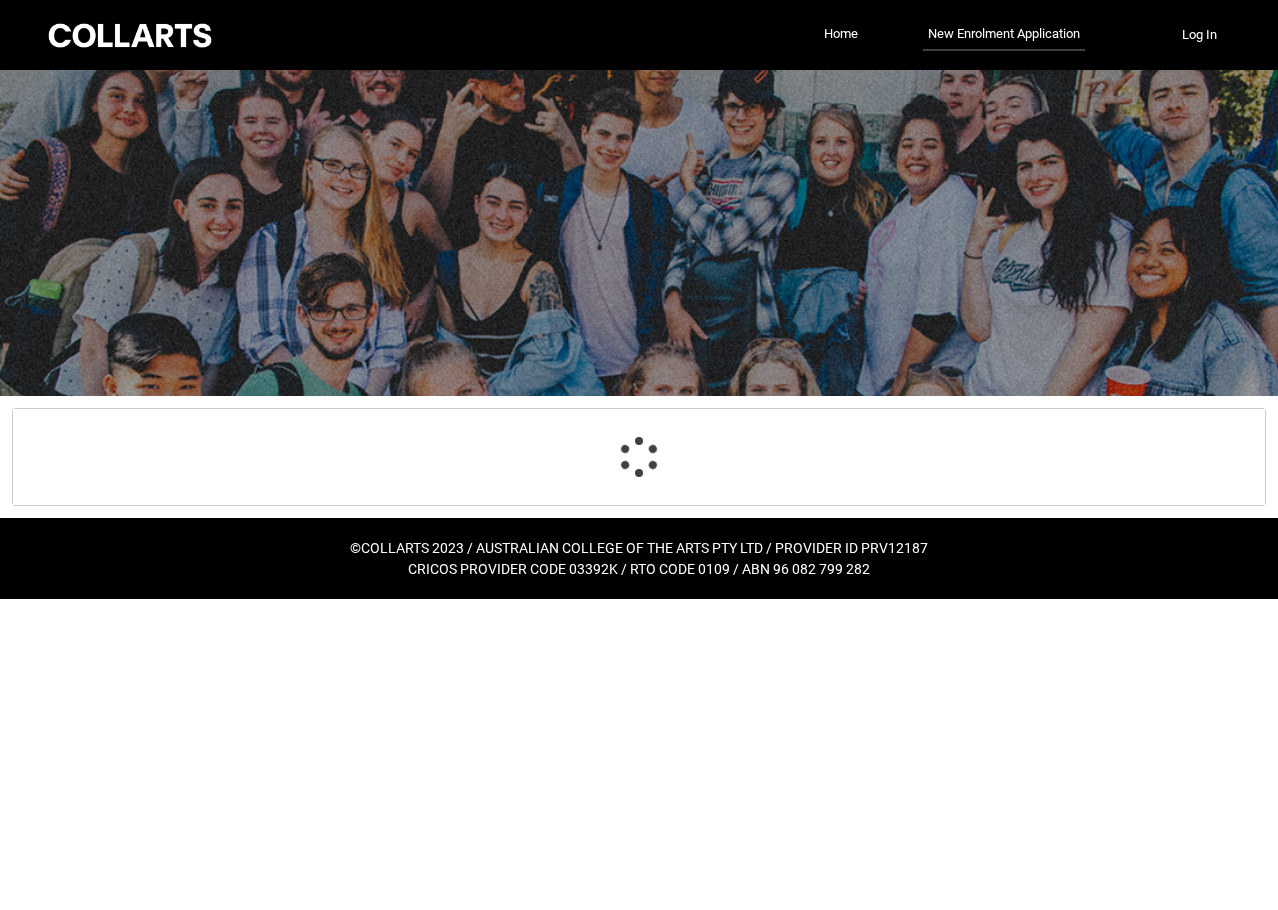 select on "Birth_Country.8201" 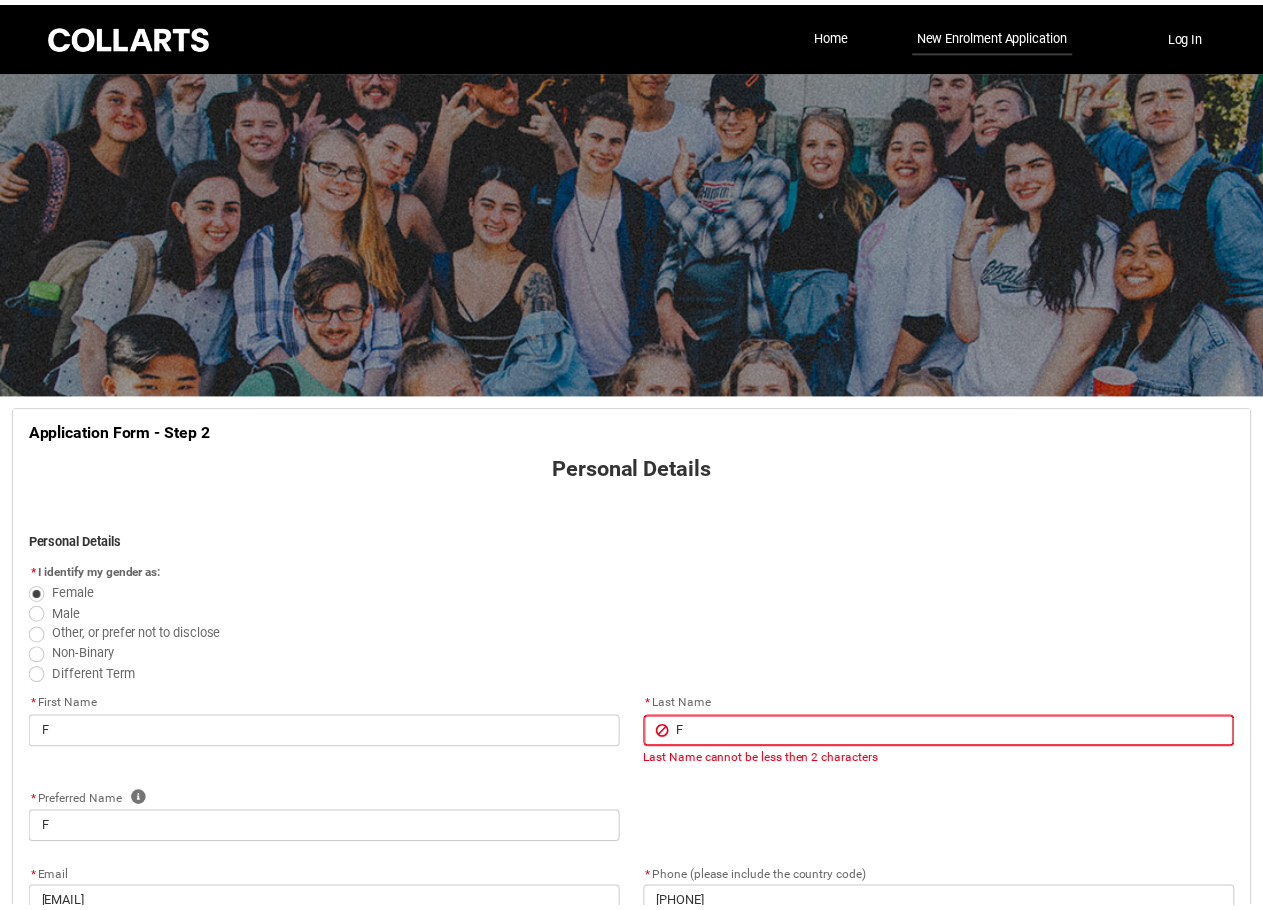 scroll, scrollTop: 209, scrollLeft: 0, axis: vertical 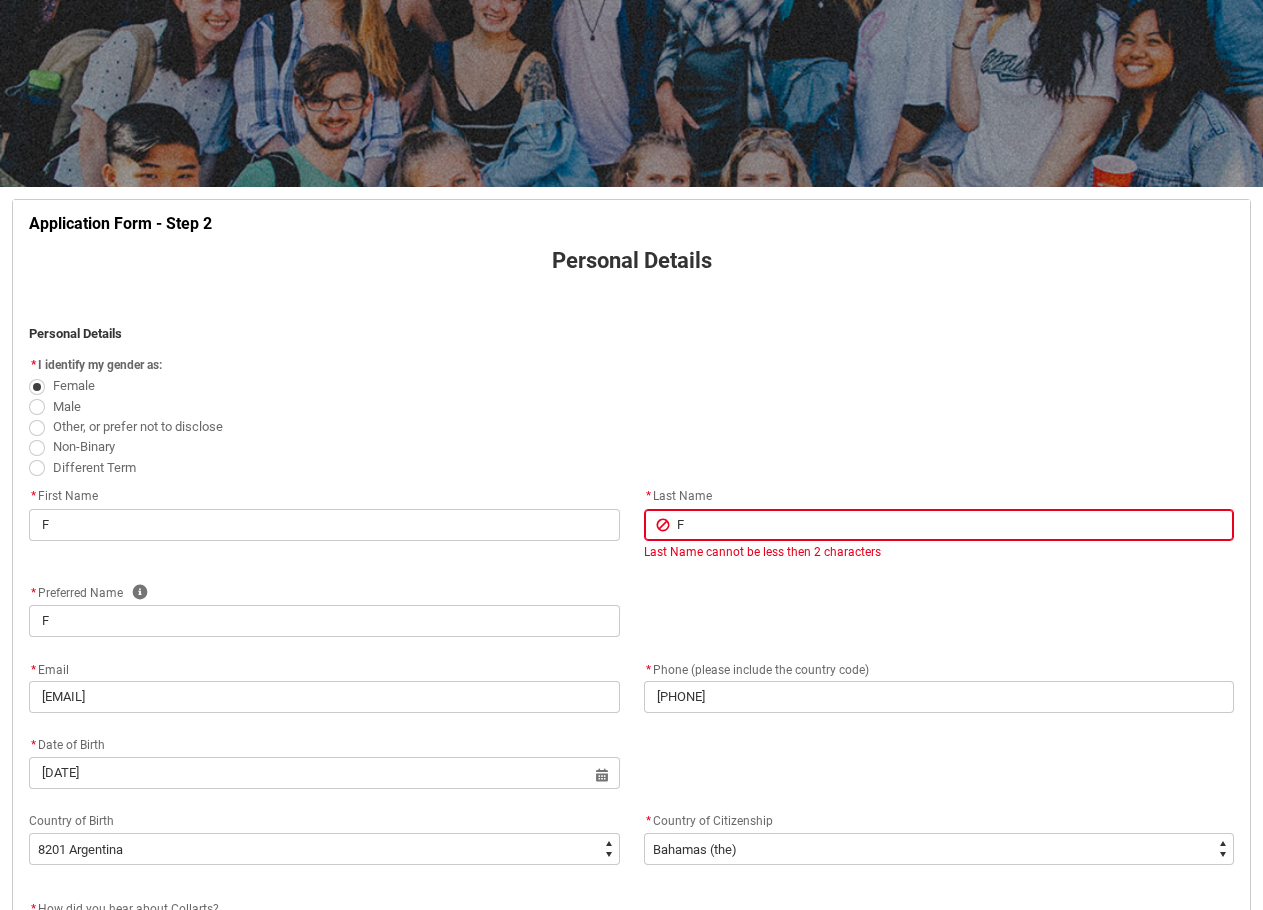 type on "Ff" 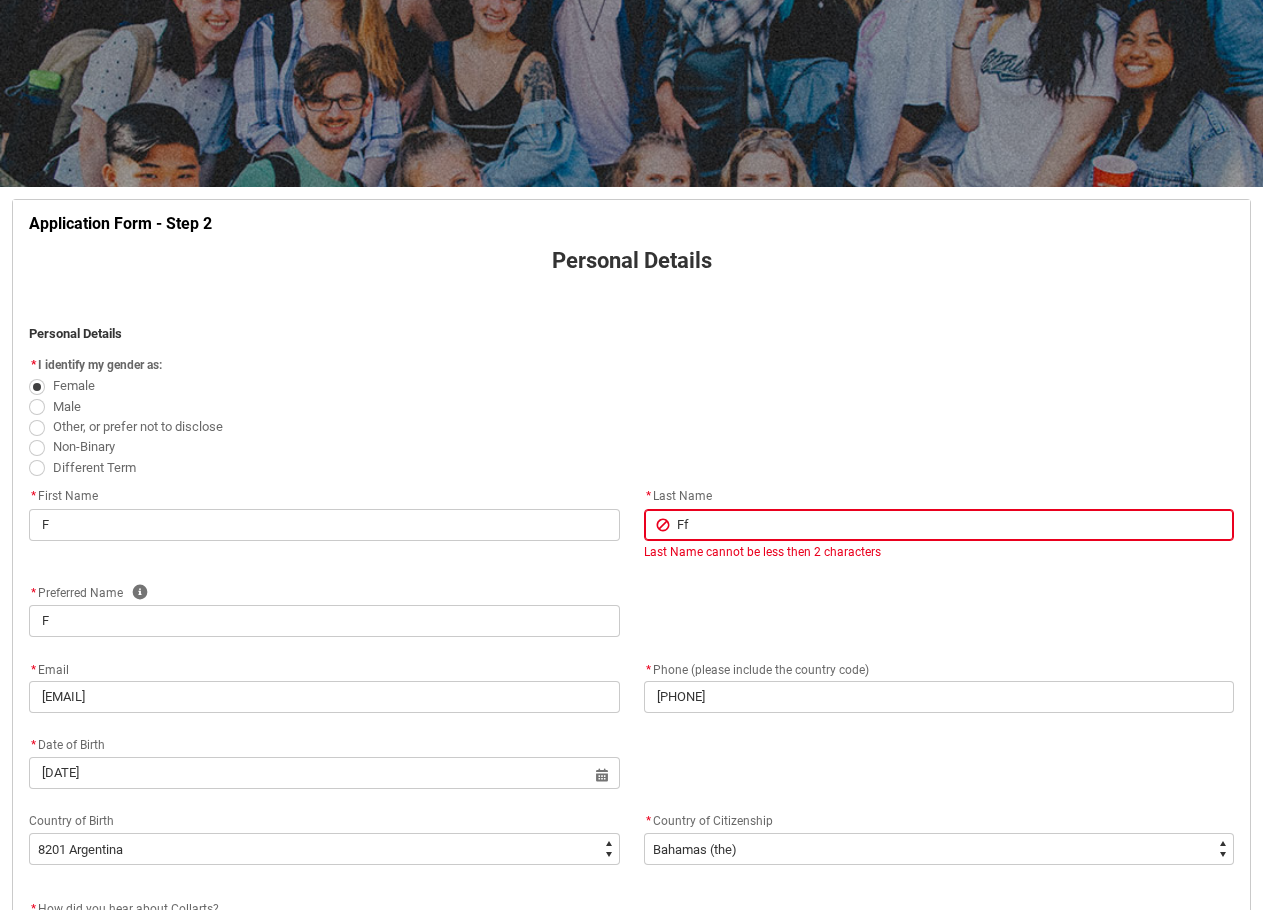 type on "Ffw" 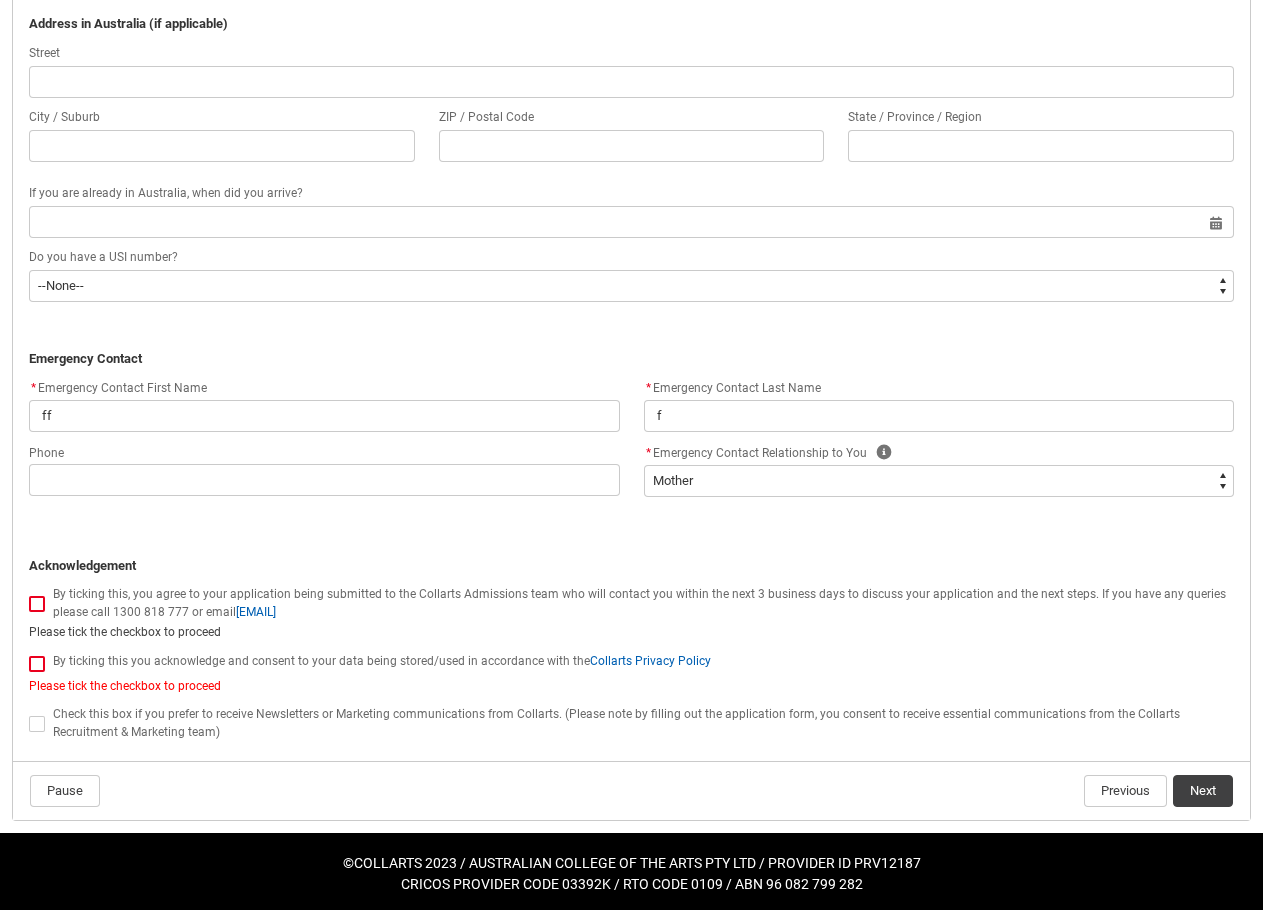 scroll, scrollTop: 1688, scrollLeft: 0, axis: vertical 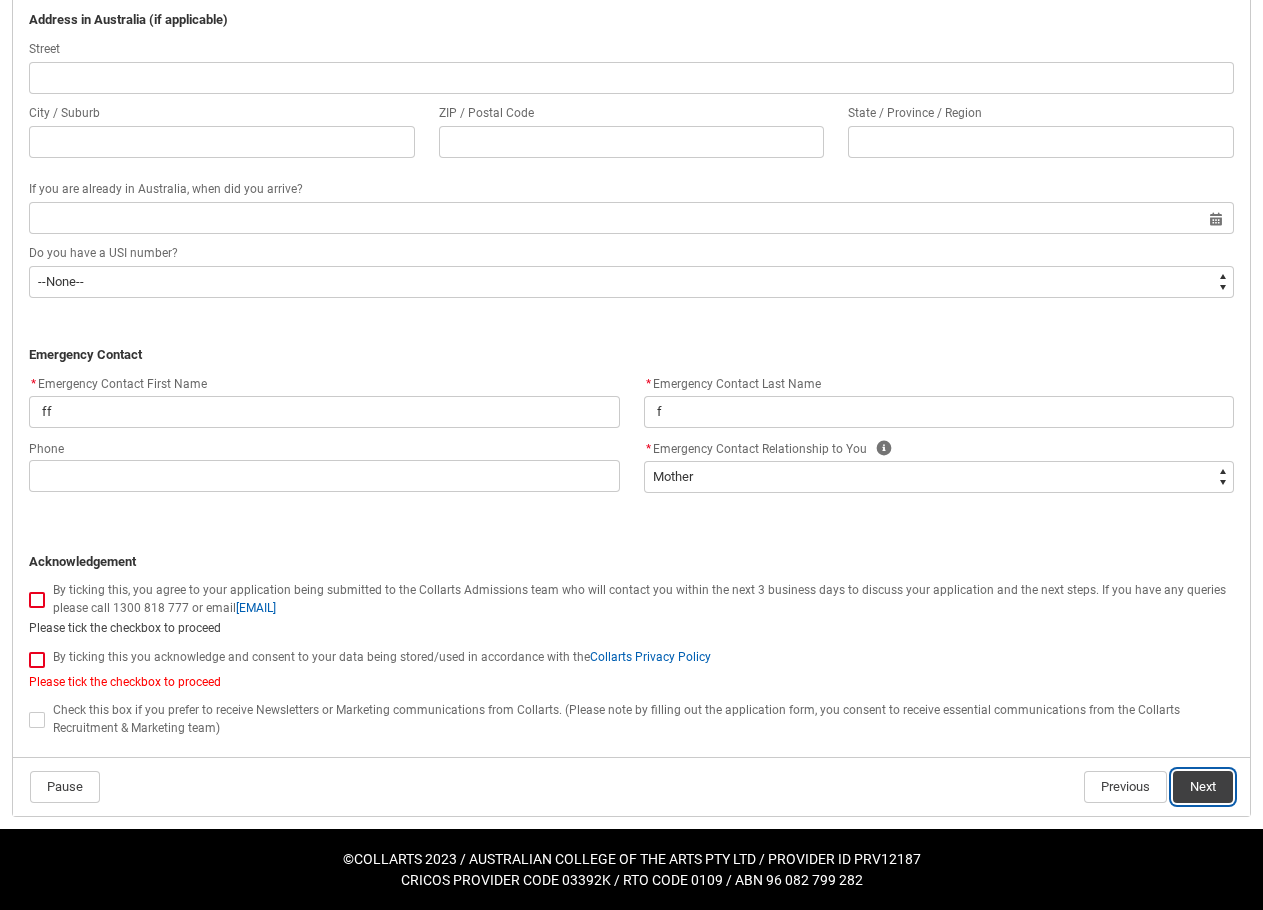 click on "Next" 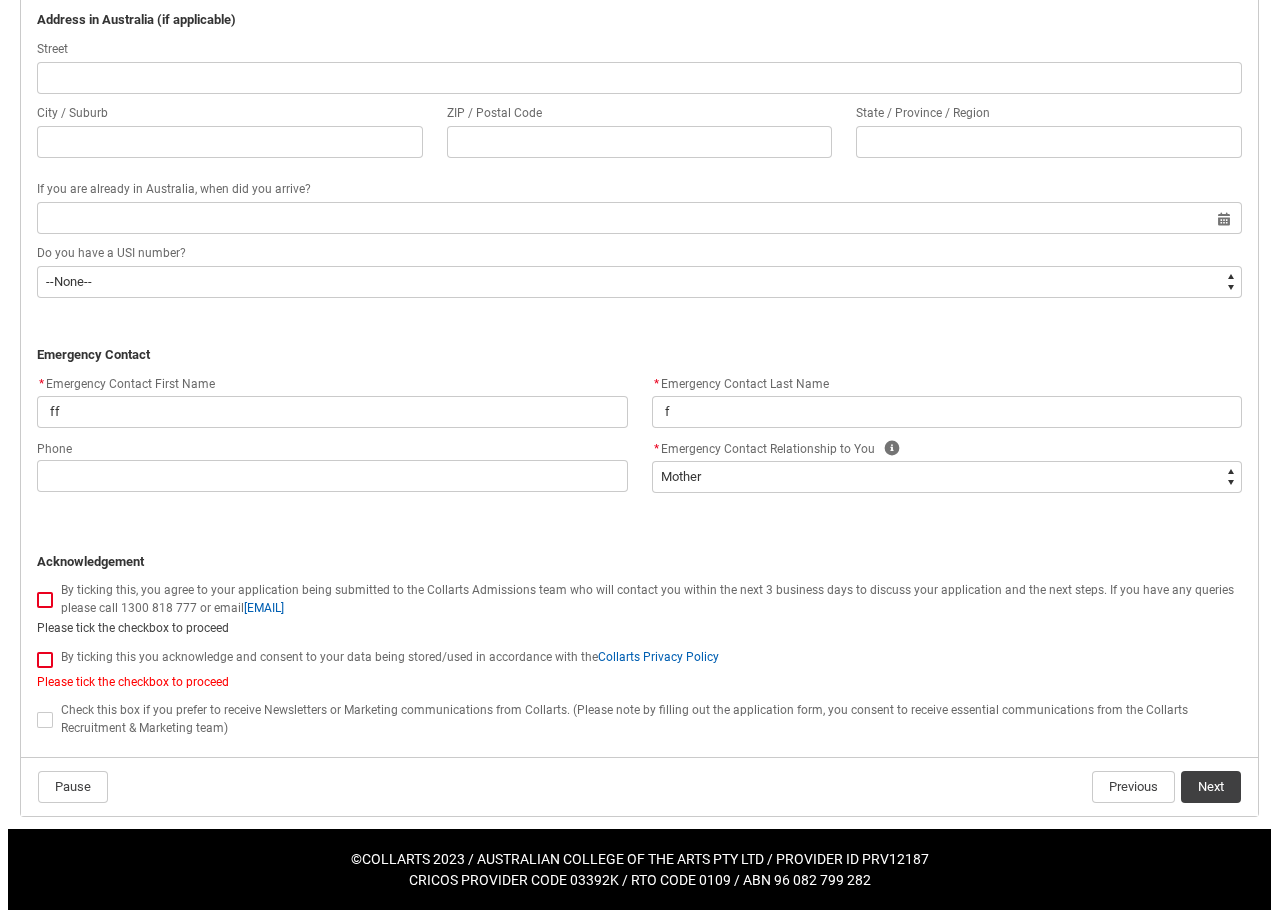 scroll, scrollTop: 0, scrollLeft: 0, axis: both 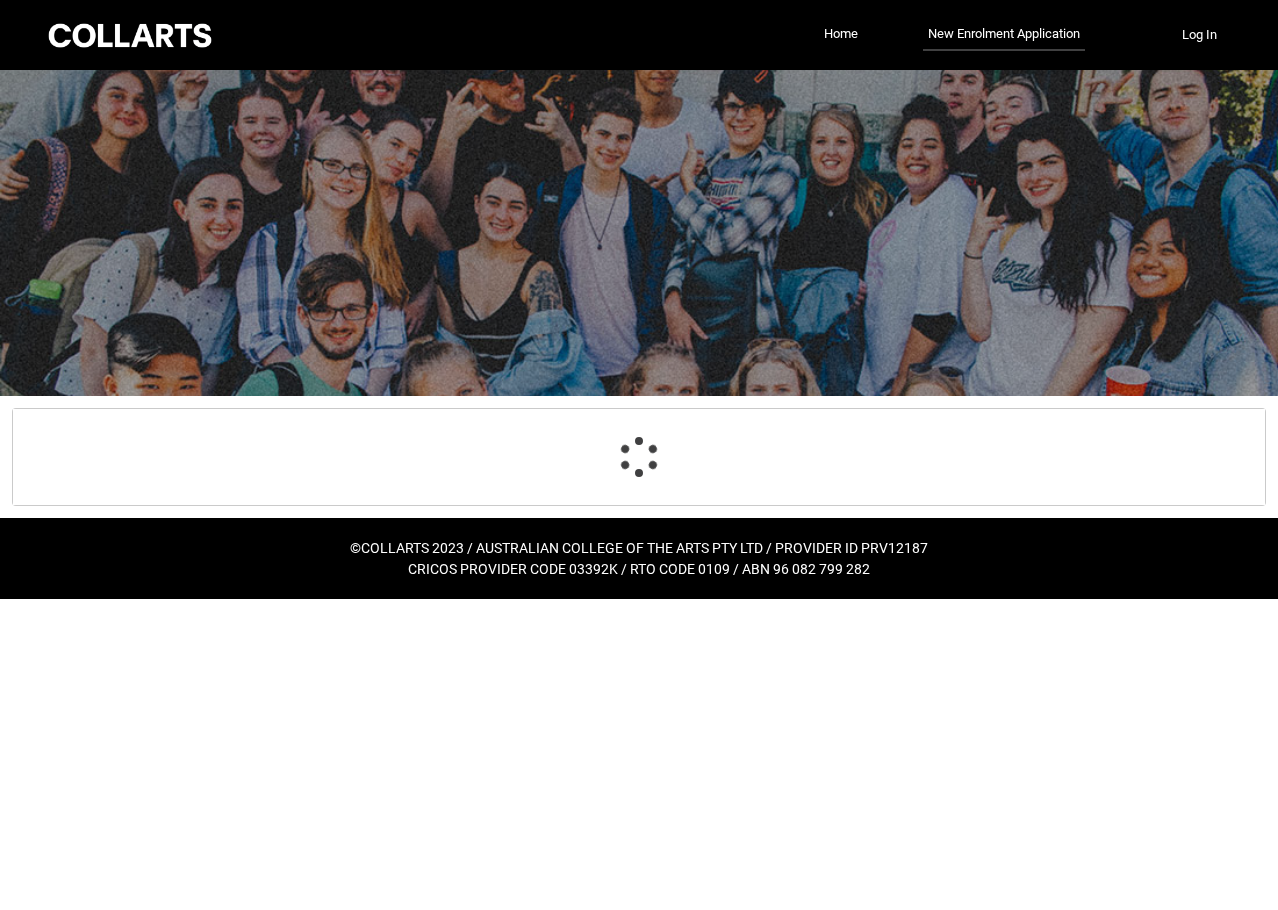 select on "Birth_Country.8201" 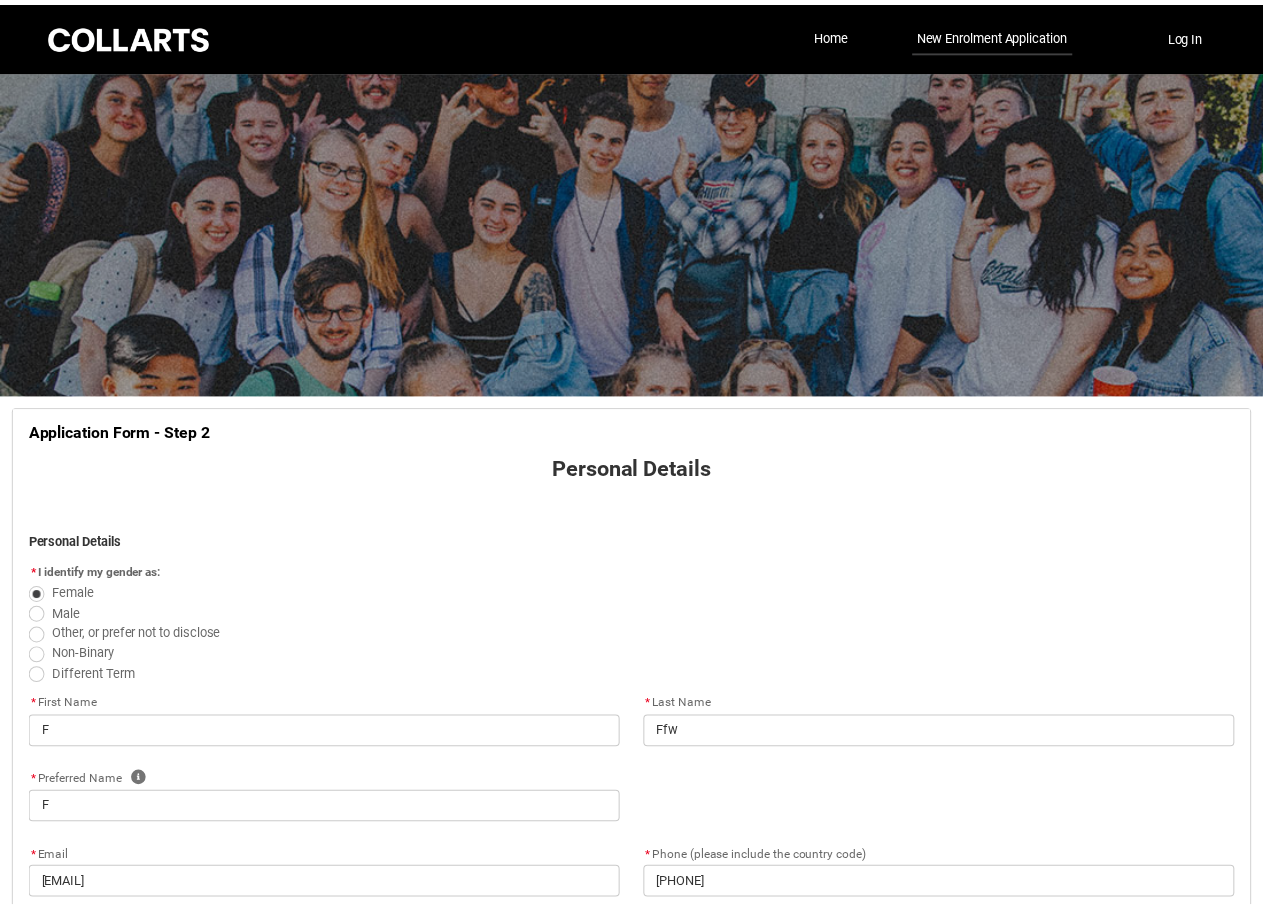 scroll, scrollTop: 1668, scrollLeft: 0, axis: vertical 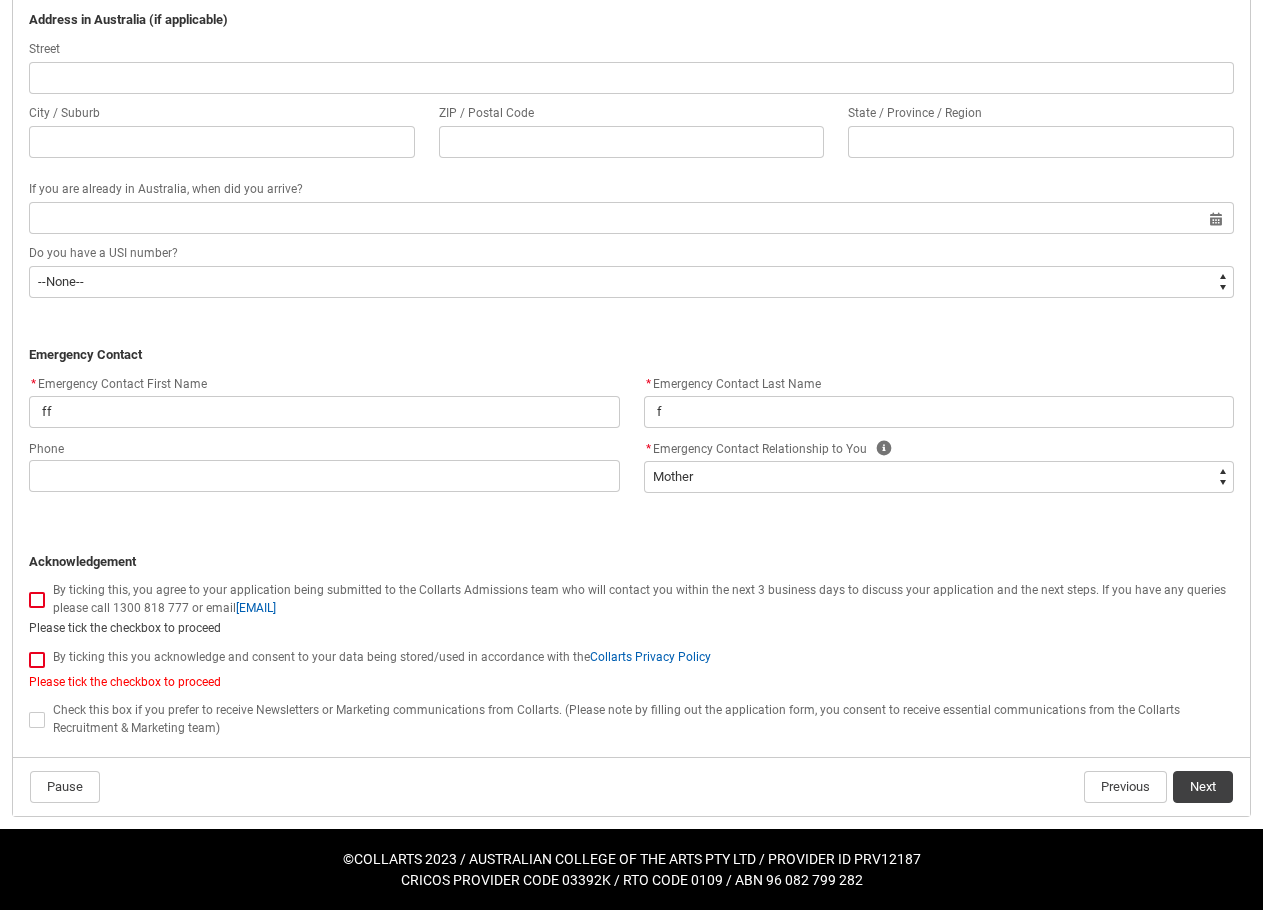 click 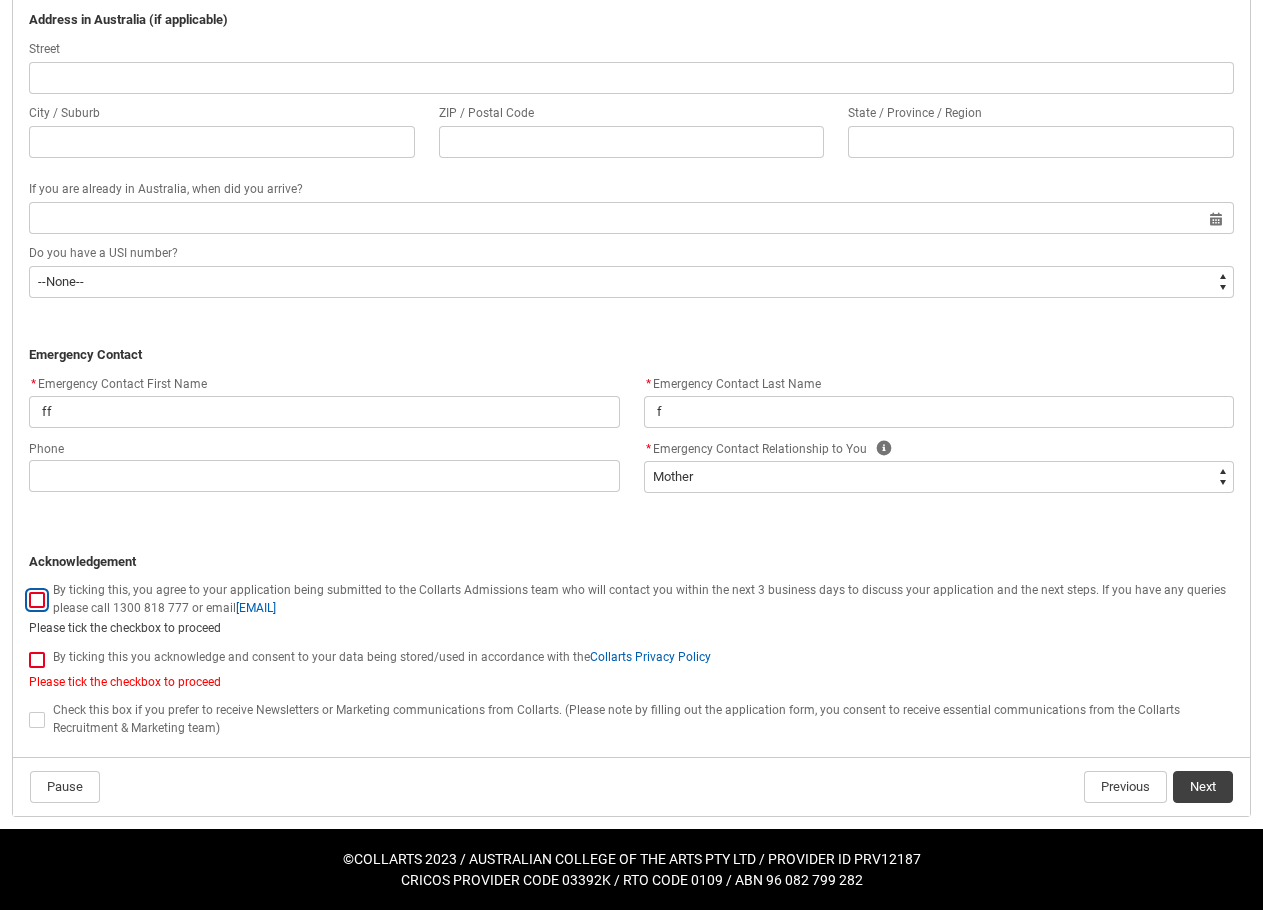 click at bounding box center (28, 588) 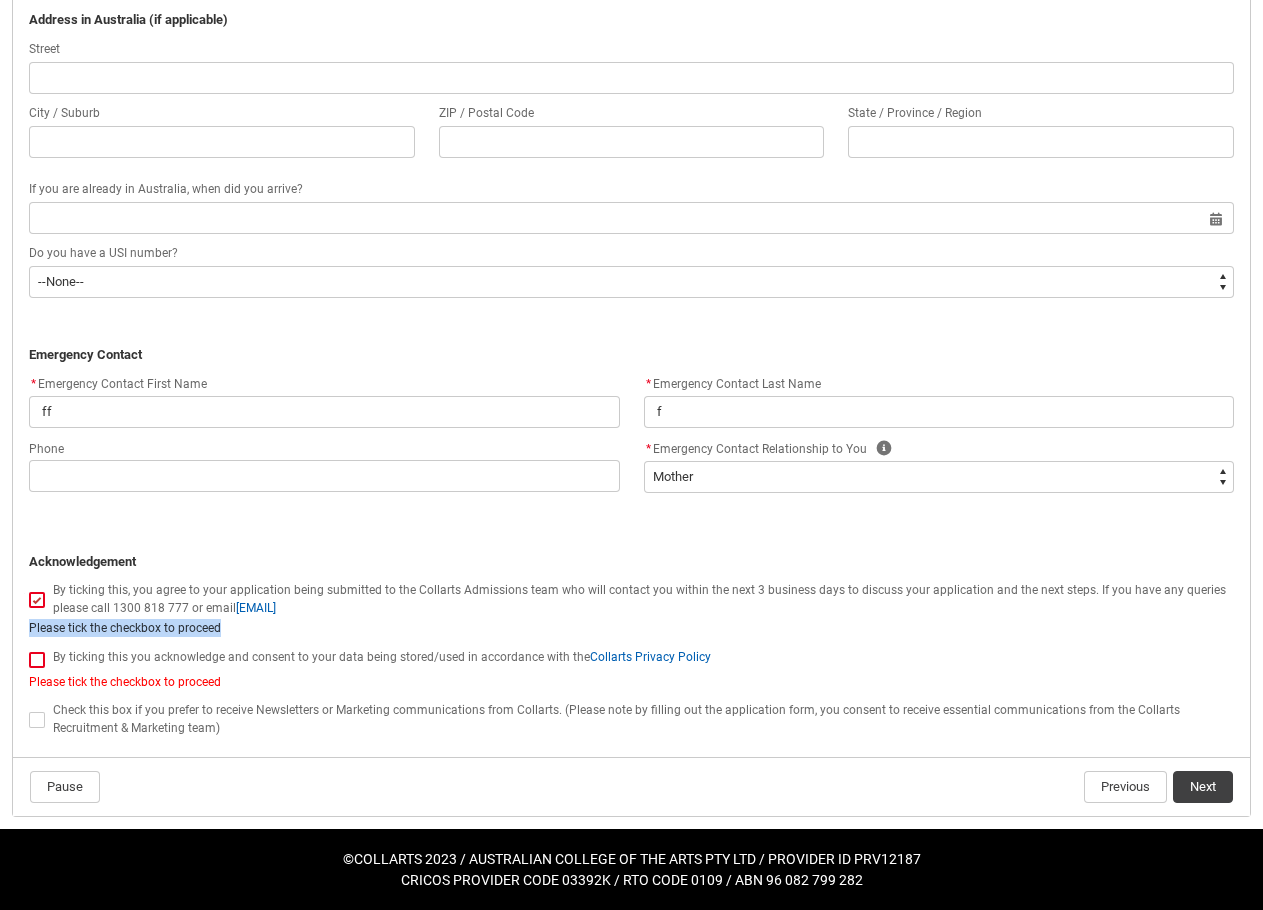 click on "[DATE]" 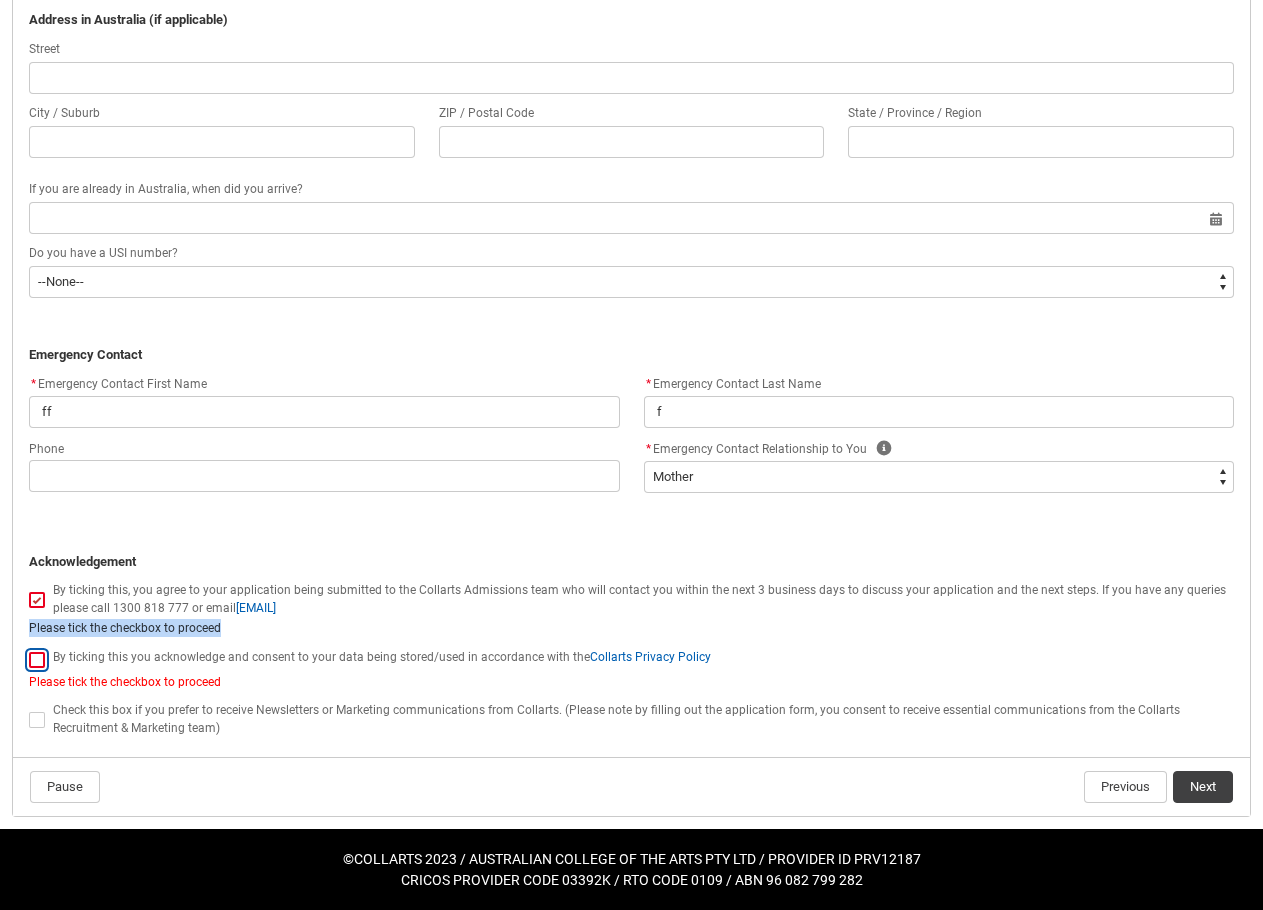 click at bounding box center [28, 648] 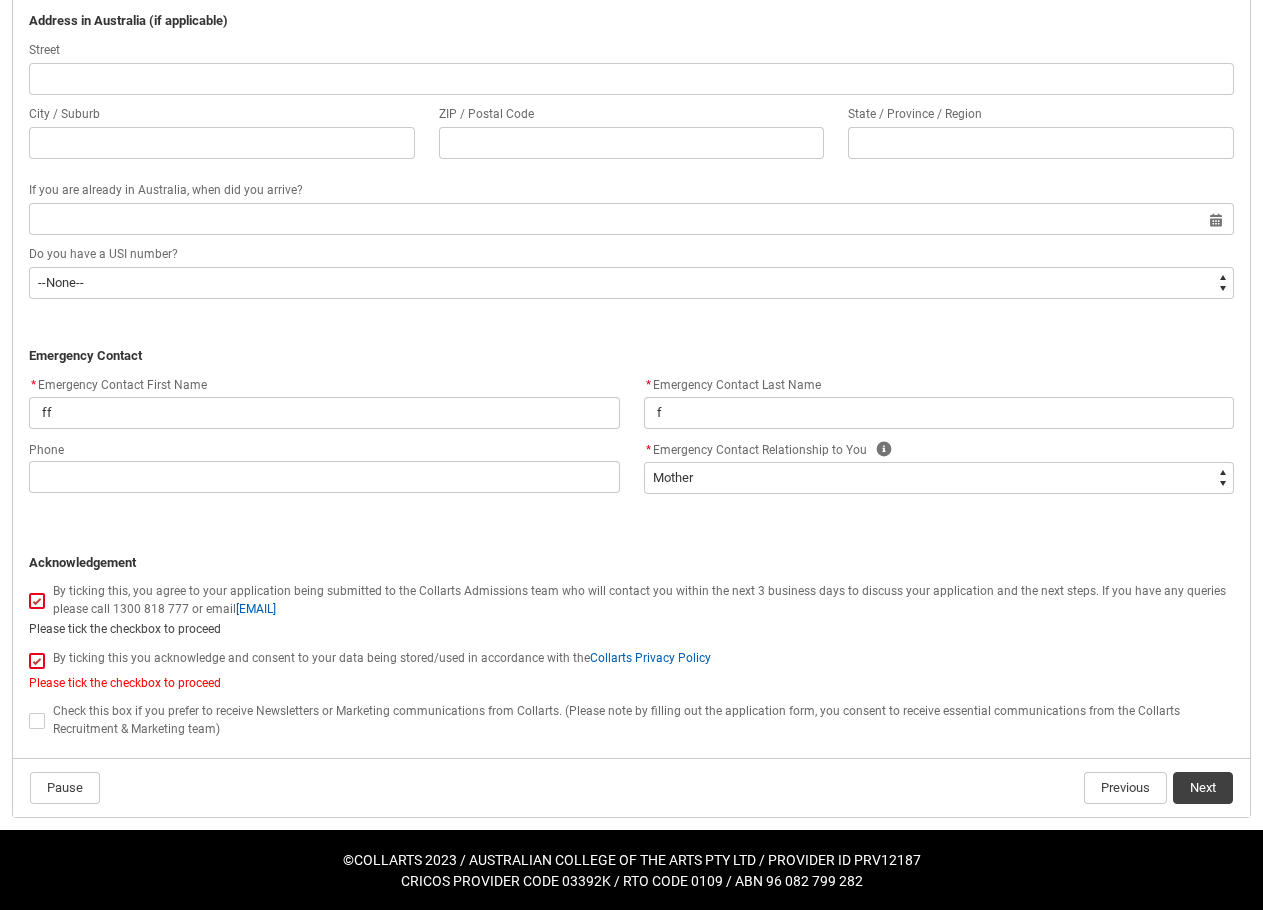 scroll, scrollTop: 1668, scrollLeft: 0, axis: vertical 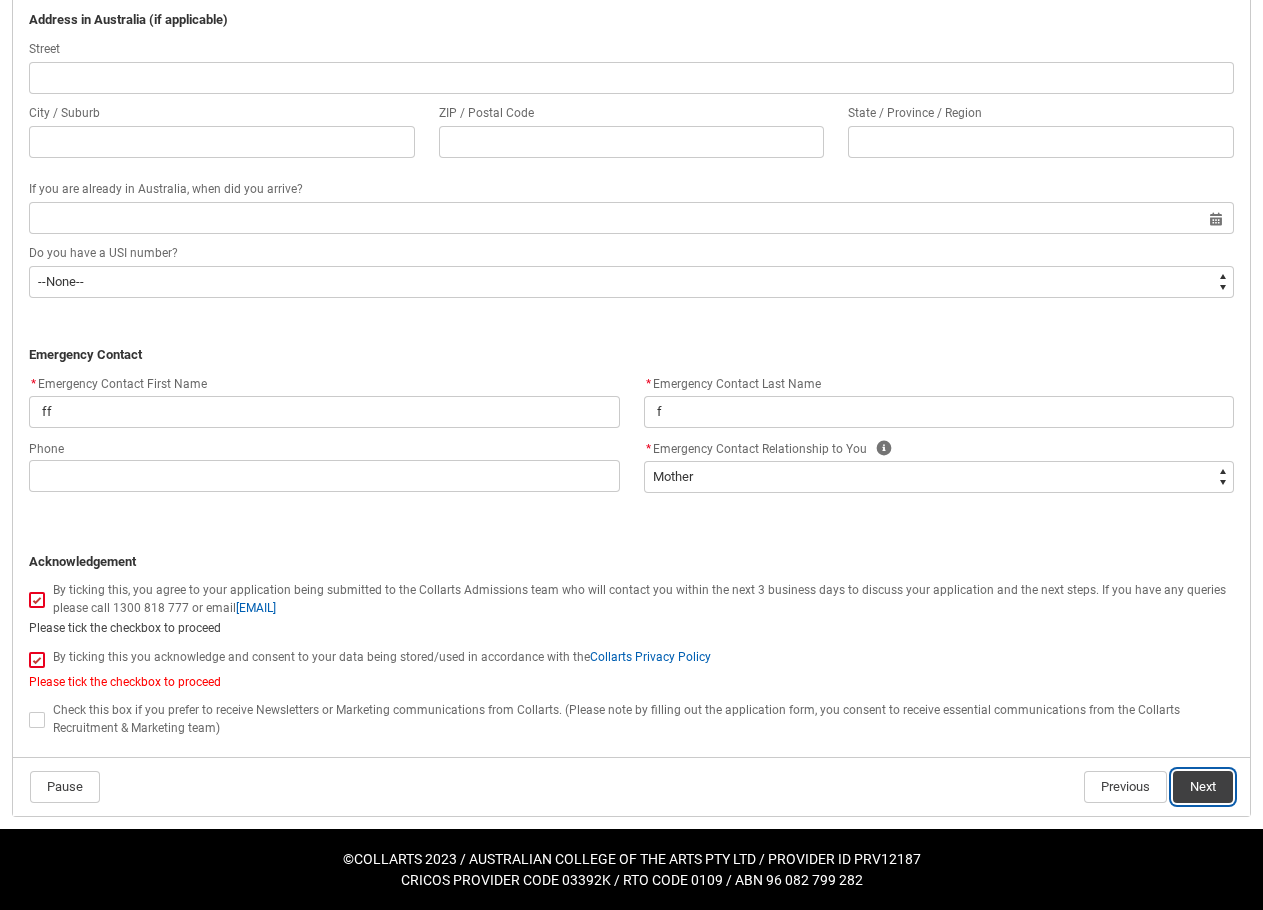click on "Next" 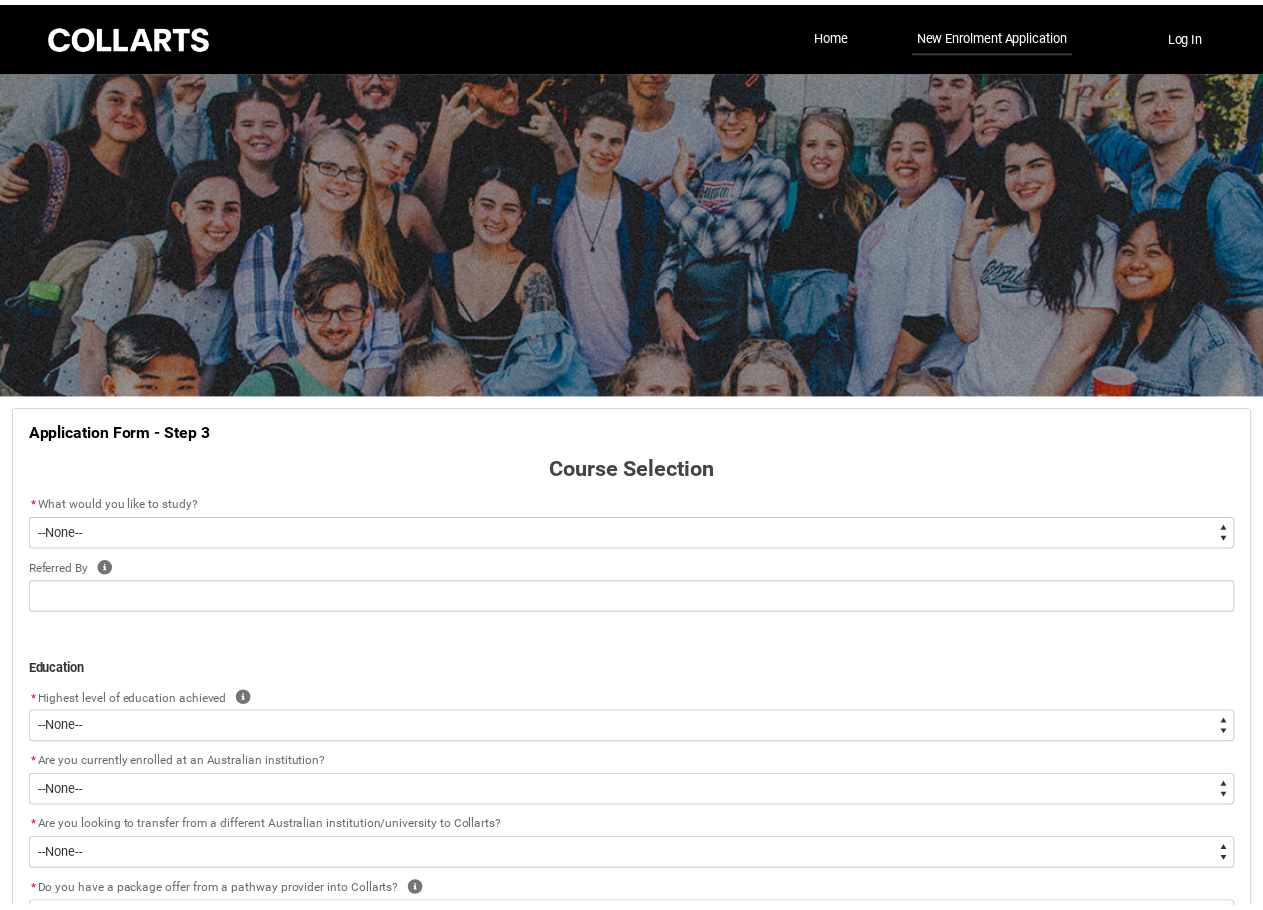 scroll, scrollTop: 209, scrollLeft: 0, axis: vertical 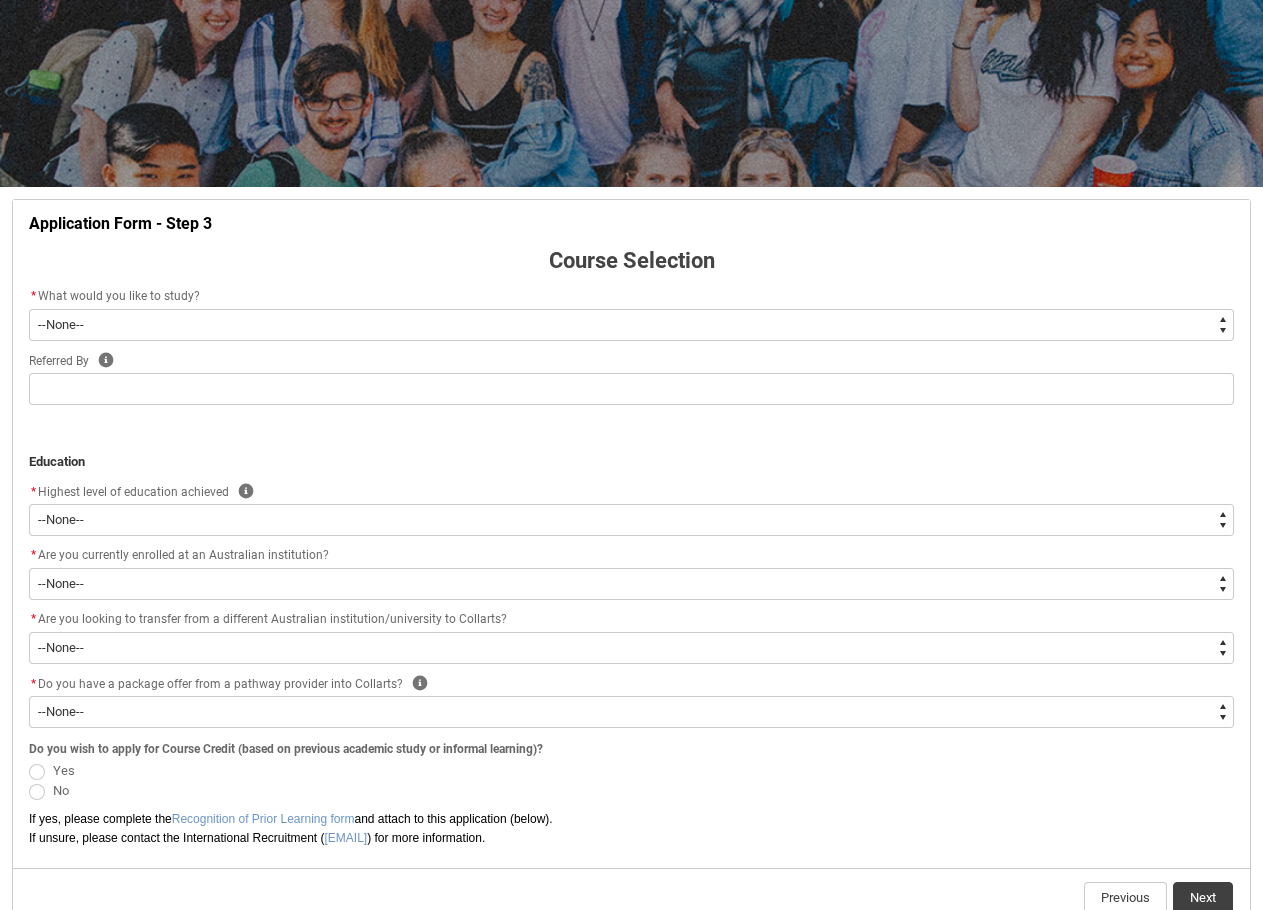click on "--None-- Diploma Bachelor Post Graduate" at bounding box center [631, 325] 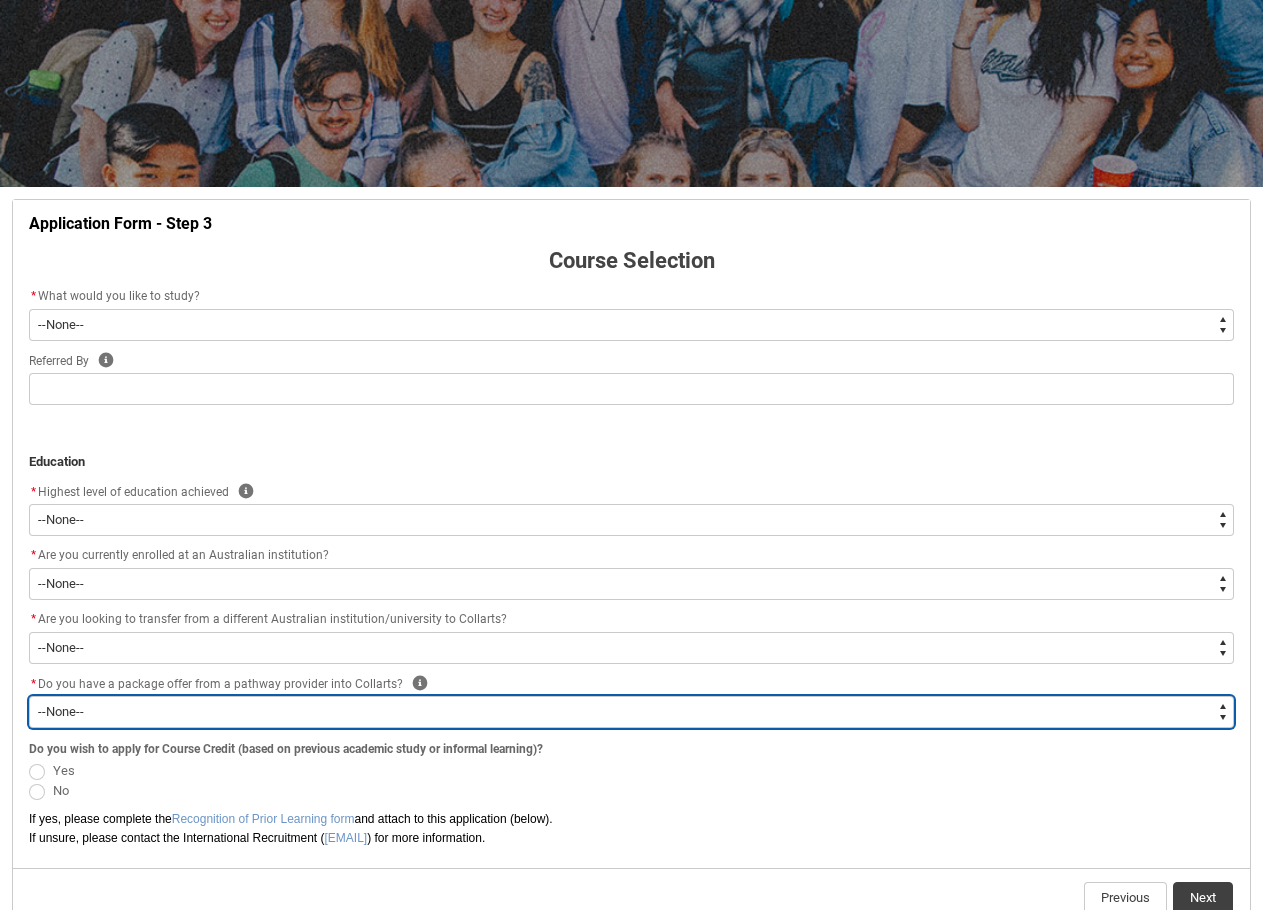 click on "--None-- Yes No" at bounding box center (631, 712) 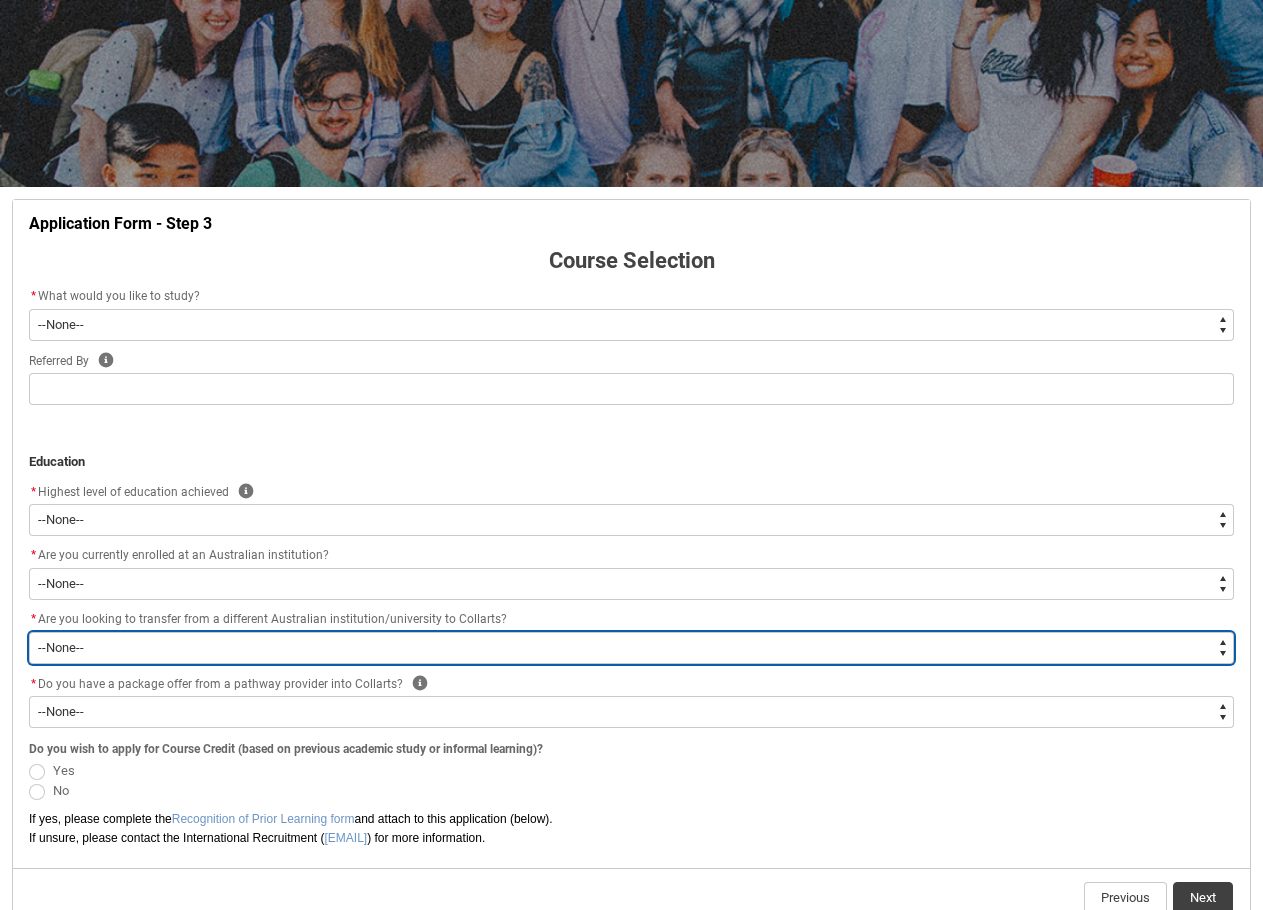 click on "--None-- Yes No" at bounding box center (631, 648) 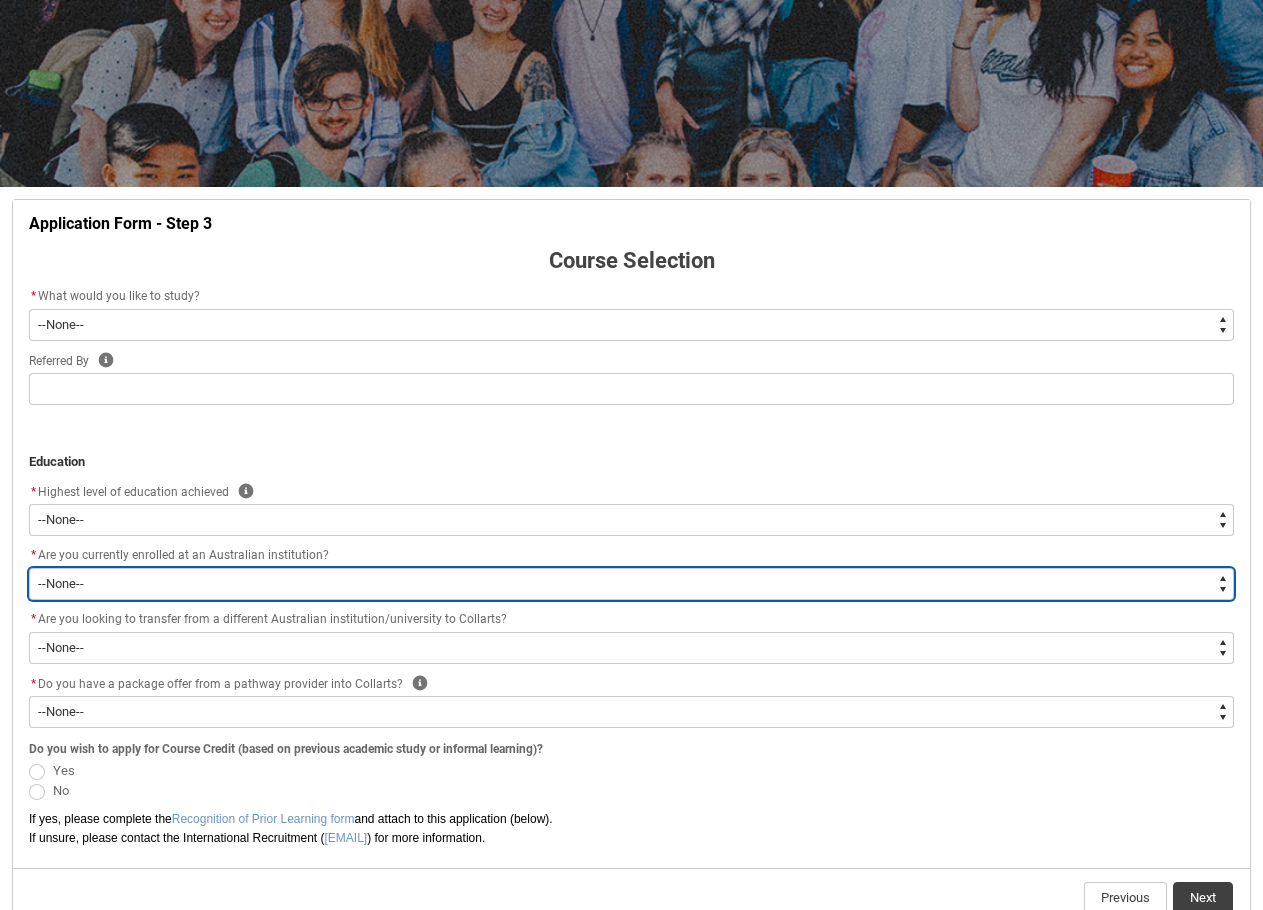 click on "--None-- Yes No" at bounding box center (631, 584) 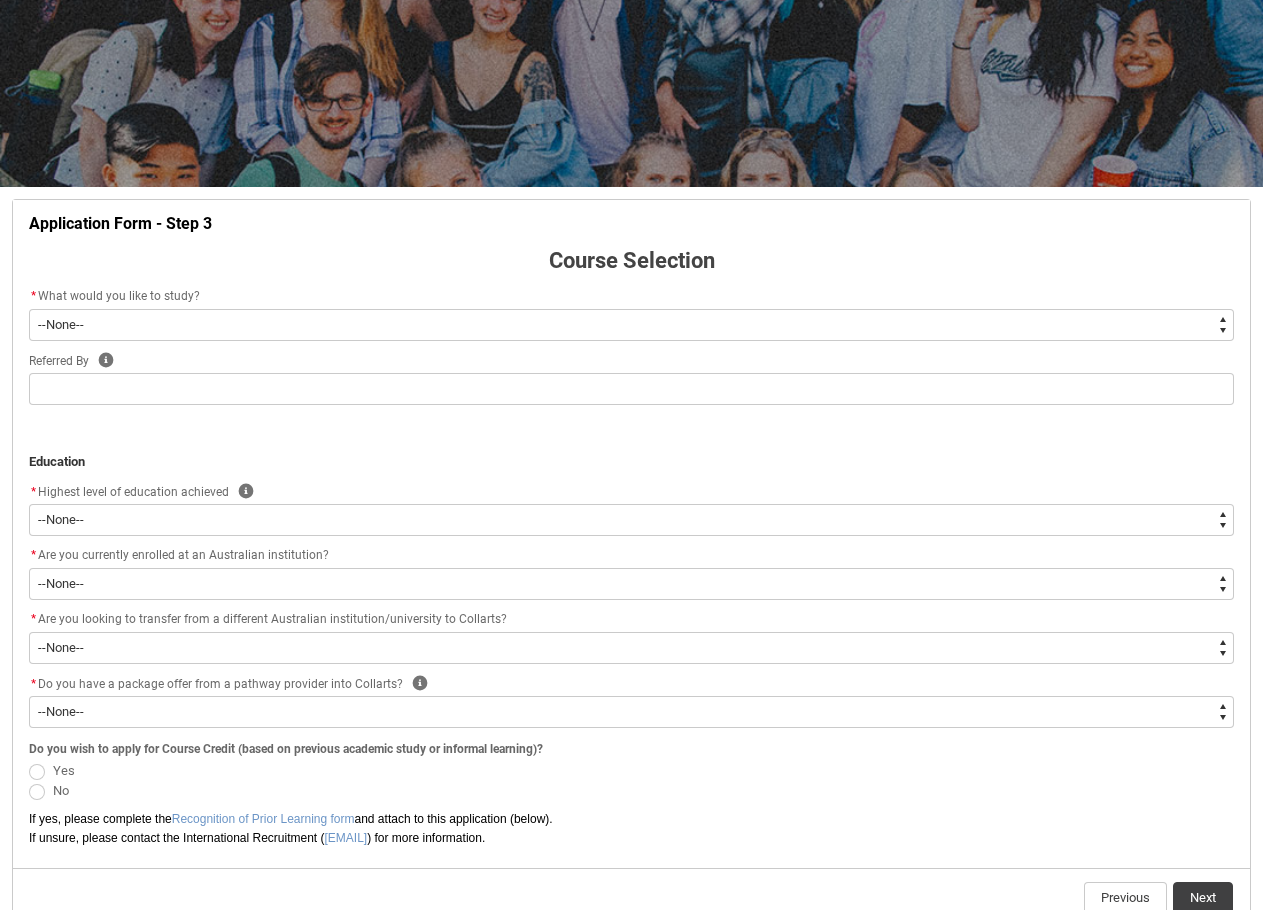 click on "﻿Education" 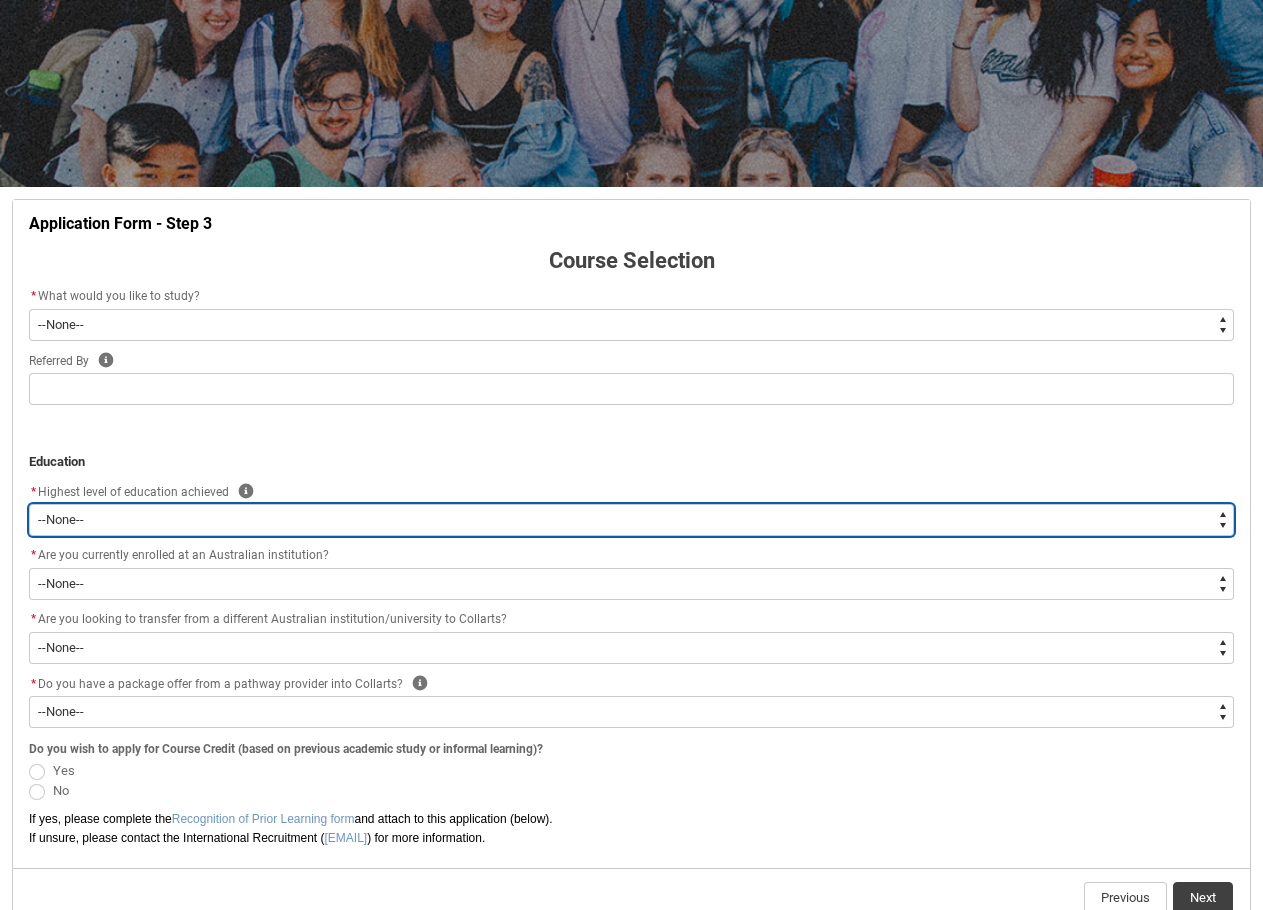click on "--None-- Completed High School Completed a VET Course Completed Foundation Studies Incomplete University Course Completed a University Bachelor Degree Completed a Postgraduate Course No prior educational attainment Completed Year 11 Completed Year 10" at bounding box center (631, 520) 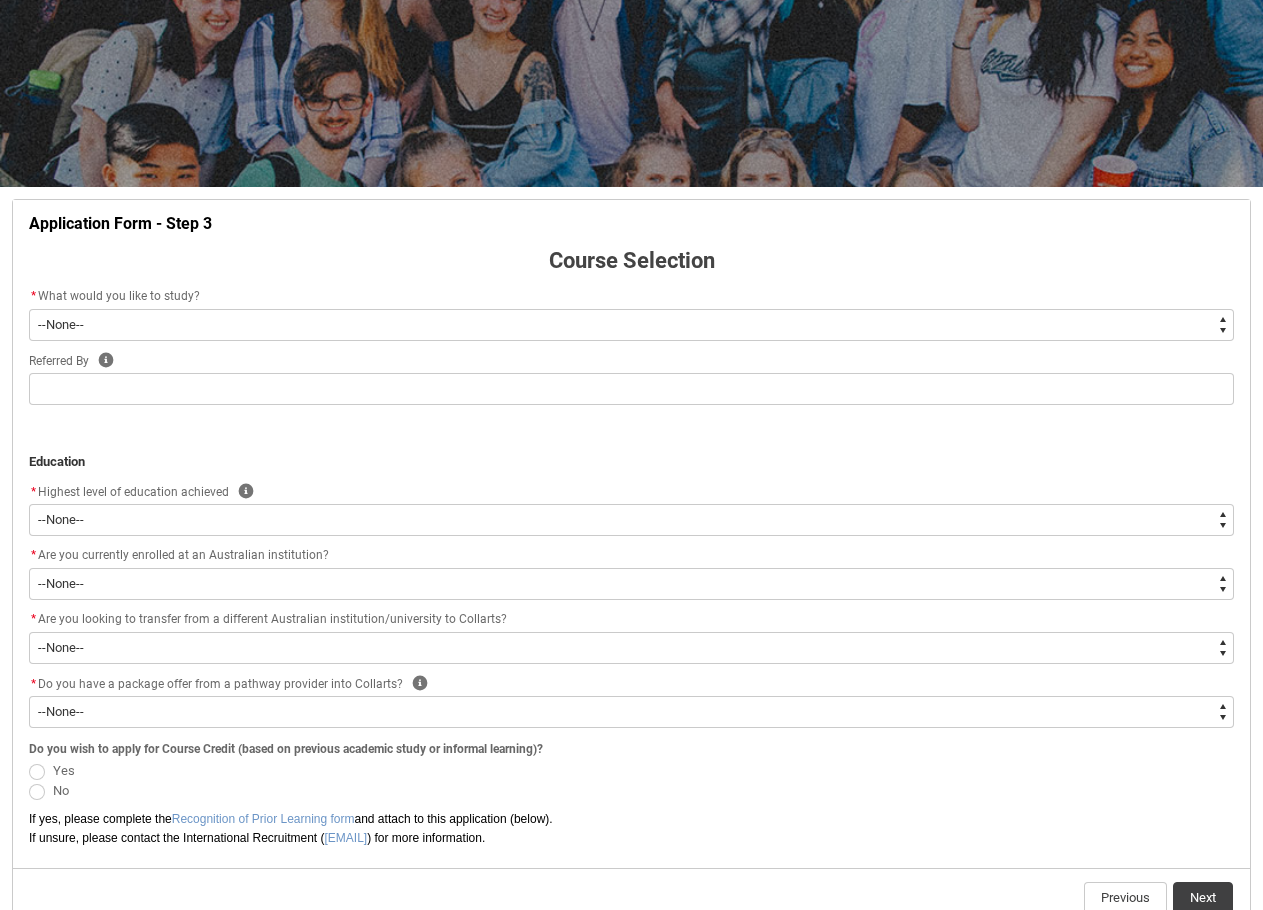 click on "* Highest level of education achieved Help" 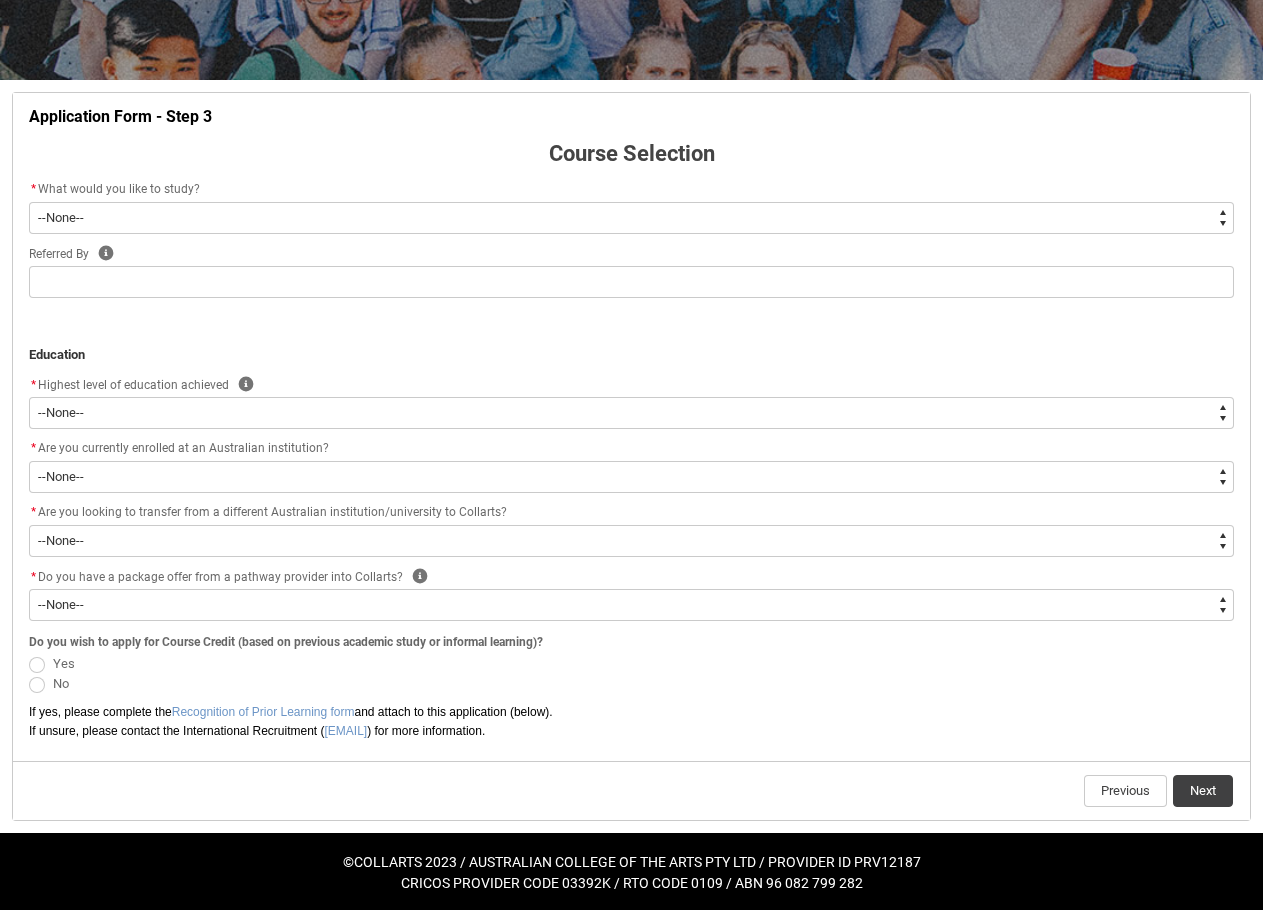 scroll, scrollTop: 320, scrollLeft: 0, axis: vertical 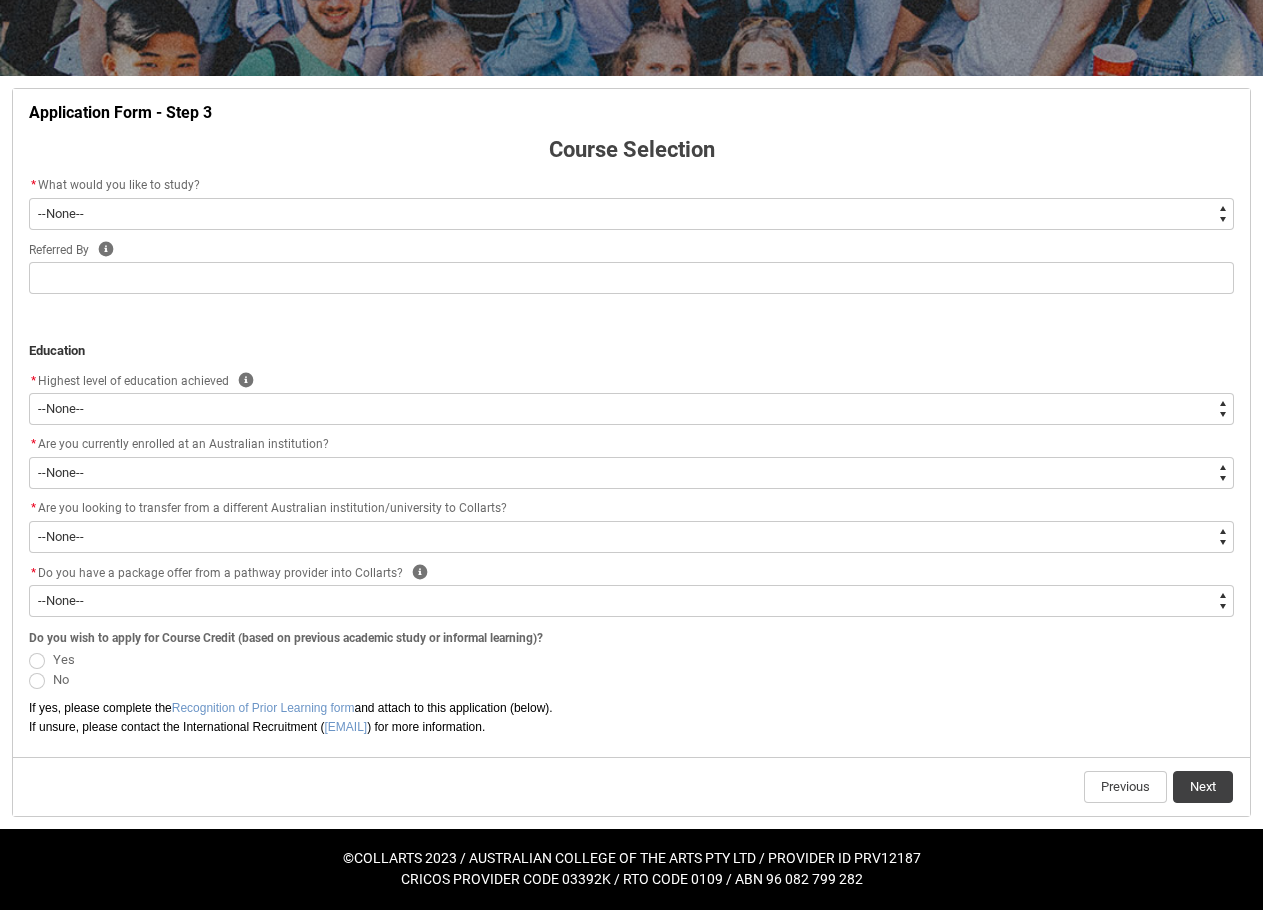 drag, startPoint x: 329, startPoint y: 649, endPoint x: 606, endPoint y: 652, distance: 277.01624 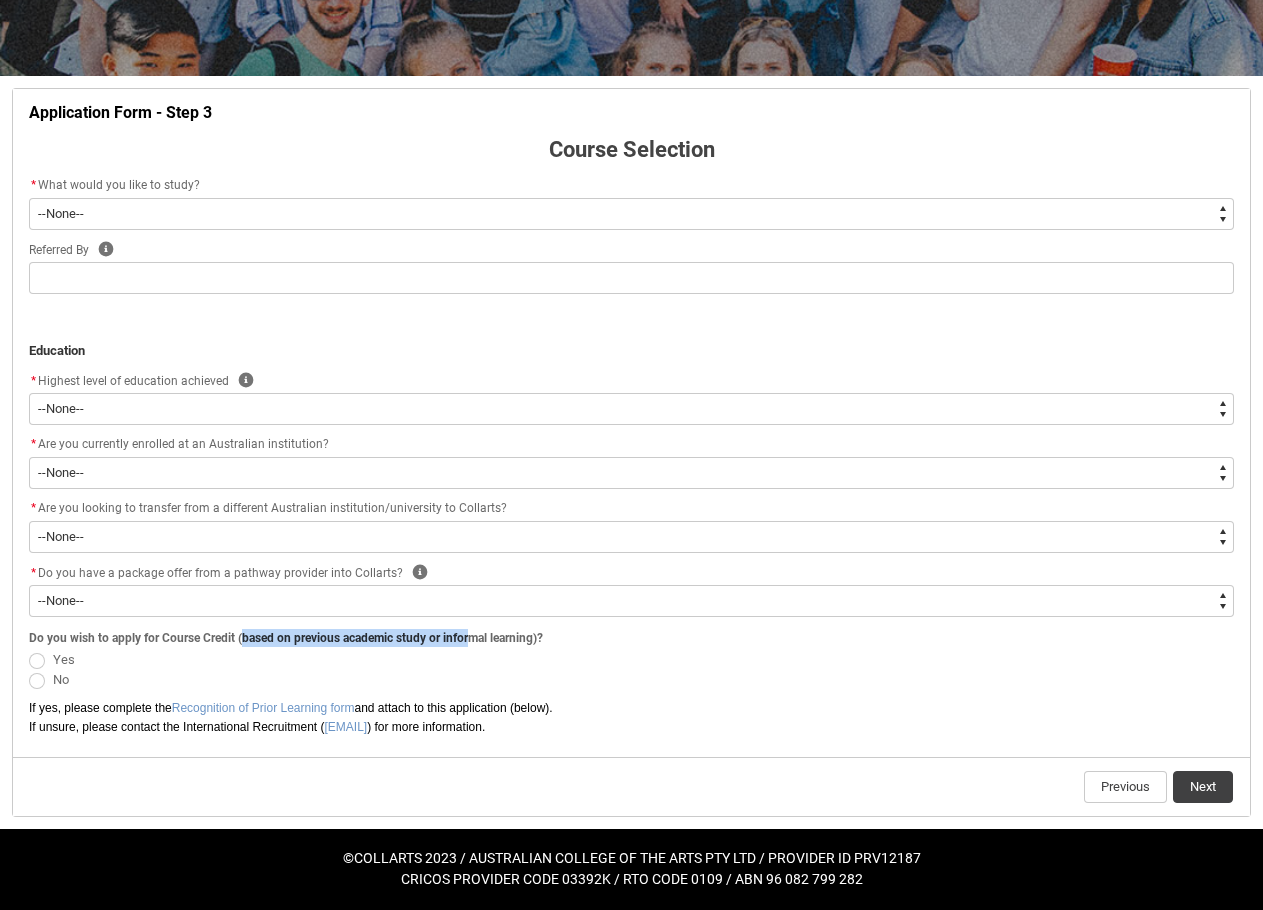drag, startPoint x: 378, startPoint y: 639, endPoint x: 234, endPoint y: 638, distance: 144.00348 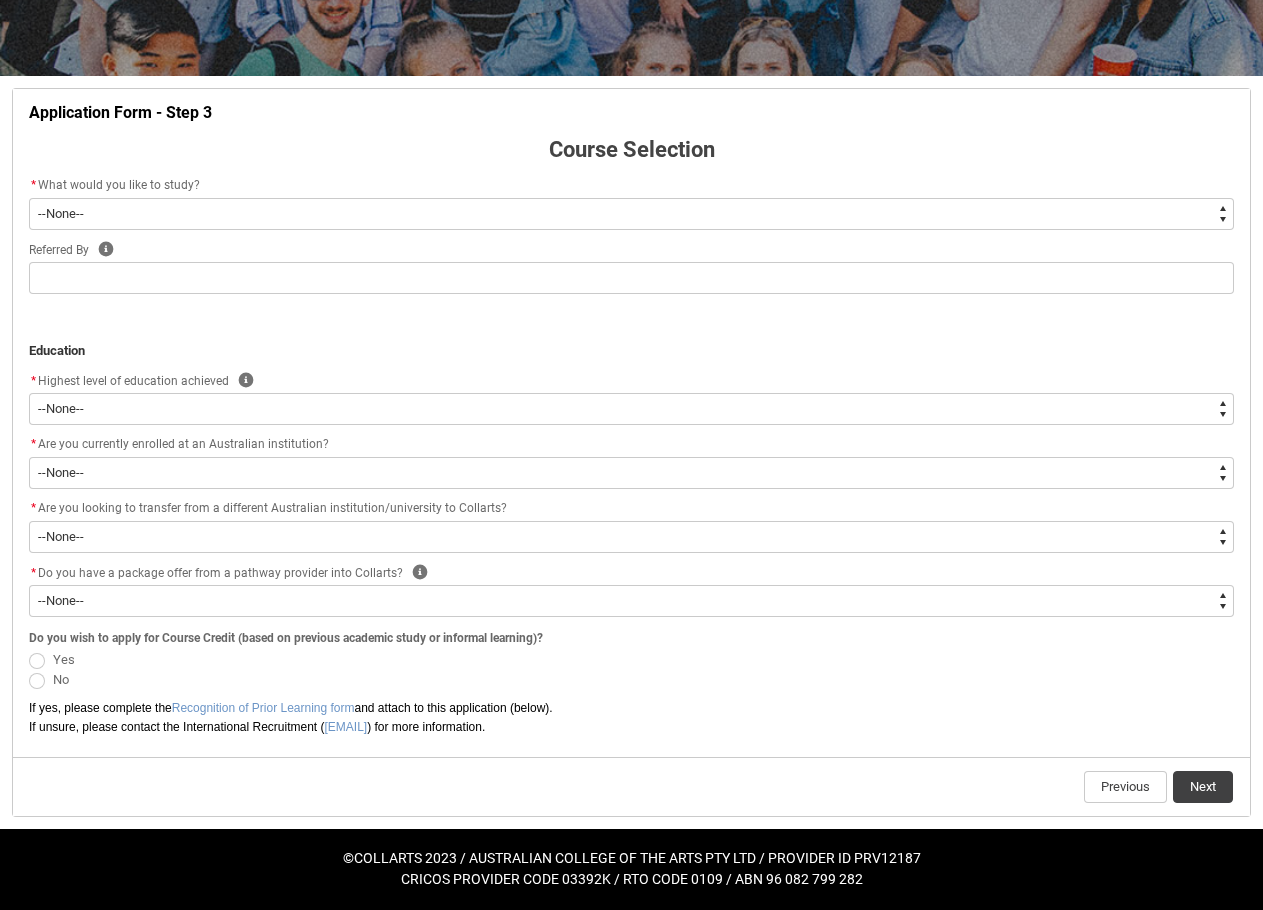 click on "Yes" 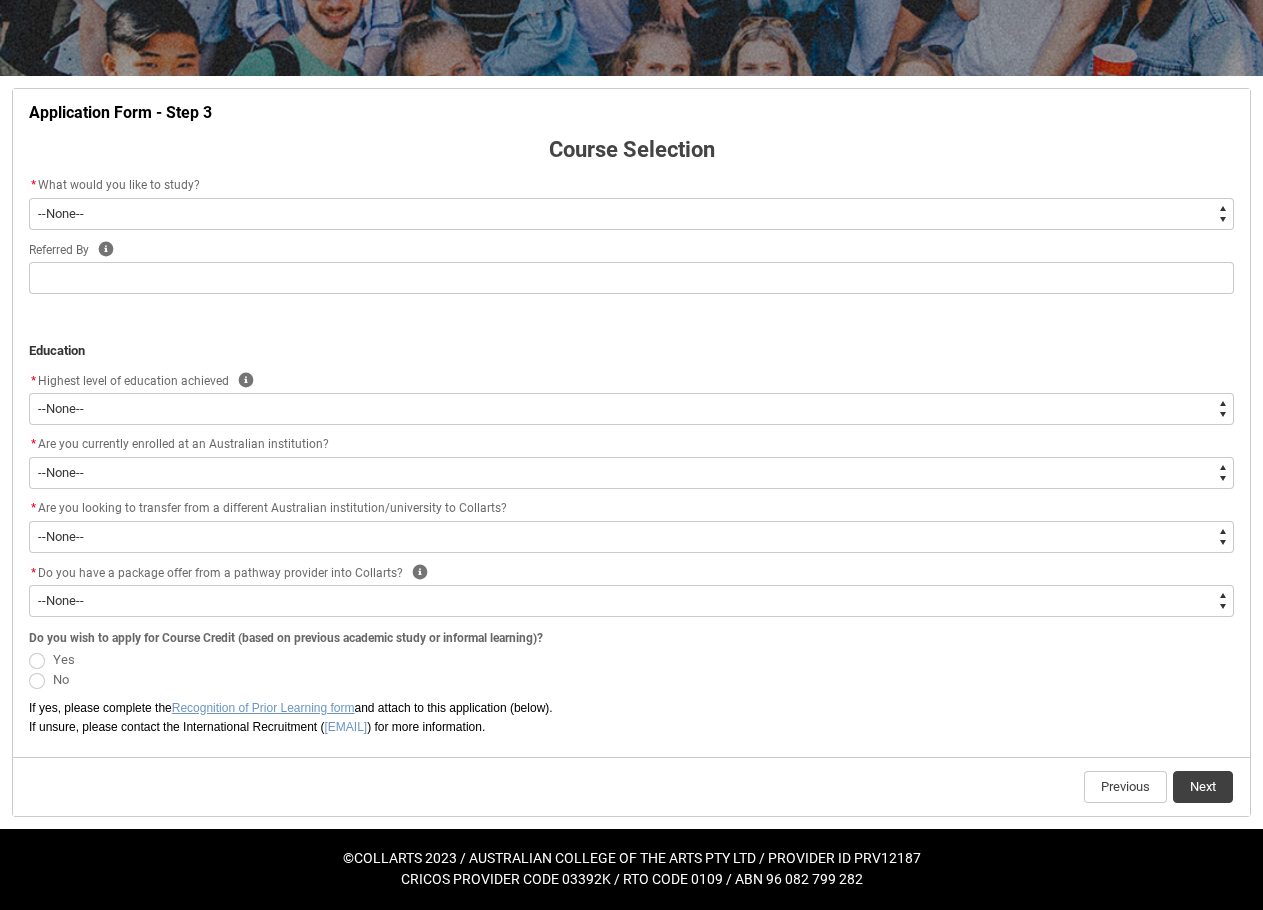 click on "Recognition of Prior Learning form" 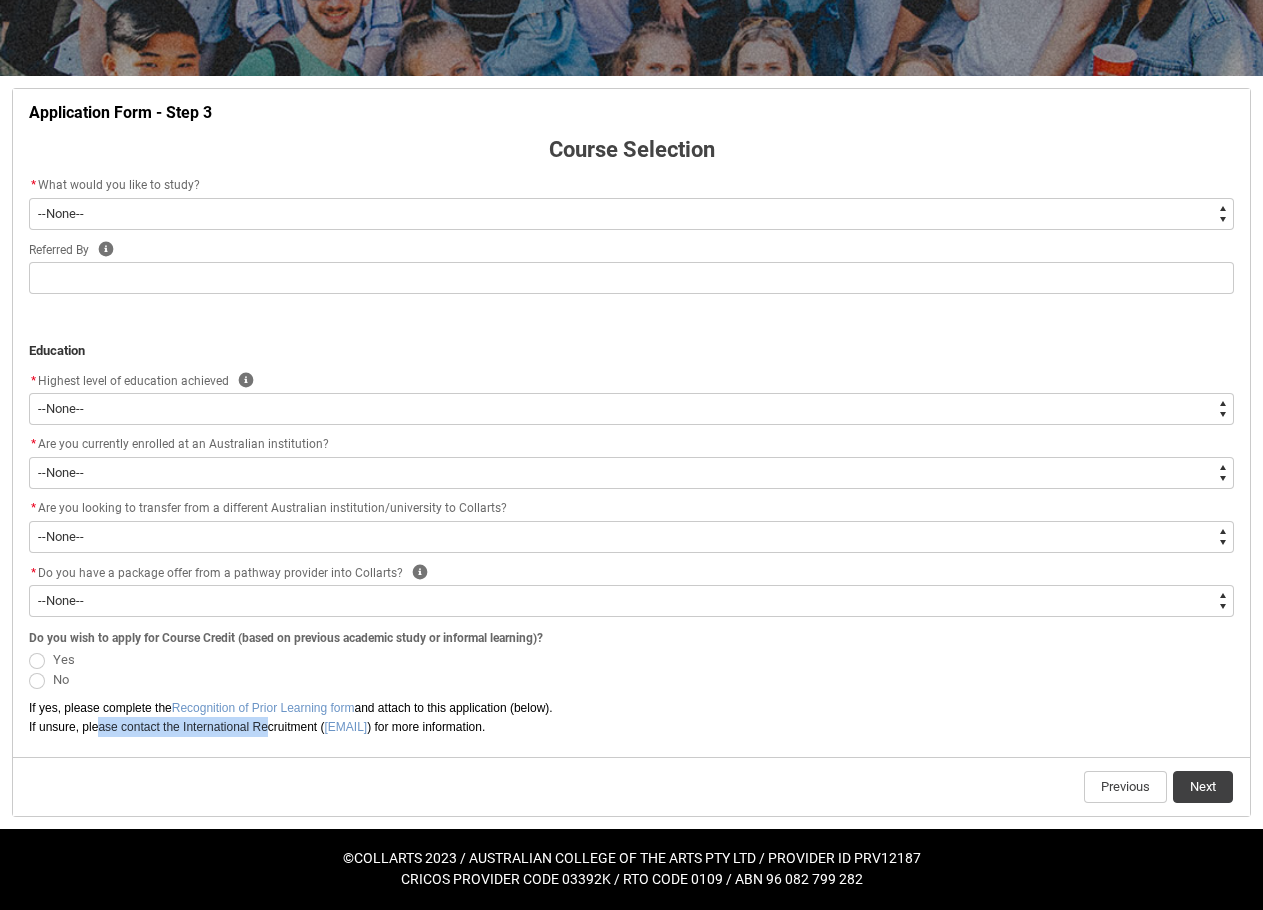 drag, startPoint x: 101, startPoint y: 737, endPoint x: 270, endPoint y: 737, distance: 169 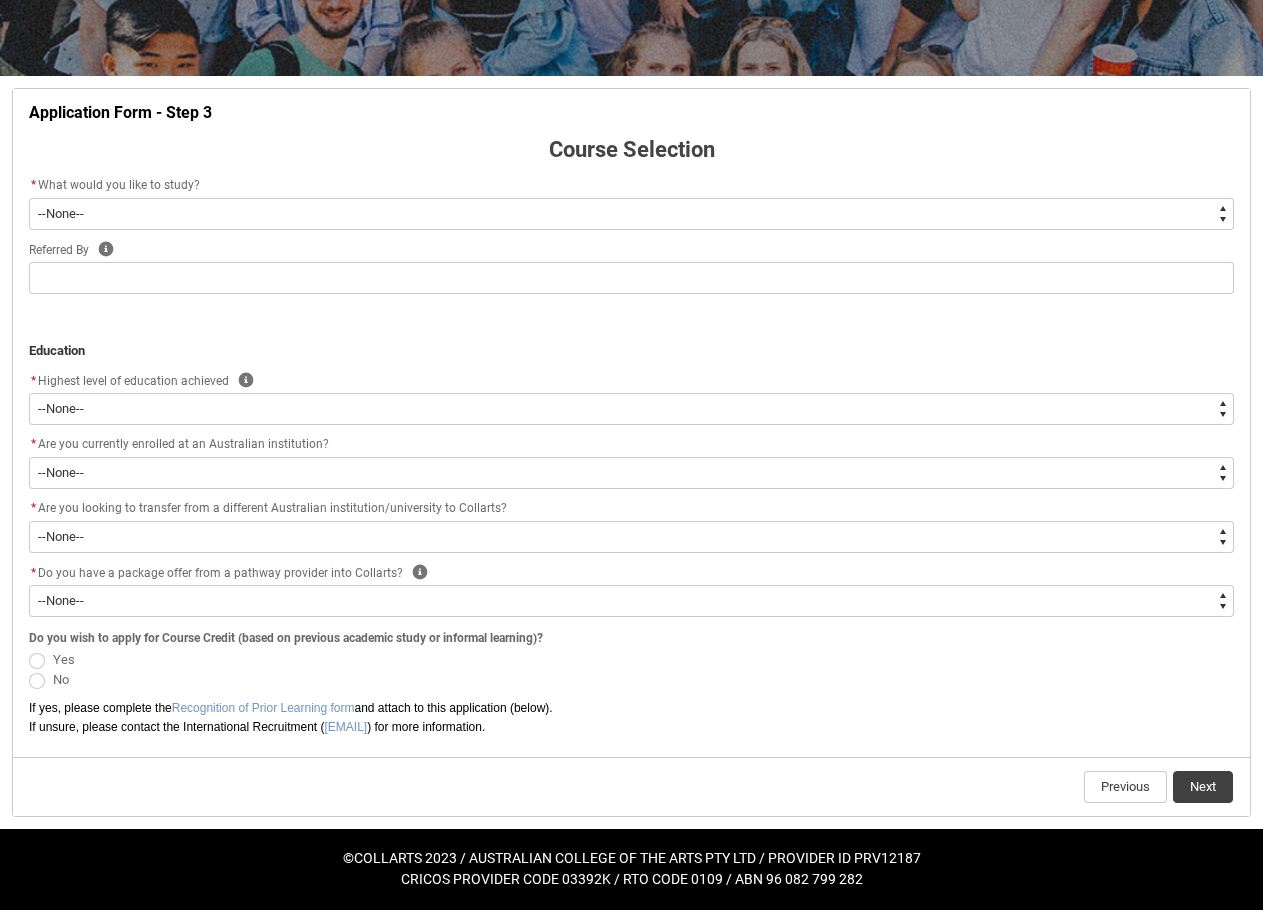 click on "If unsure, please contact the International Recruitment ( [EMAIL] ) for more information." 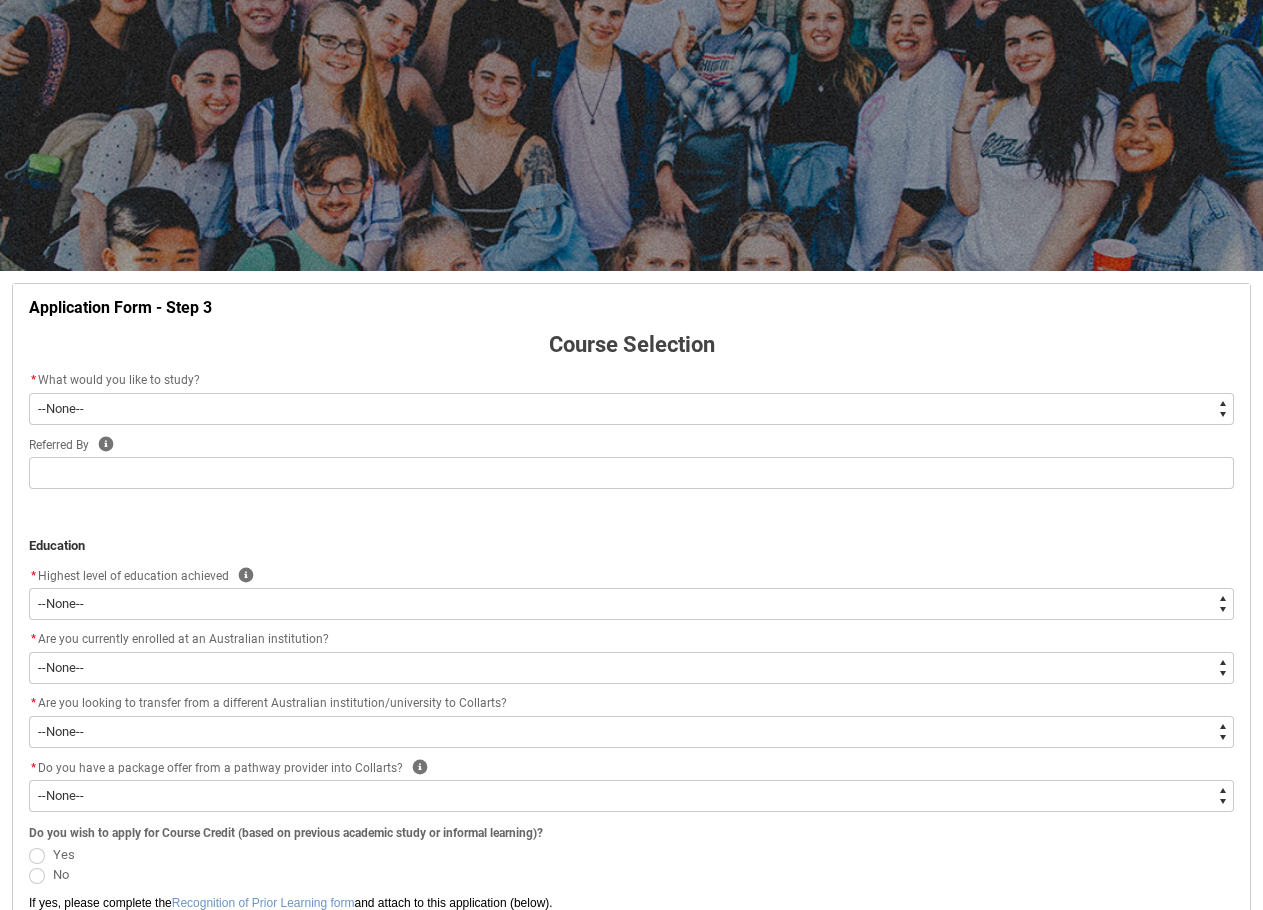 scroll, scrollTop: 120, scrollLeft: 0, axis: vertical 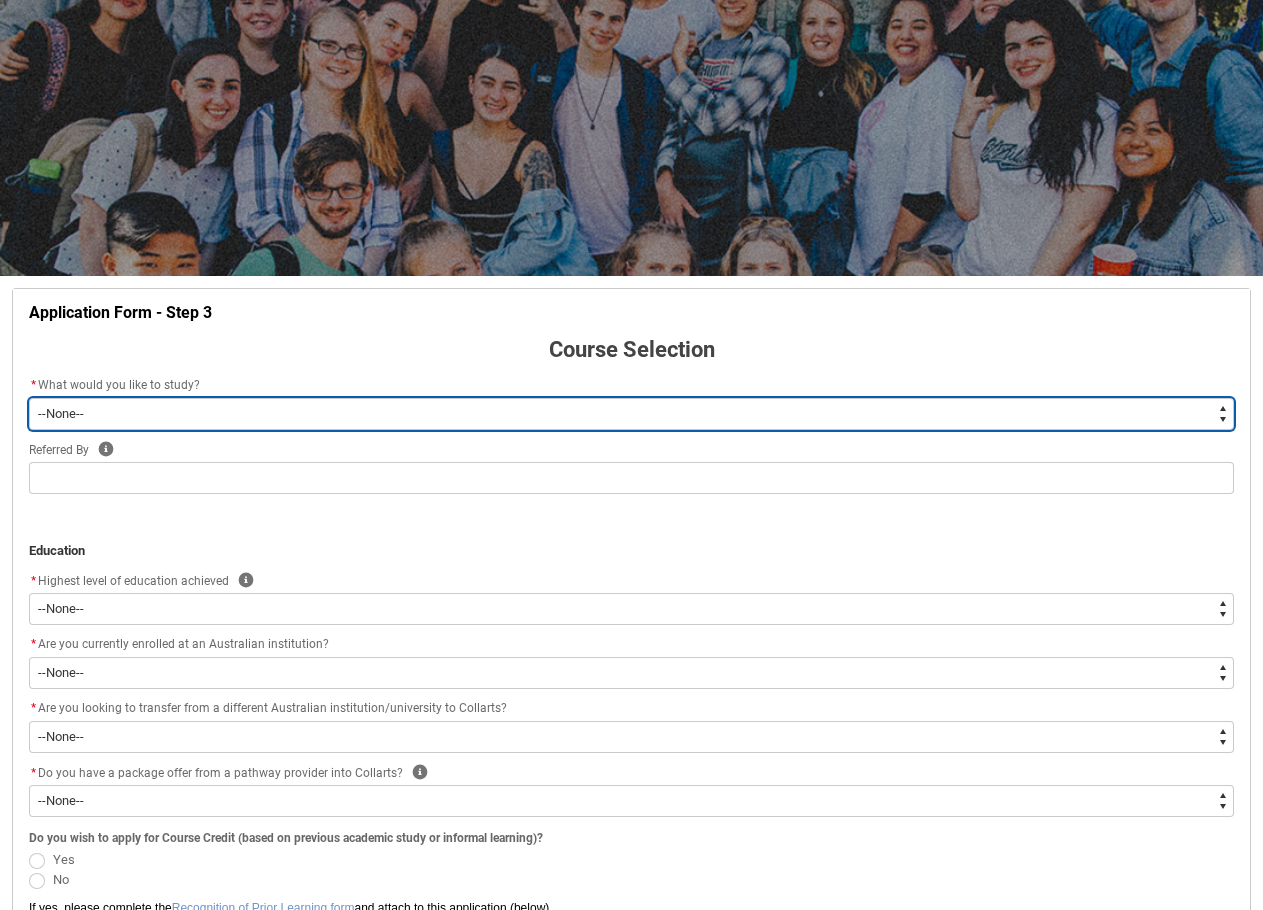 click on "--None-- Diploma Bachelor Post Graduate" at bounding box center (631, 414) 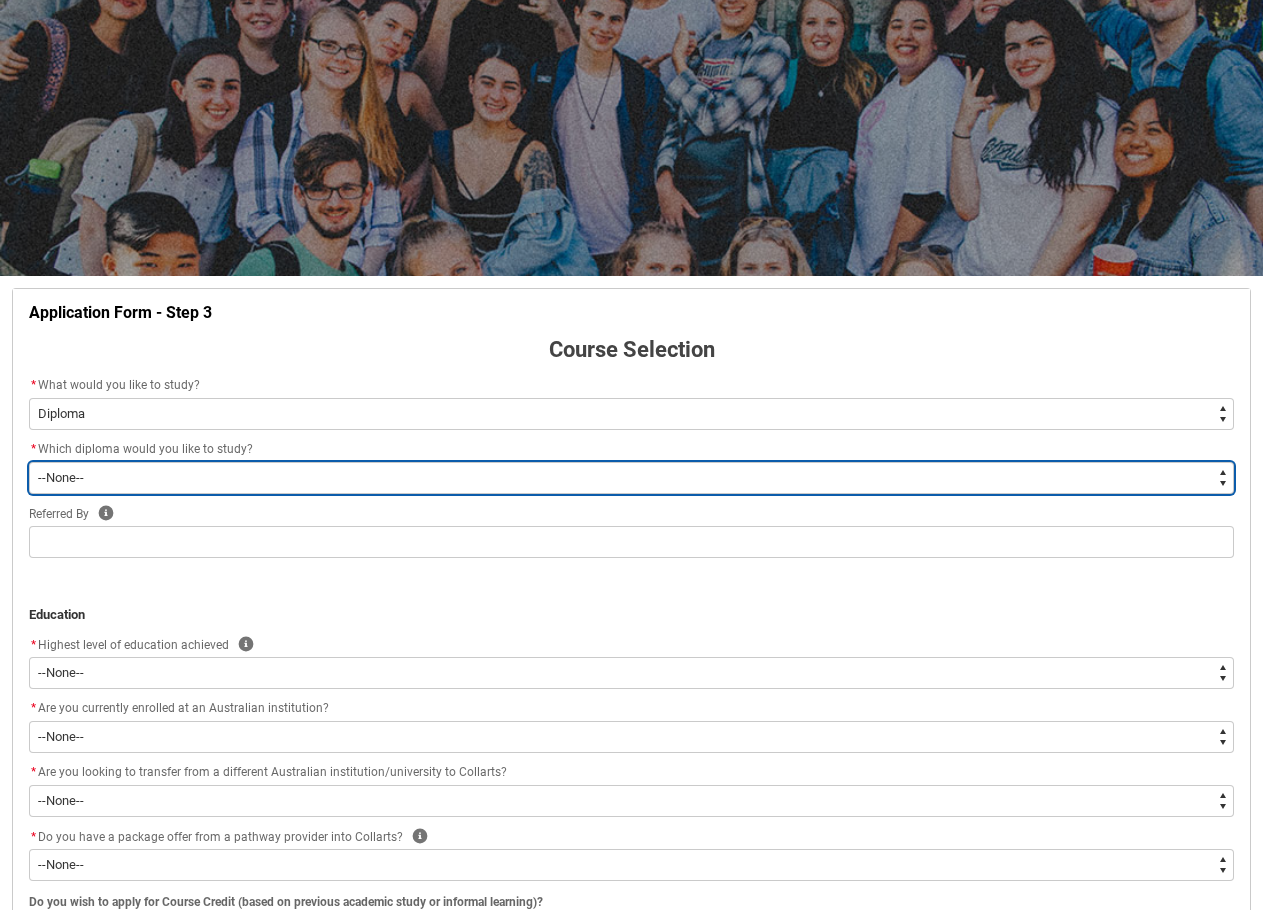 click on "--None-- Diploma of 2D Animation Diploma of Applied Business (Entertainment Management) Diploma of Arts (Interior Design) Diploma of Audio Production Diploma of Design (Fashion & Sustainability) Diploma of Digital and Social Media Diploma of Entertainment Journalism Diploma of Event Management Diploma of Fashion Marketing Diploma of Game Design Diploma of Graphic and Digital Design Diploma of Music Performance Diploma of Music Production Diploma of Performing Arts Diploma of Performing Arts (Comedy) Diploma of Photography Diploma of Screen & Media" at bounding box center (631, 478) 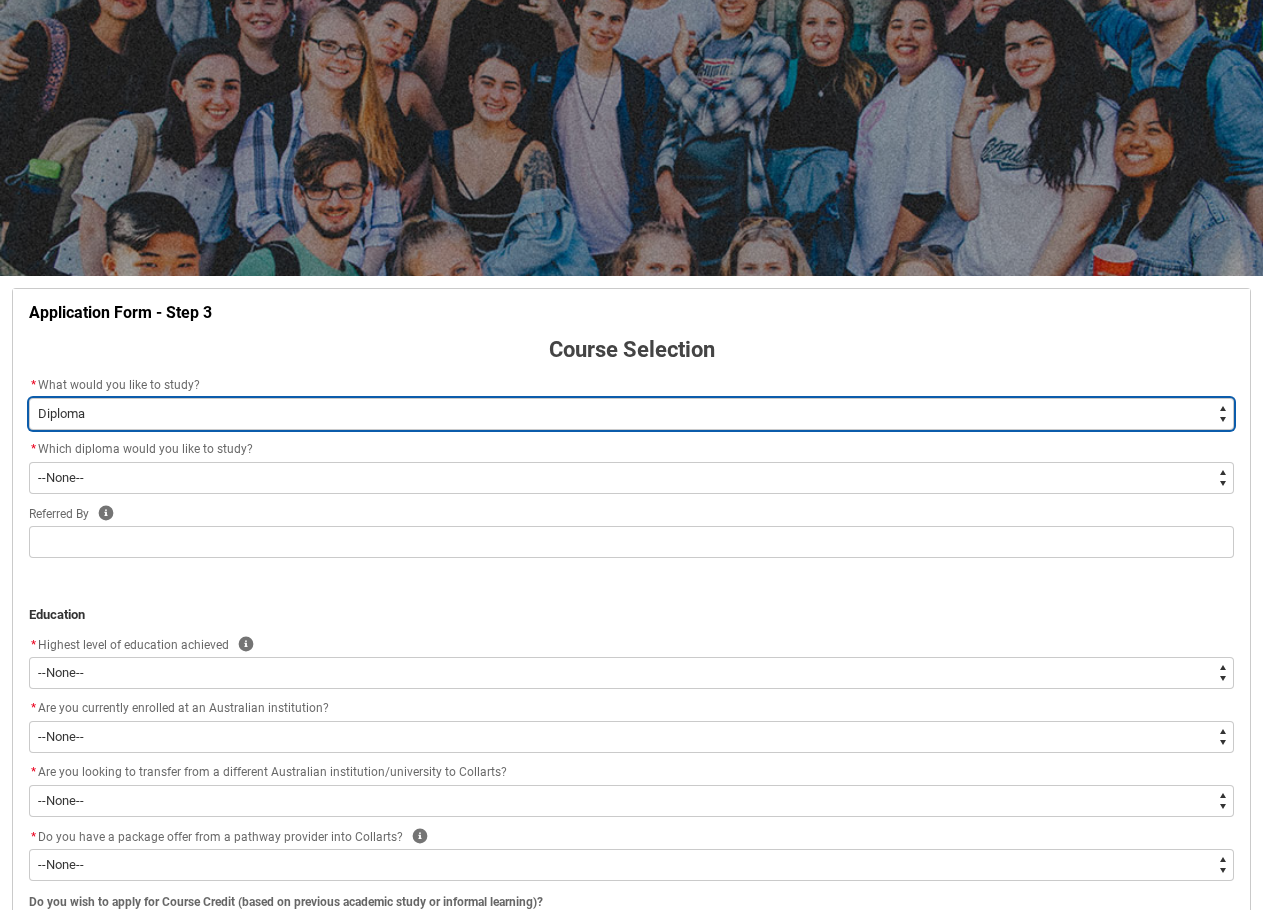click on "--None-- Diploma Bachelor Post Graduate" at bounding box center (631, 414) 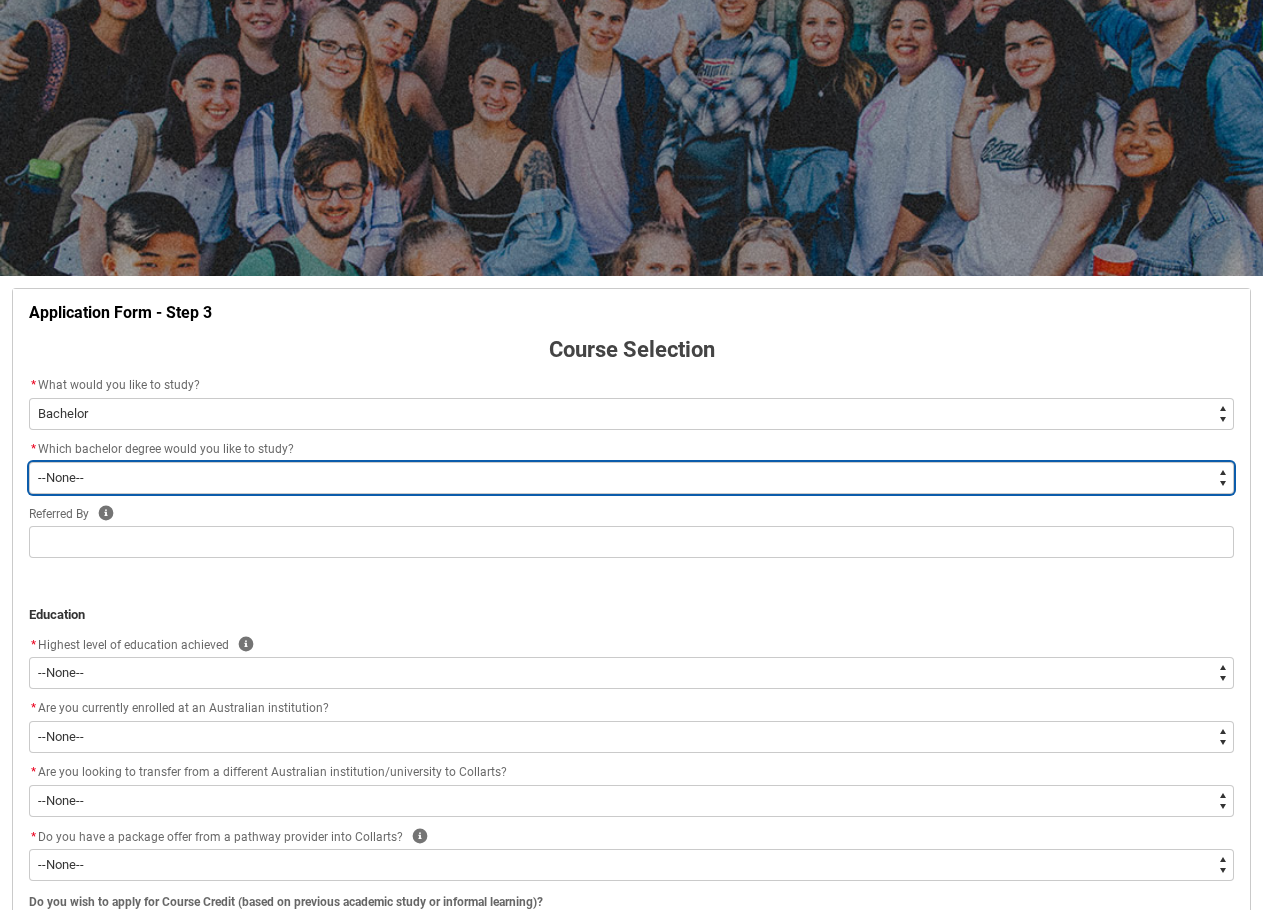 click on "--None-- Bachelor of 2D Animation Bachelor of Applied Business (Entertainment Management) Bachelor of Arts (Interior Design) Bachelor of Audio Production Bachelor of Design (Fashion & Sustainability) Bachelor of Digital and Social Media Bachelor of Event Management Bachelor of Fashion Marketing (Branding and Communications) Bachelor of Fashion Marketing (Buying and Retail Management) Bachelor of Game Design Bachelor of Graphic and Digital Design Bachelor of Journalism and New Media Bachelor of Music Performance Bachelor of Music Production Bachelor of Performing Arts (Acting) Bachelor of Performing Arts (Stage Management) Bachelor of Performing Arts (Writing & Directing) Bachelor of Performing Arts (Comedy) Bachelor of Photography Bachelor of Screen & Media Double Degree - Bachelor of Audio Production & Bachelor of Applied Business (Entertainment Management) Double Degree - Bachelor of Design (Fashion & Sustainability) and Bachelor of Applied Business (Fashion Marketing)" at bounding box center (631, 478) 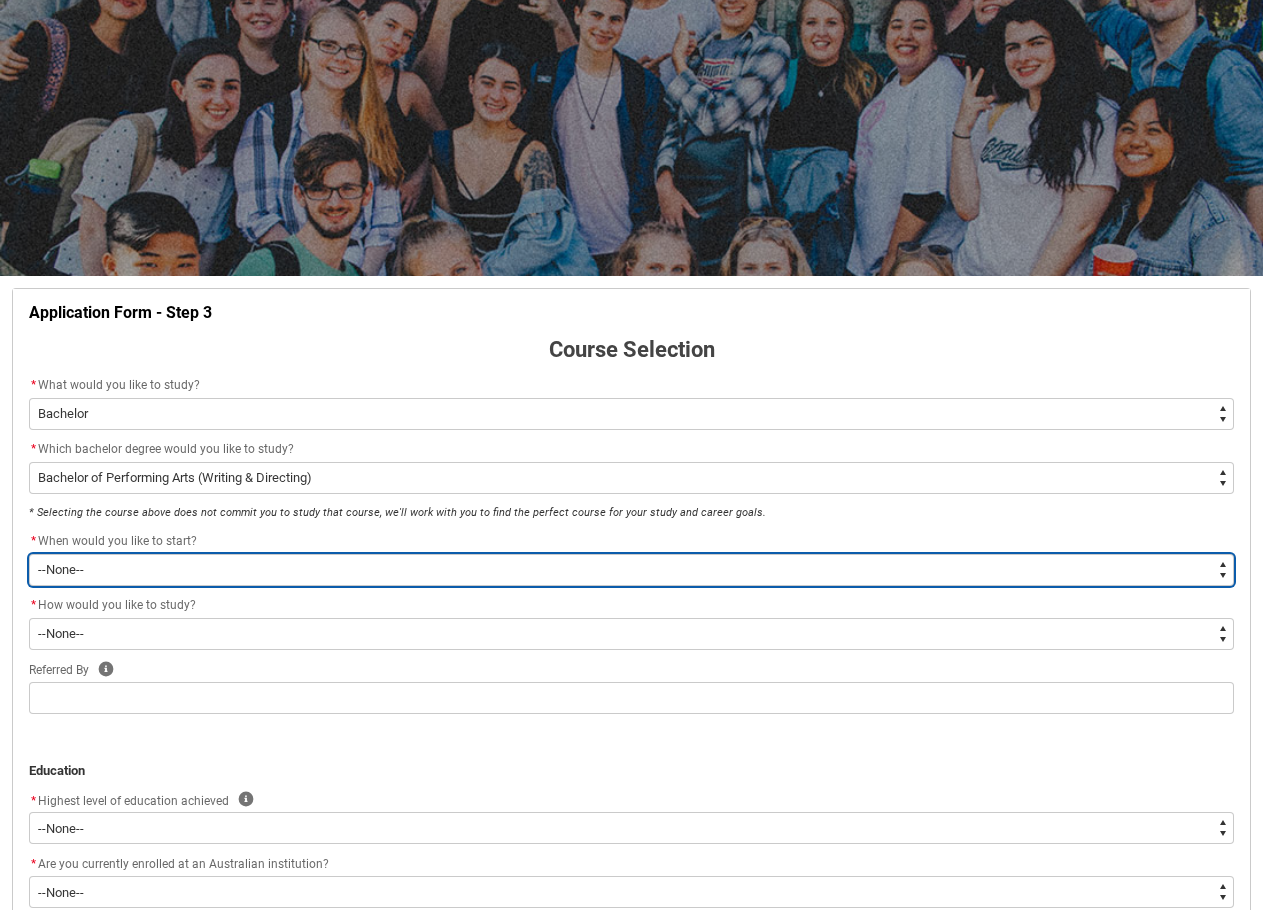 click on "--None-- Trimester 1 2026, starting February 2026 Trimester 3 2025, starting September 2025" at bounding box center (631, 570) 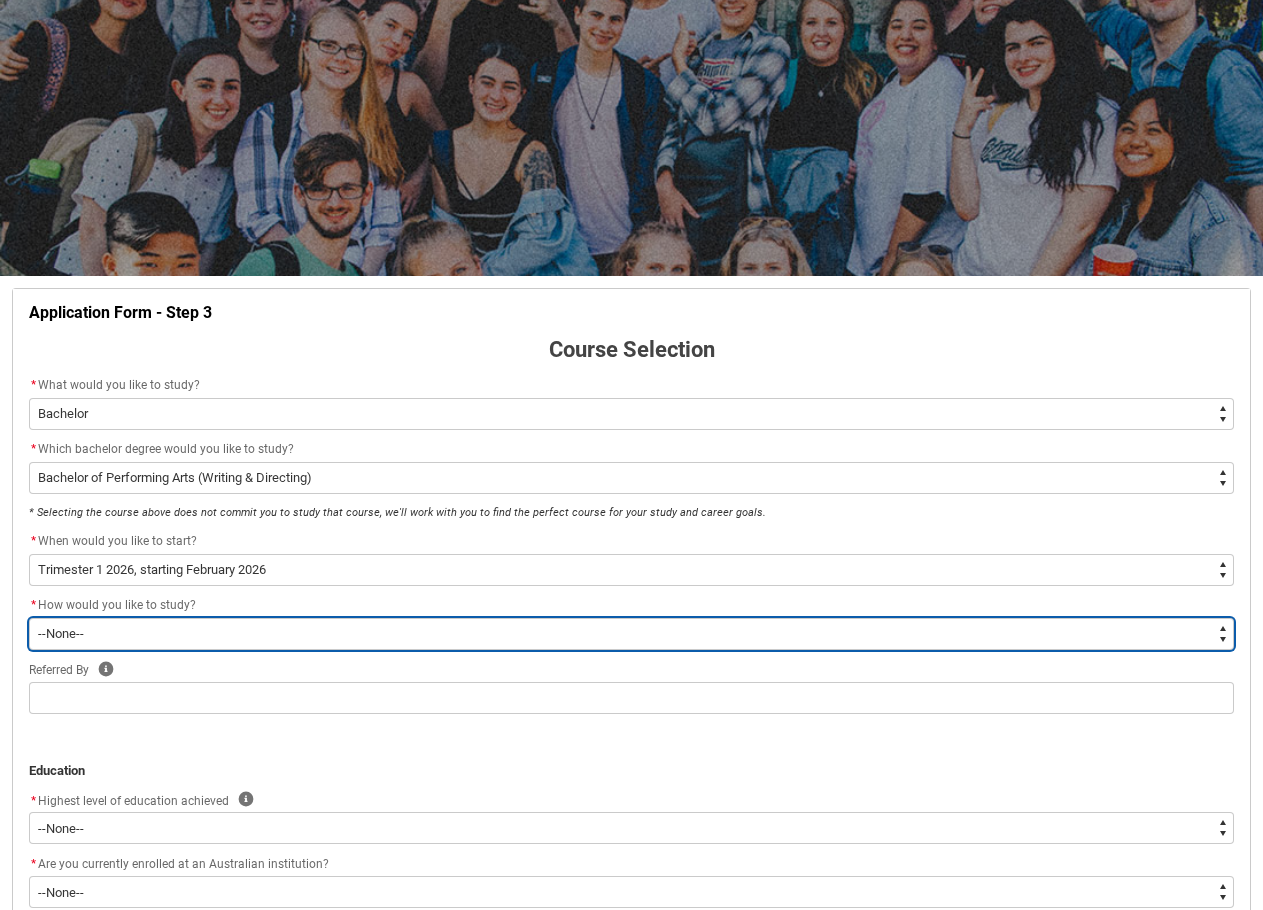 click on "--None-- On-campus" at bounding box center (631, 634) 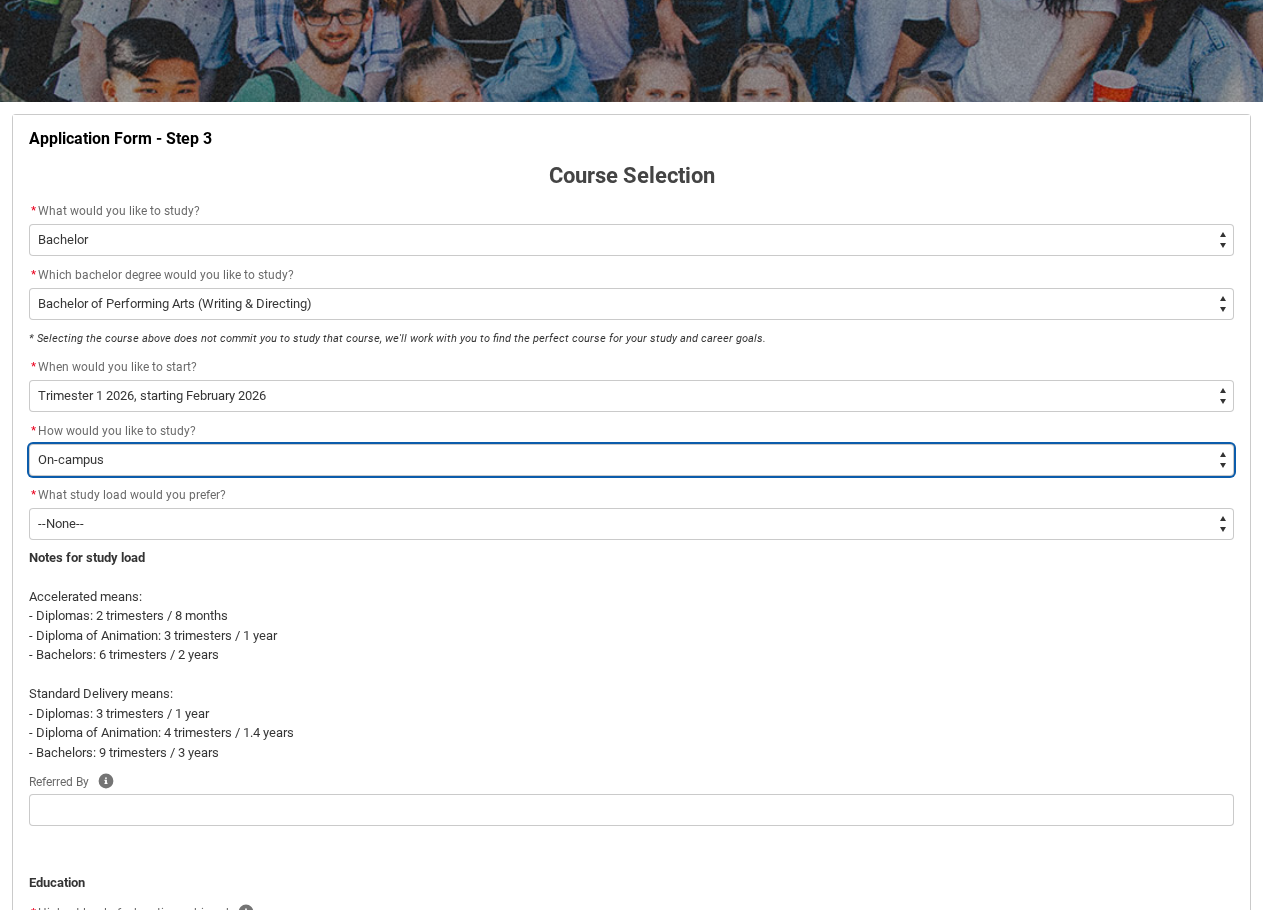 scroll, scrollTop: 320, scrollLeft: 0, axis: vertical 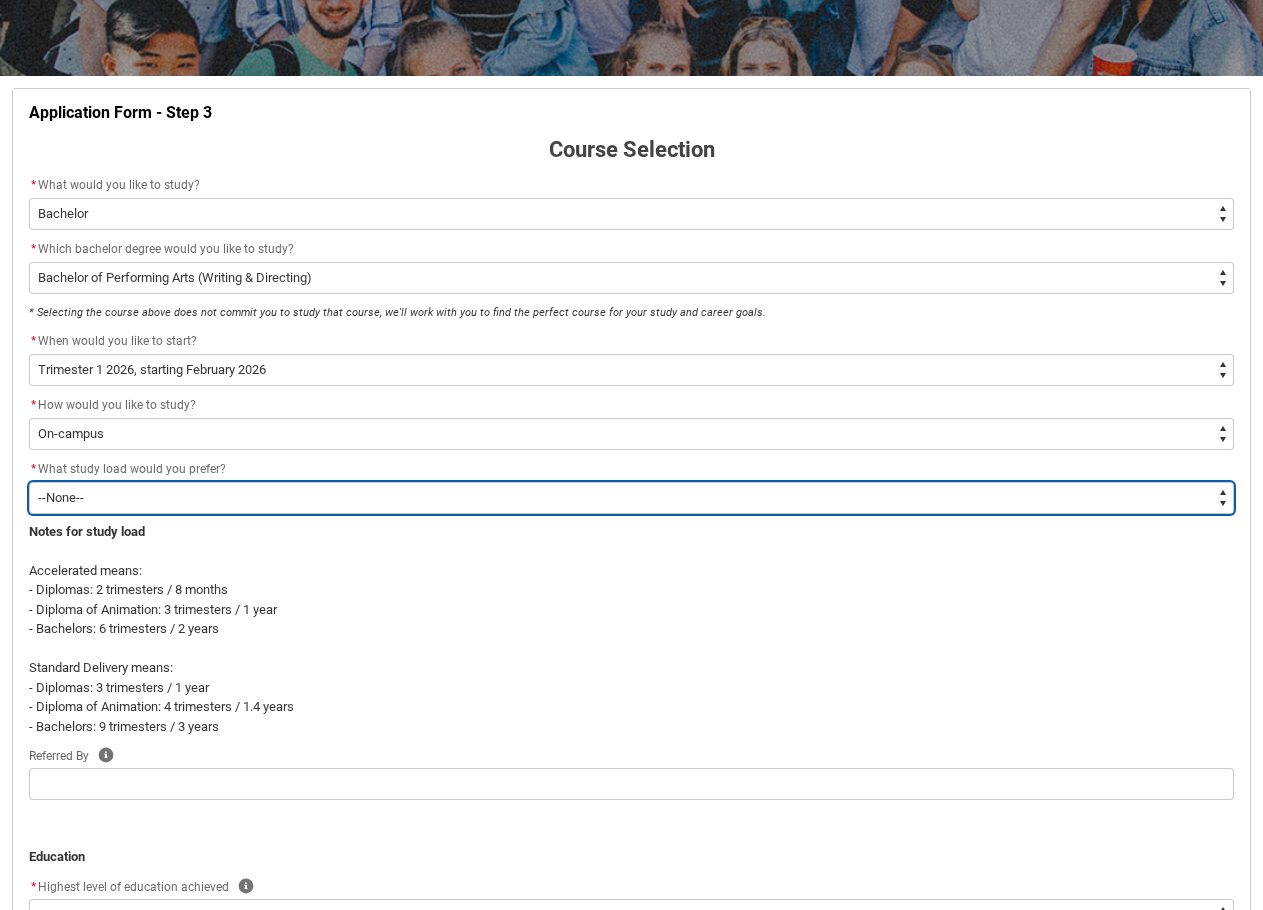 click on "--None-- Accelerated Learning Standard Delivery" at bounding box center [631, 498] 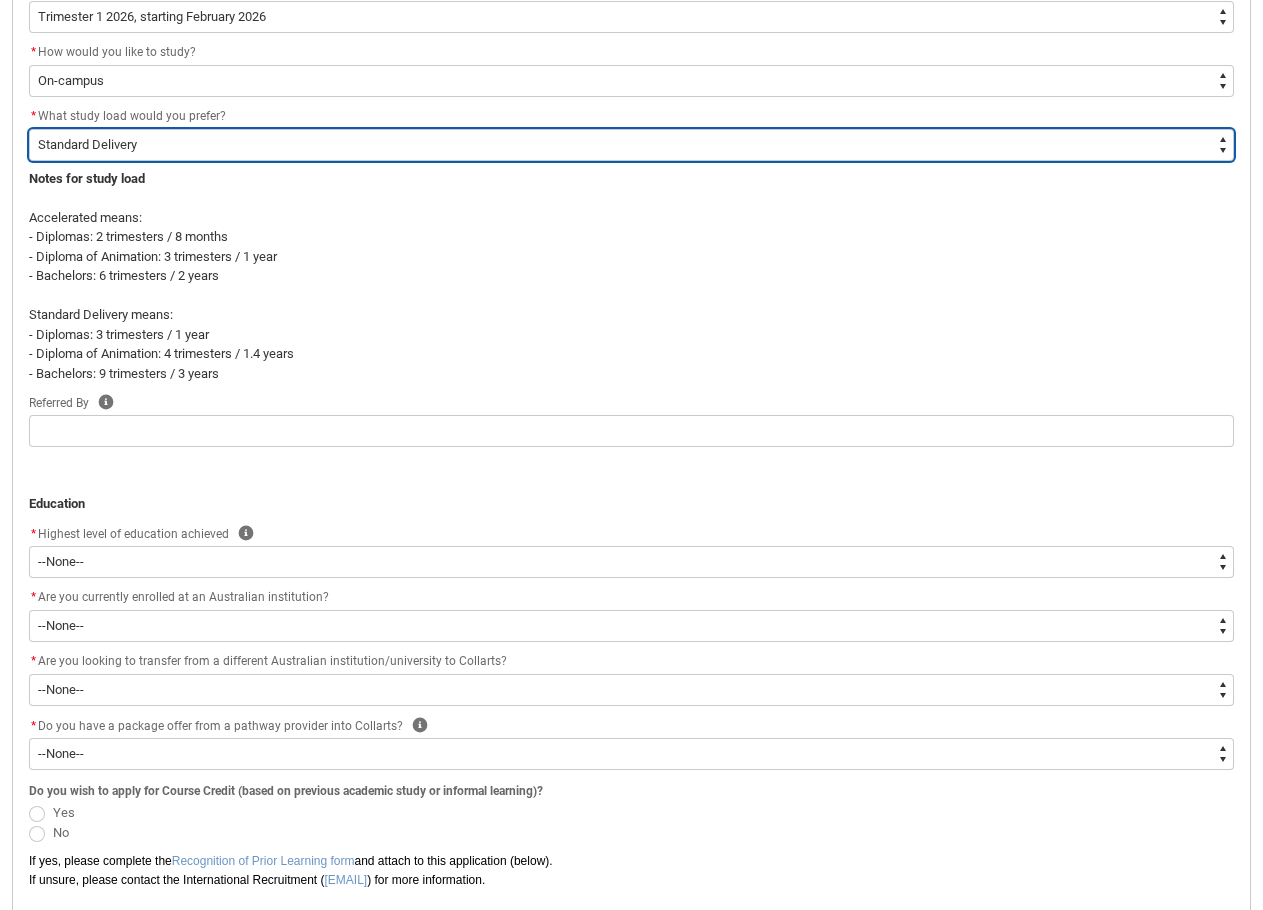 scroll, scrollTop: 720, scrollLeft: 0, axis: vertical 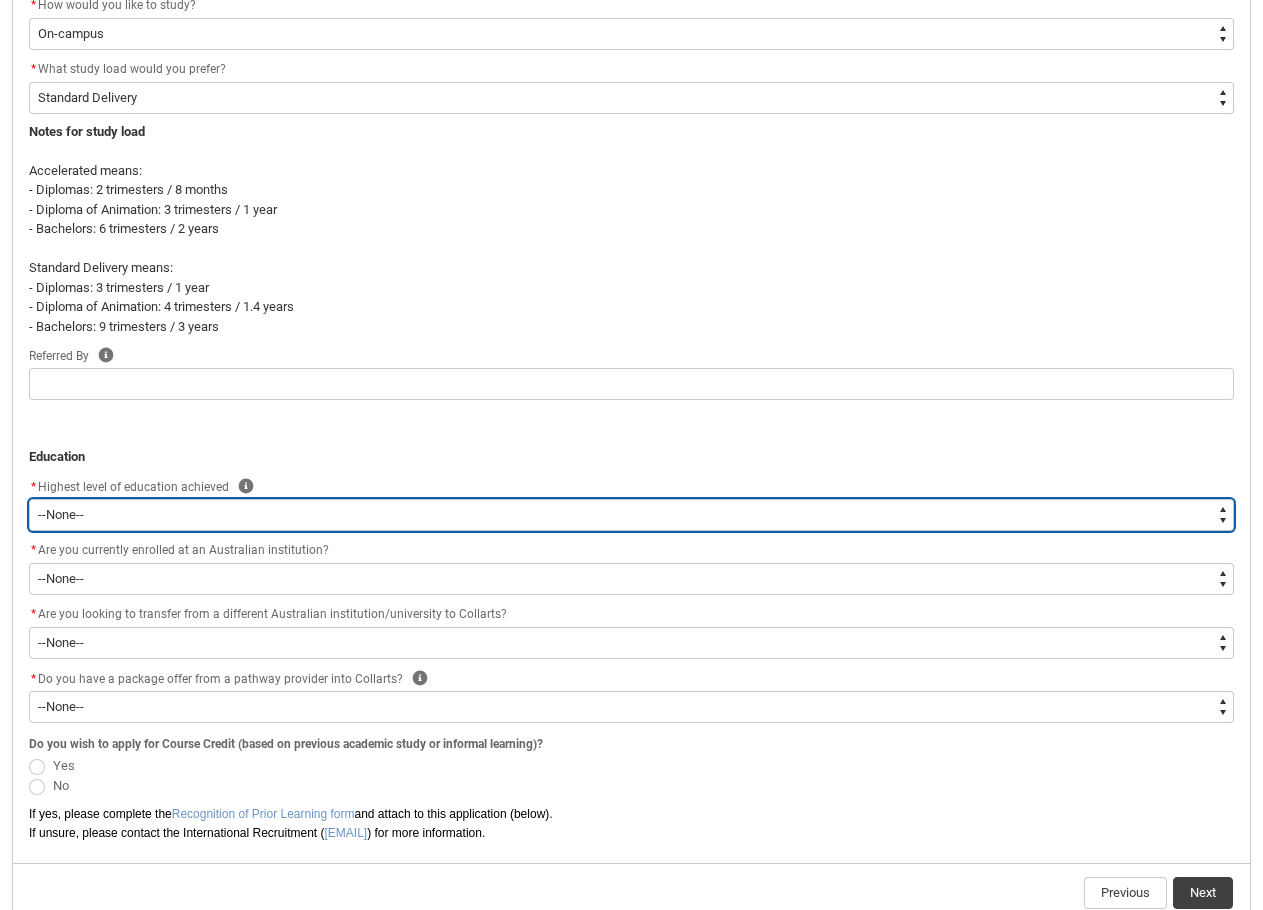 click on "--None-- Completed High School Completed a VET Course Completed Foundation Studies Incomplete University Course Completed a University Bachelor Degree Completed a Postgraduate Course No prior educational attainment Completed Year 11 Completed Year 10" at bounding box center [631, 515] 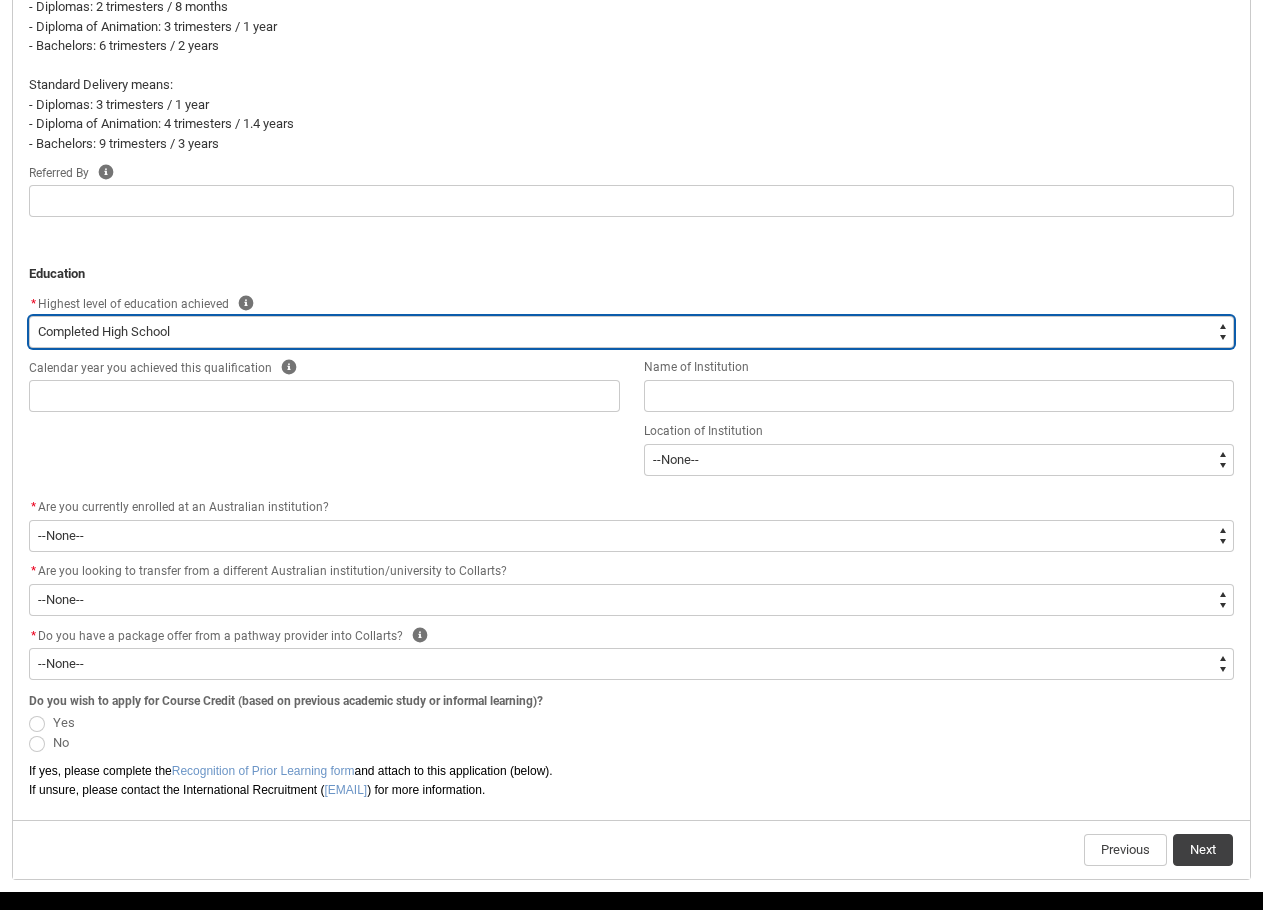 scroll, scrollTop: 920, scrollLeft: 0, axis: vertical 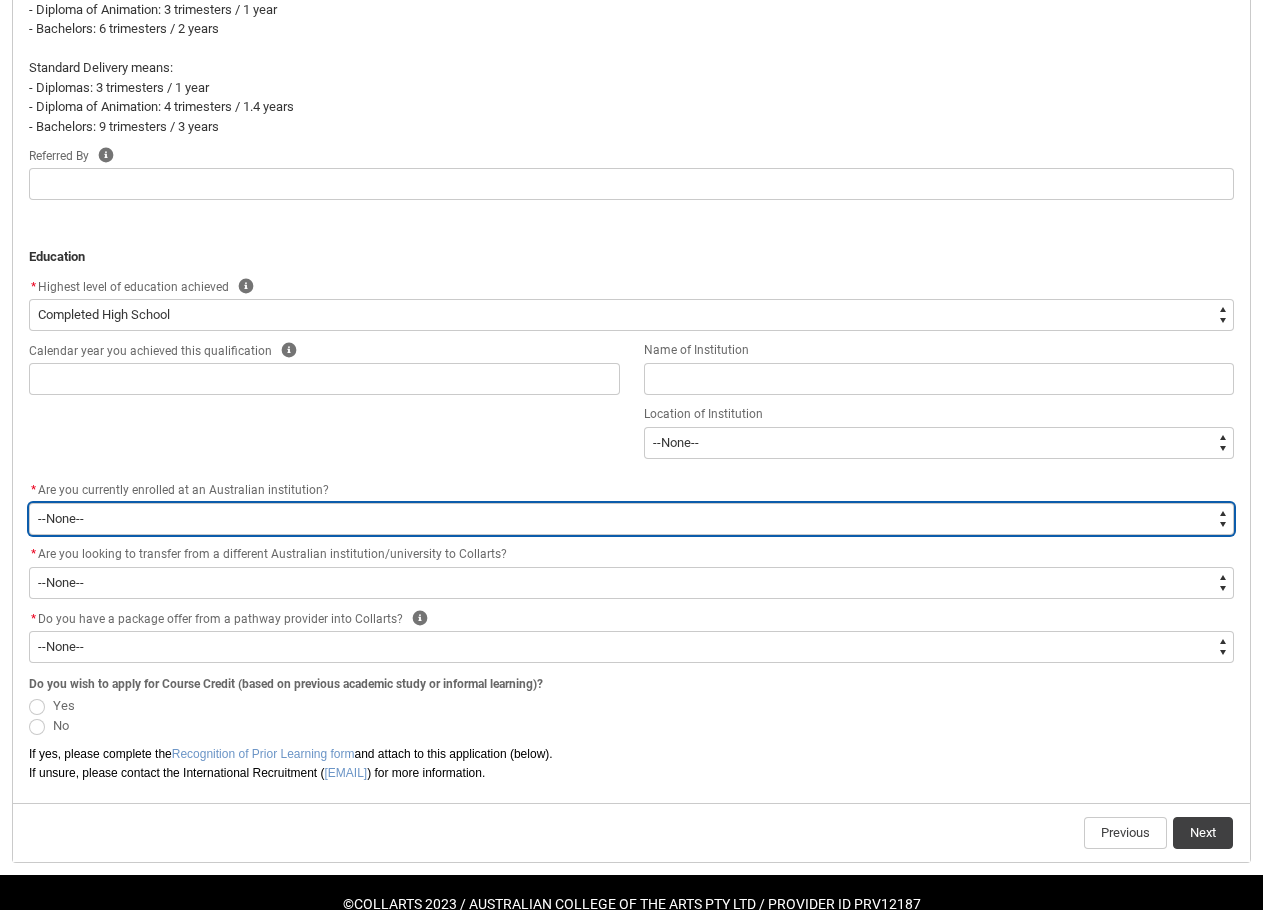 click on "--None-- Yes No" at bounding box center (631, 519) 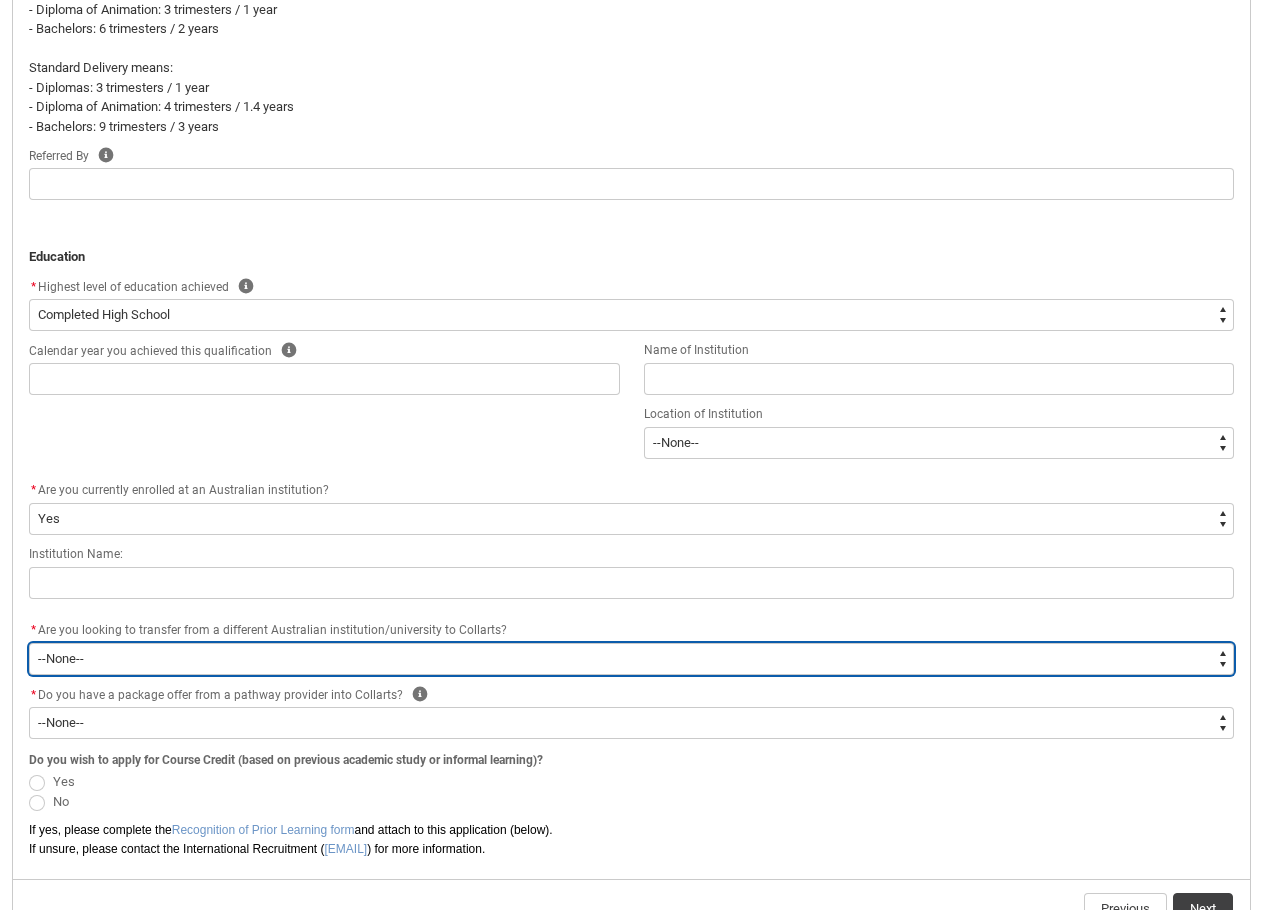 click on "--None-- Yes No" at bounding box center (631, 659) 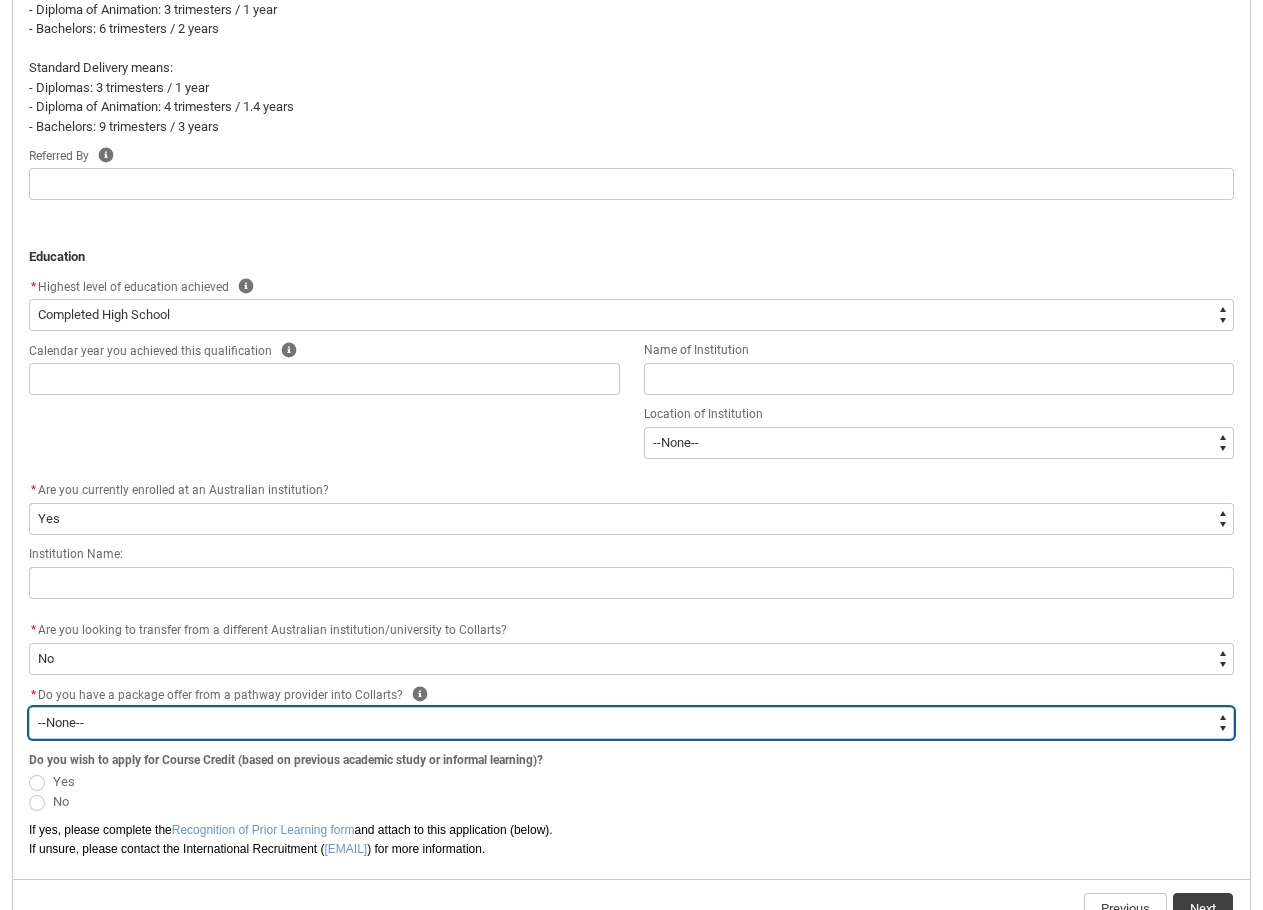 click on "--None-- Yes No" at bounding box center (631, 723) 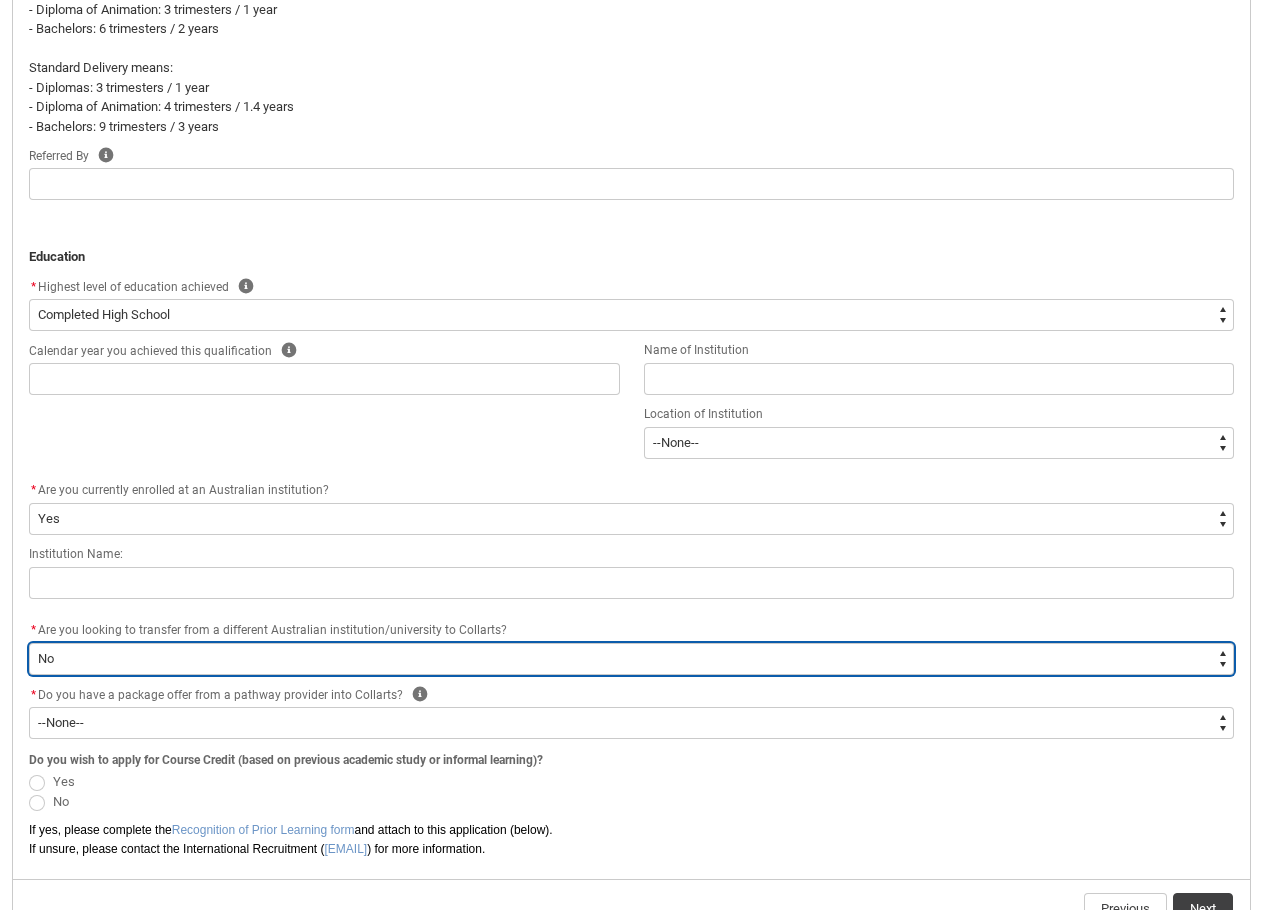 click on "--None-- Yes No" at bounding box center (631, 659) 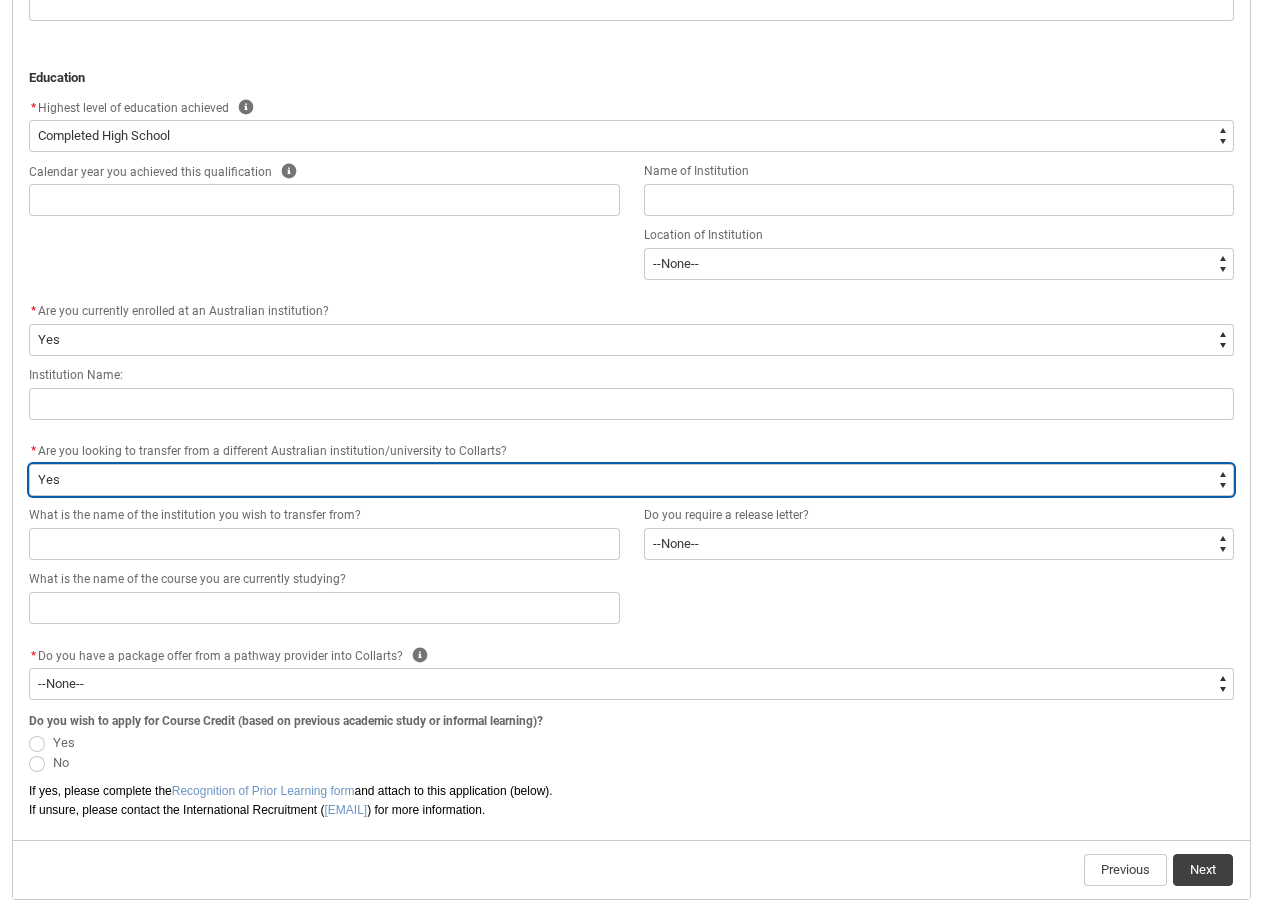scroll, scrollTop: 1120, scrollLeft: 0, axis: vertical 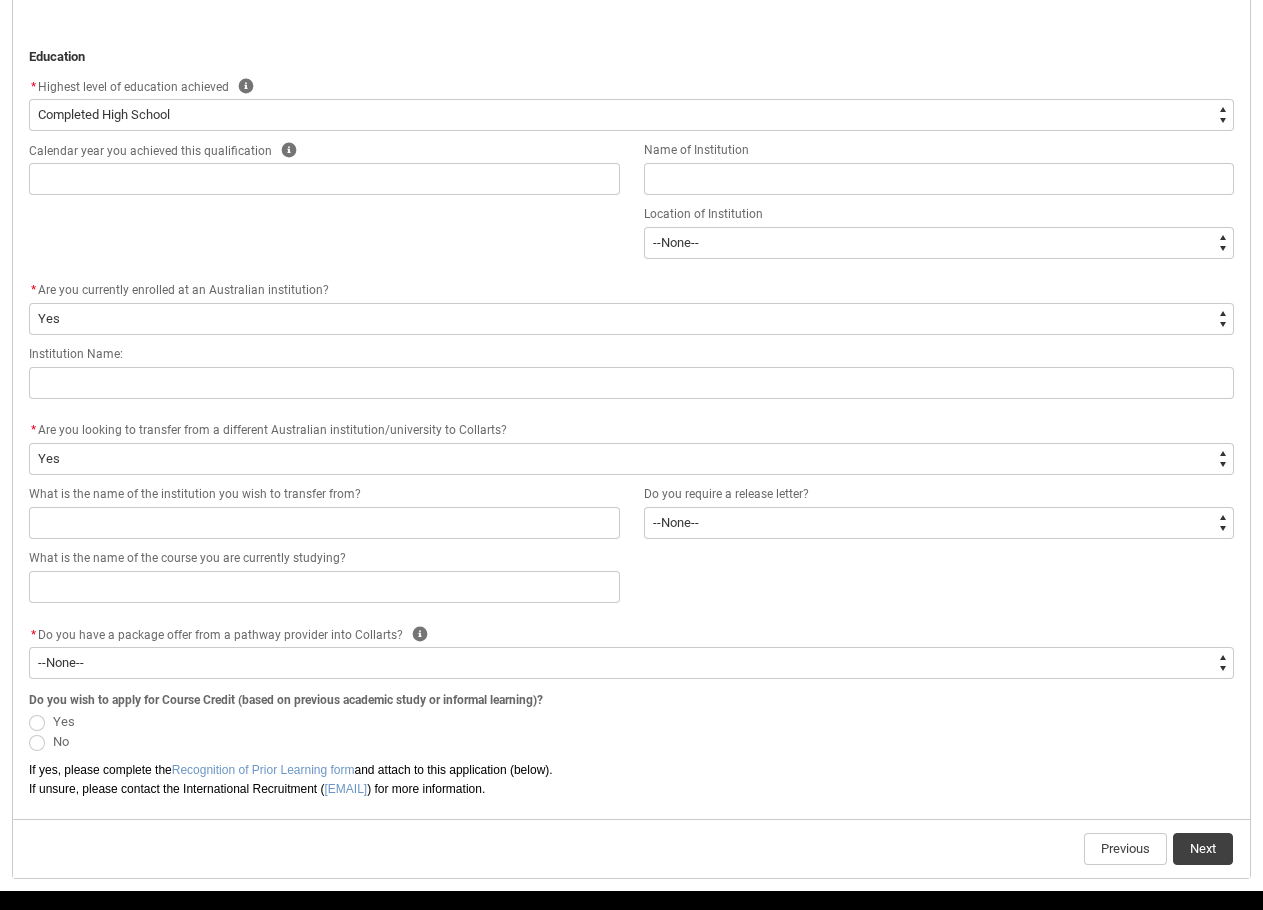 drag, startPoint x: 381, startPoint y: 483, endPoint x: 360, endPoint y: 492, distance: 22.847319 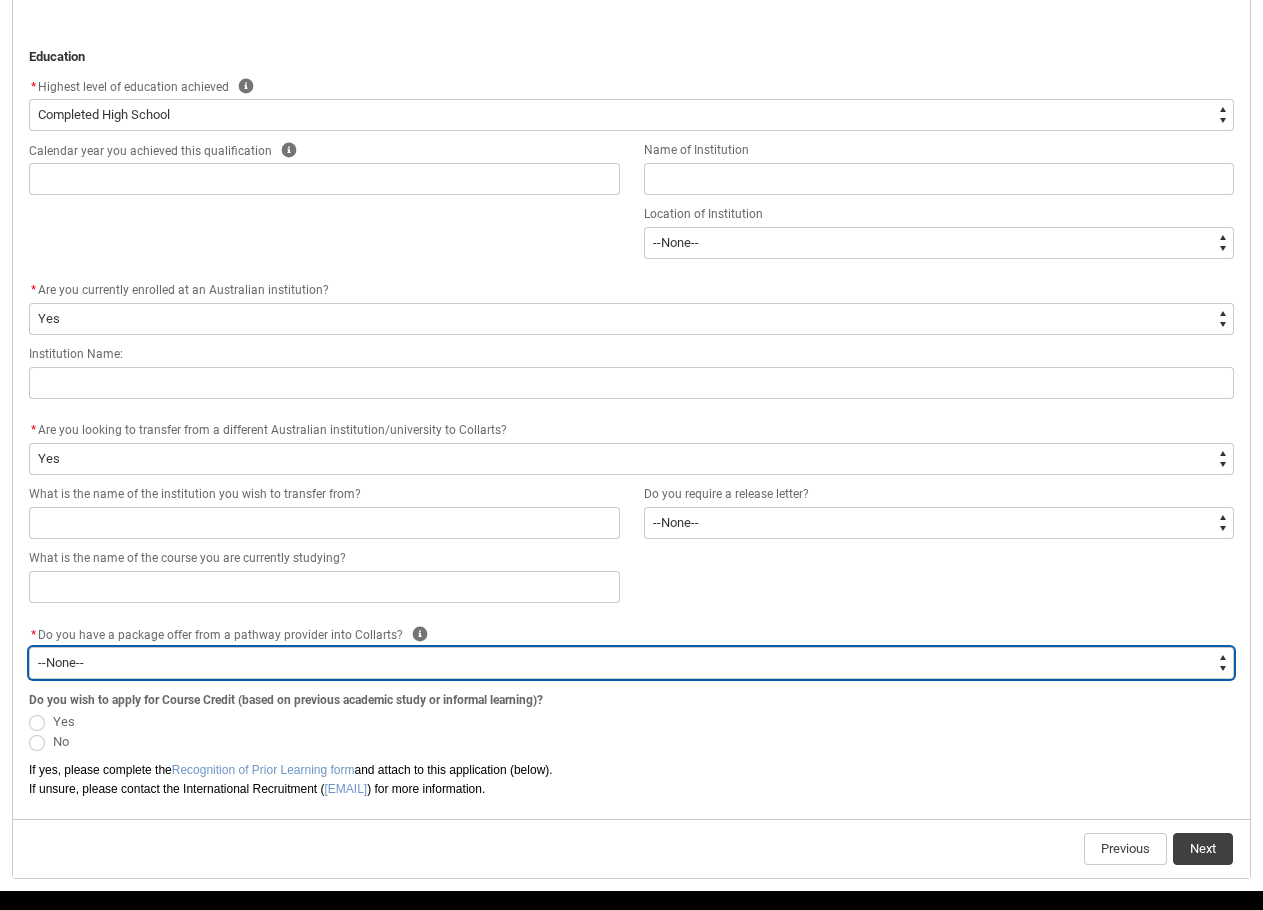 click on "--None-- Yes No" at bounding box center (631, 663) 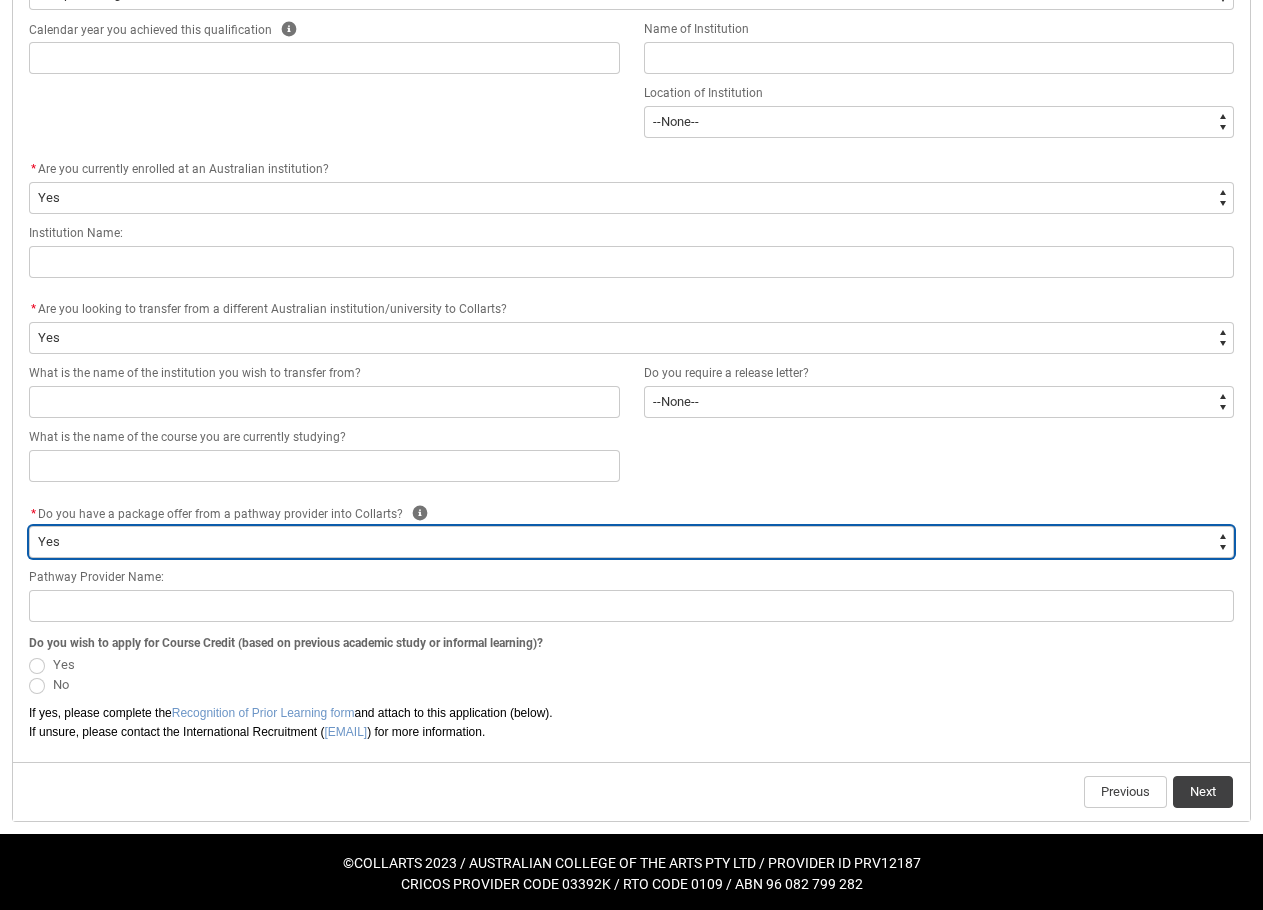 scroll, scrollTop: 1246, scrollLeft: 0, axis: vertical 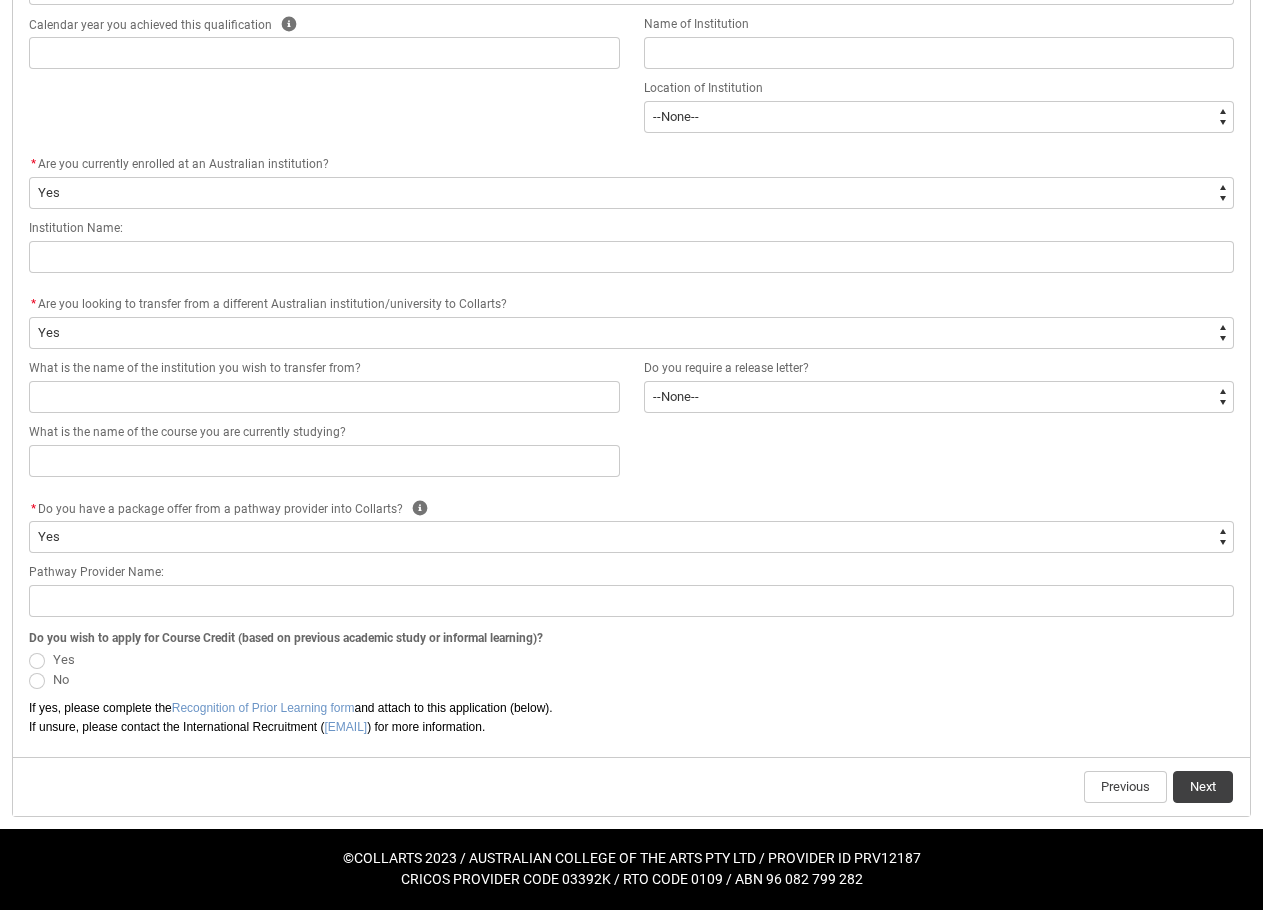 click on "Yes" at bounding box center (68, 657) 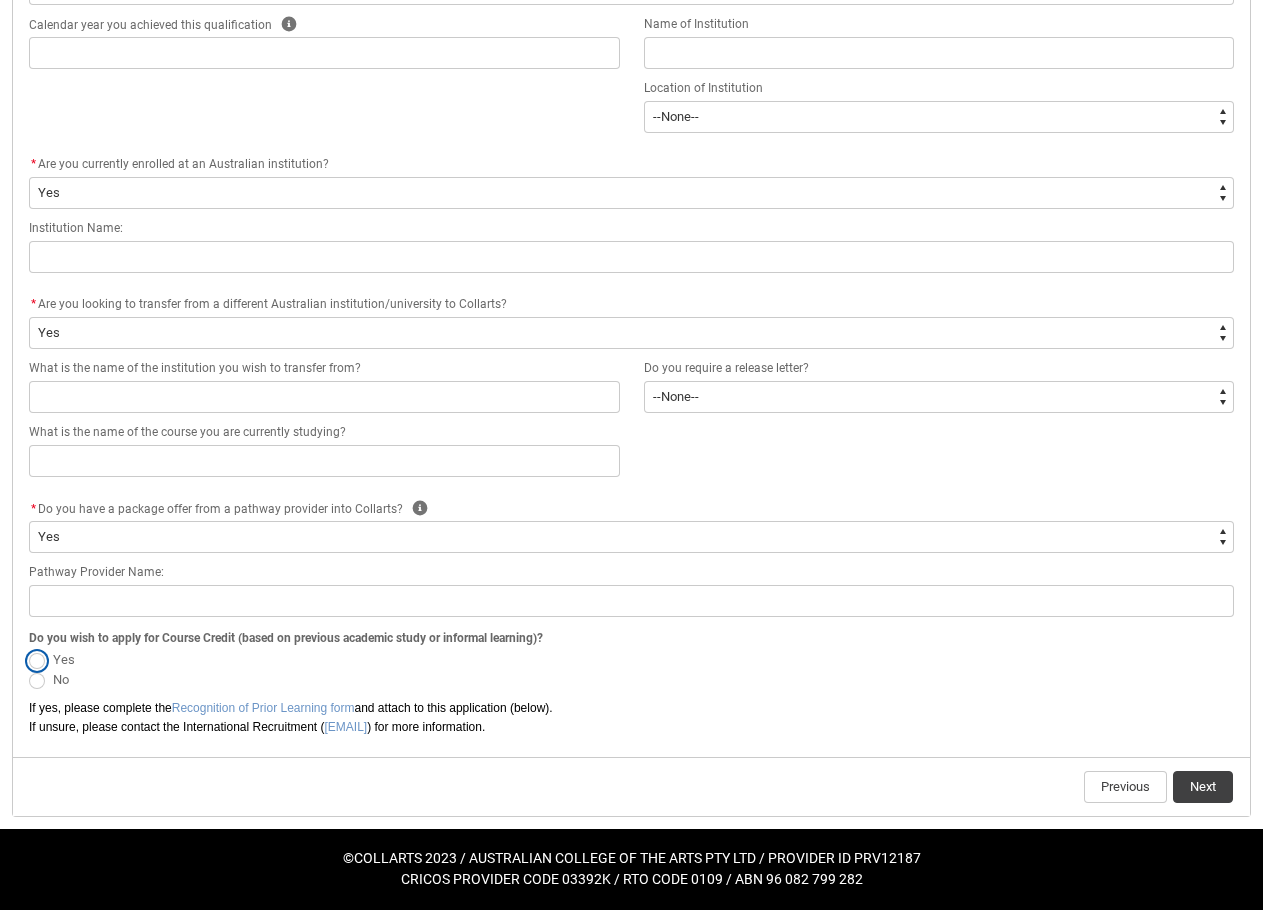 click on "Yes" at bounding box center [28, 648] 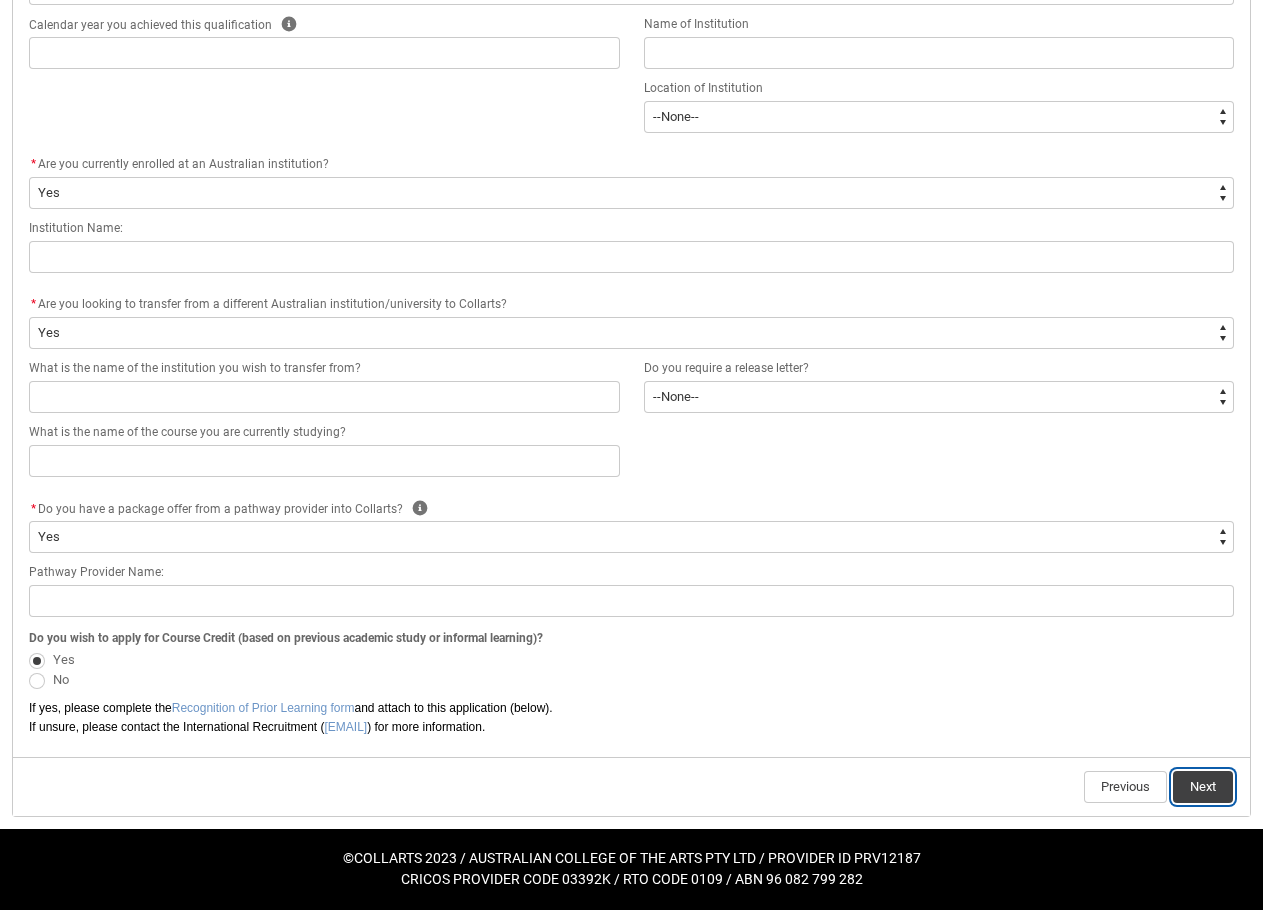 click on "Next" 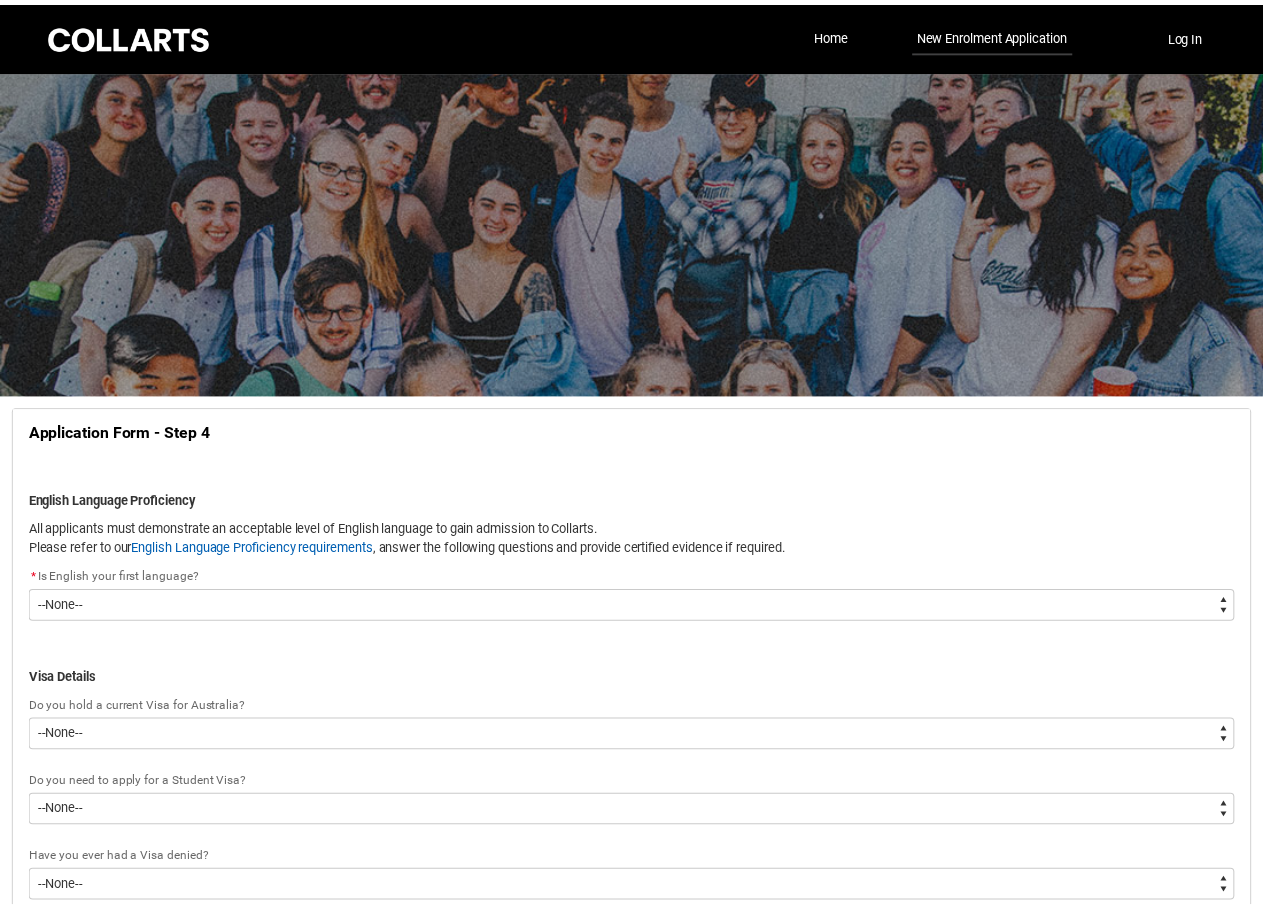 scroll, scrollTop: 209, scrollLeft: 0, axis: vertical 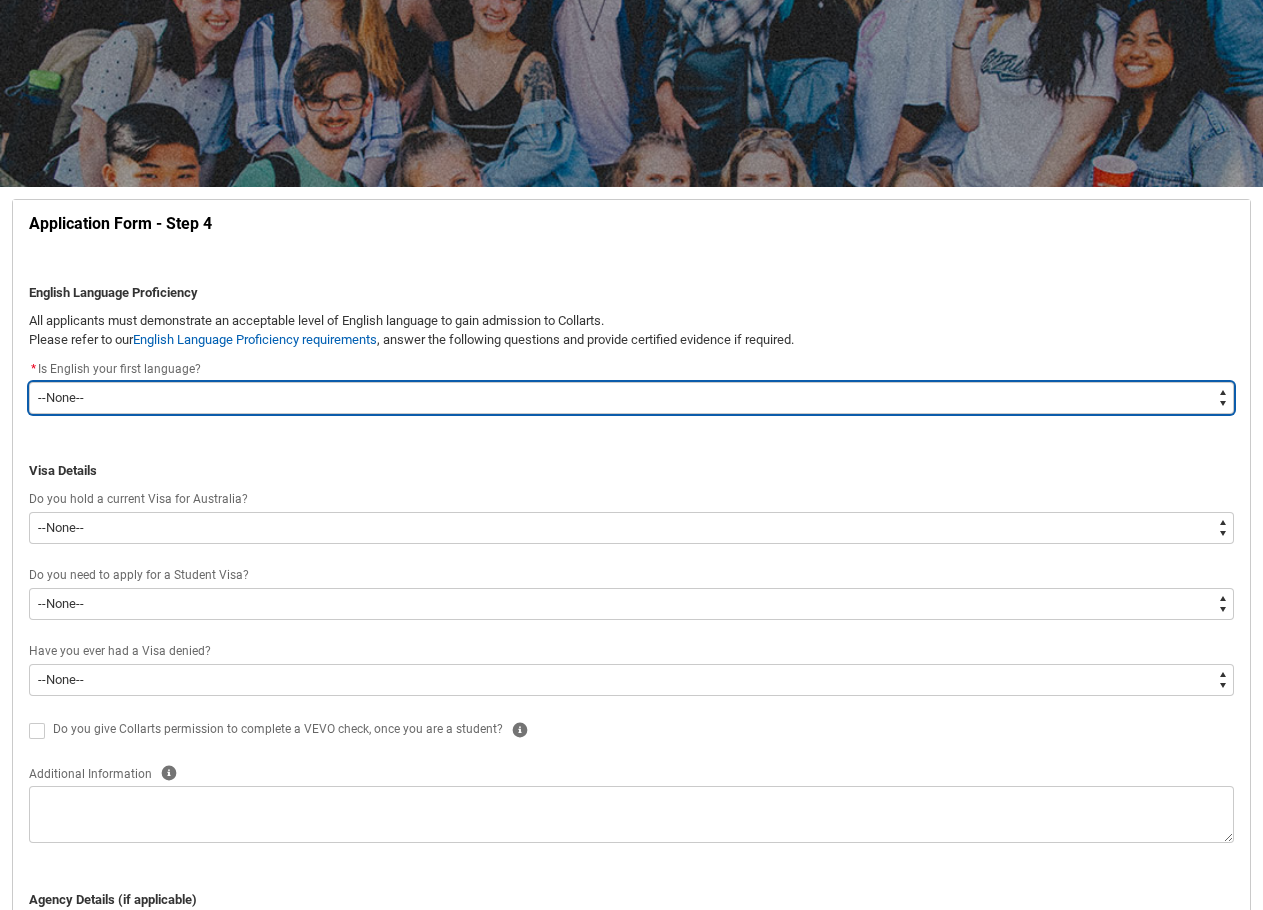 click on "--None-- Yes No" at bounding box center [631, 398] 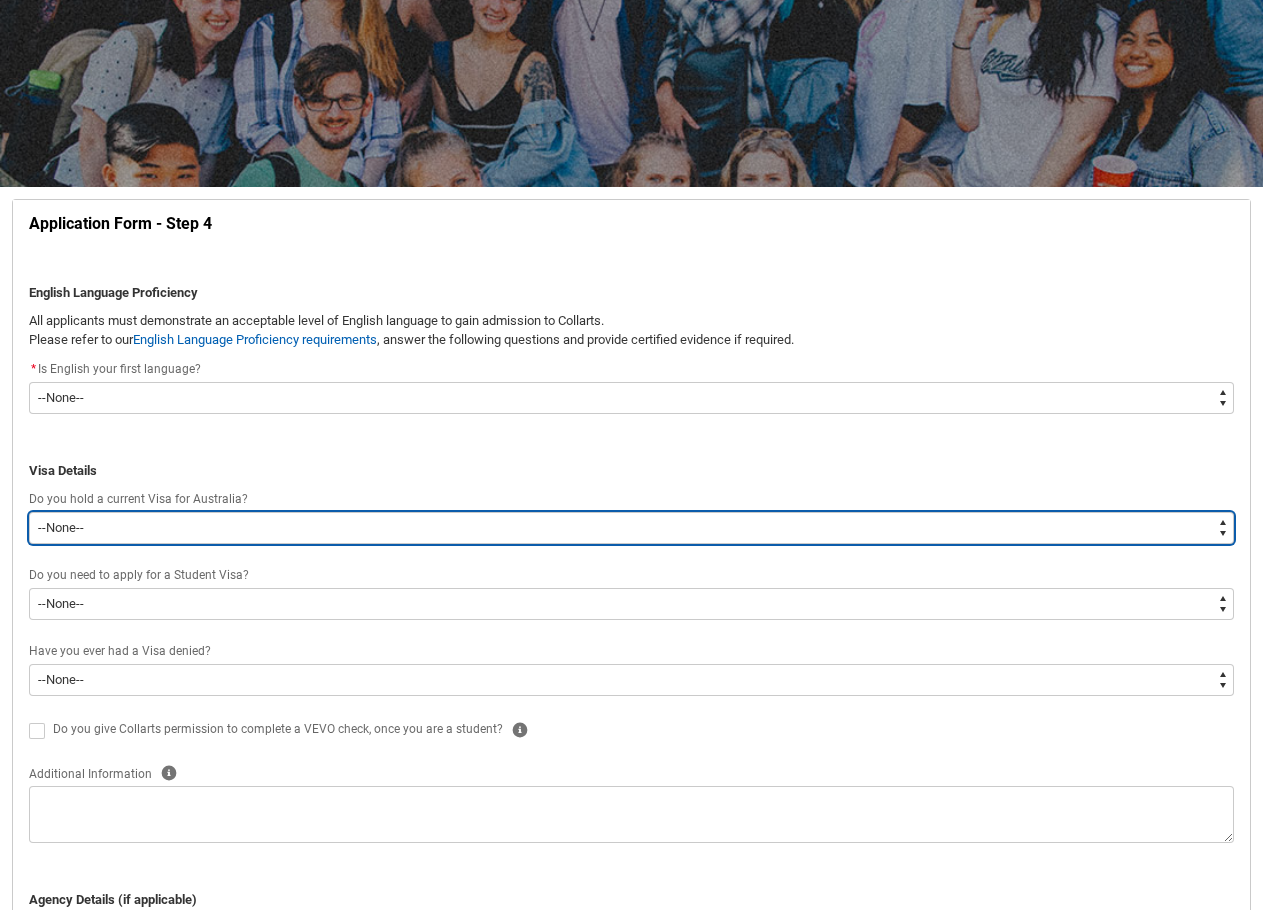 click on "--None-- Yes No" at bounding box center (631, 528) 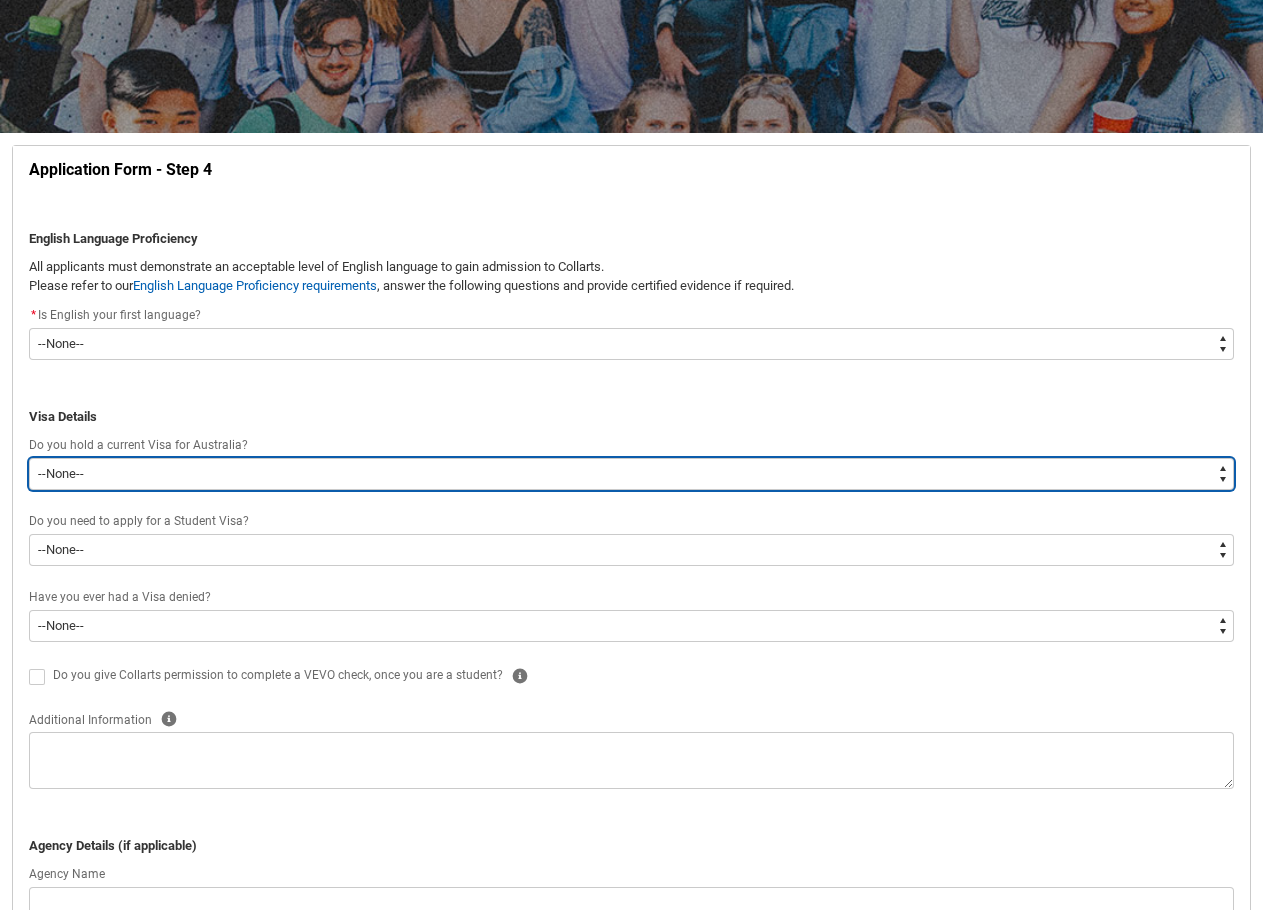 scroll, scrollTop: 309, scrollLeft: 0, axis: vertical 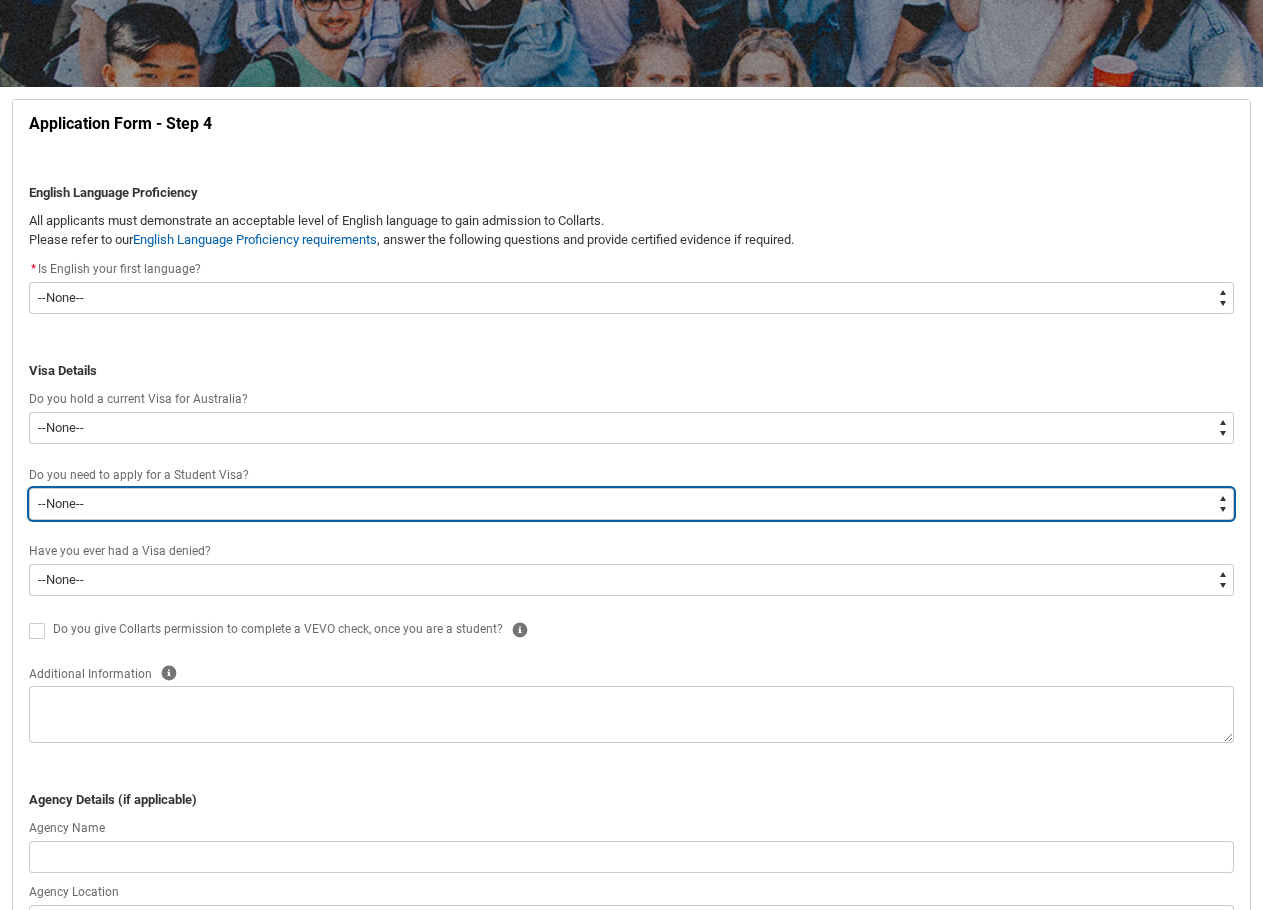 click on "--None-- Yes No" at bounding box center [631, 504] 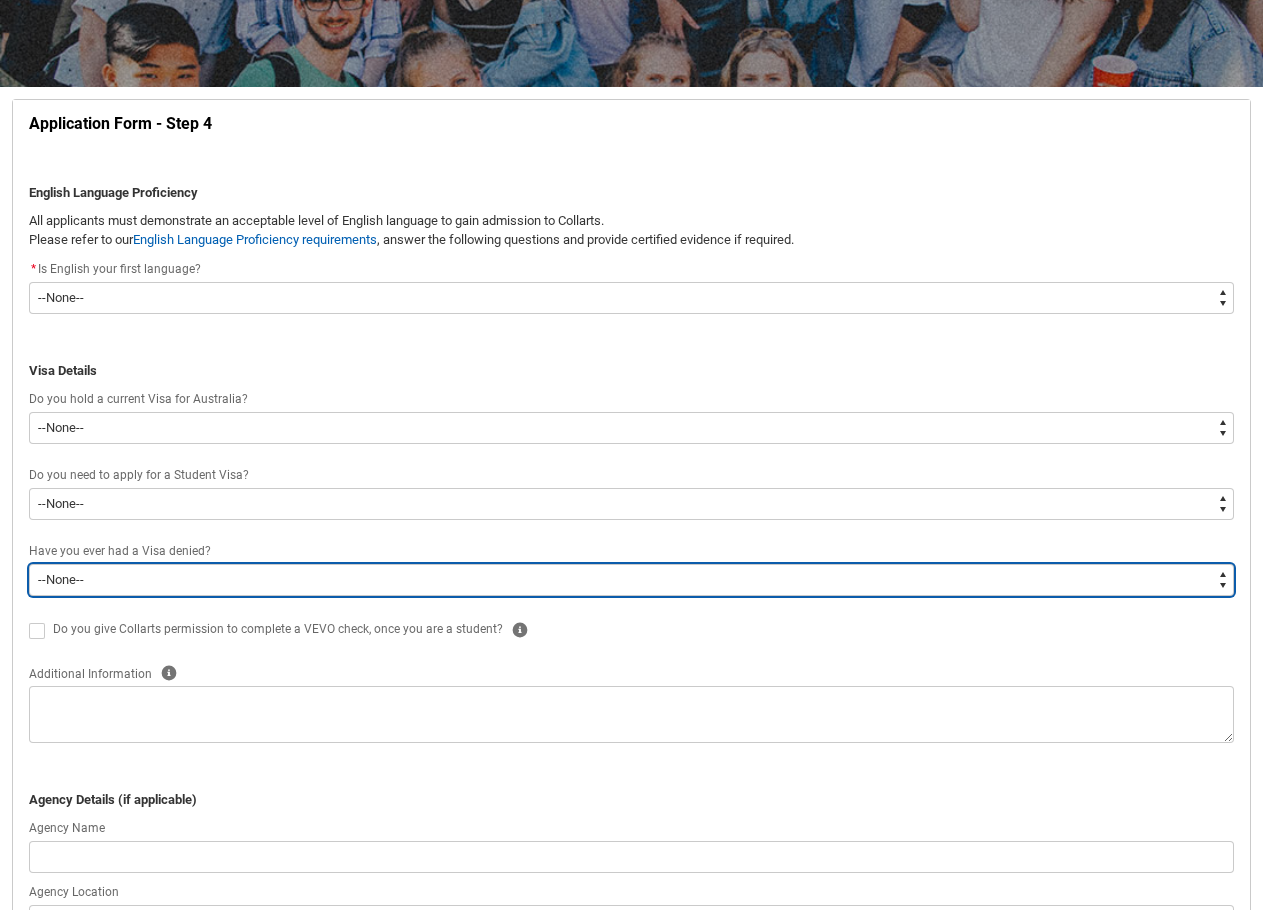 click on "--None-- Yes No" at bounding box center (631, 580) 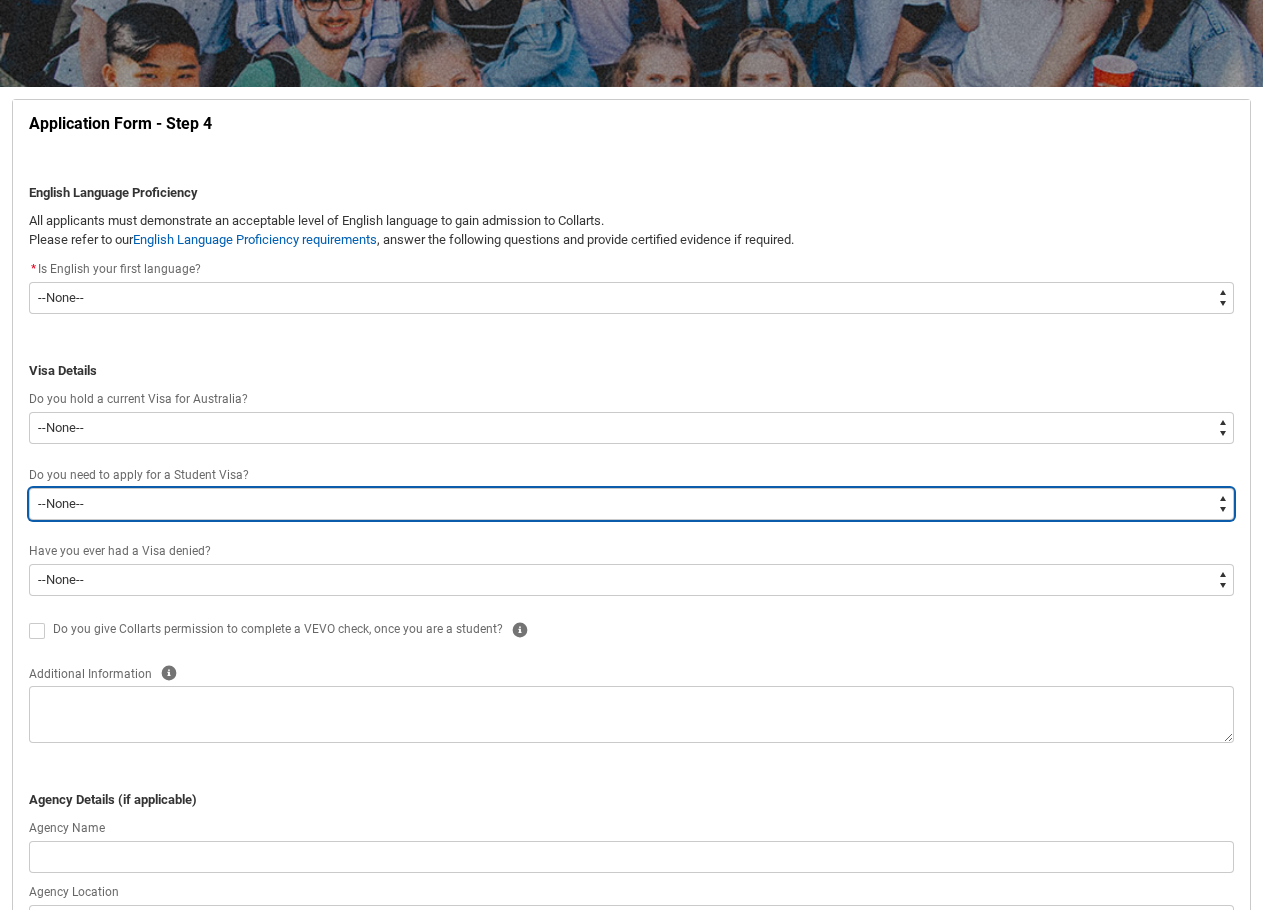 click on "--None-- Yes No" at bounding box center (631, 504) 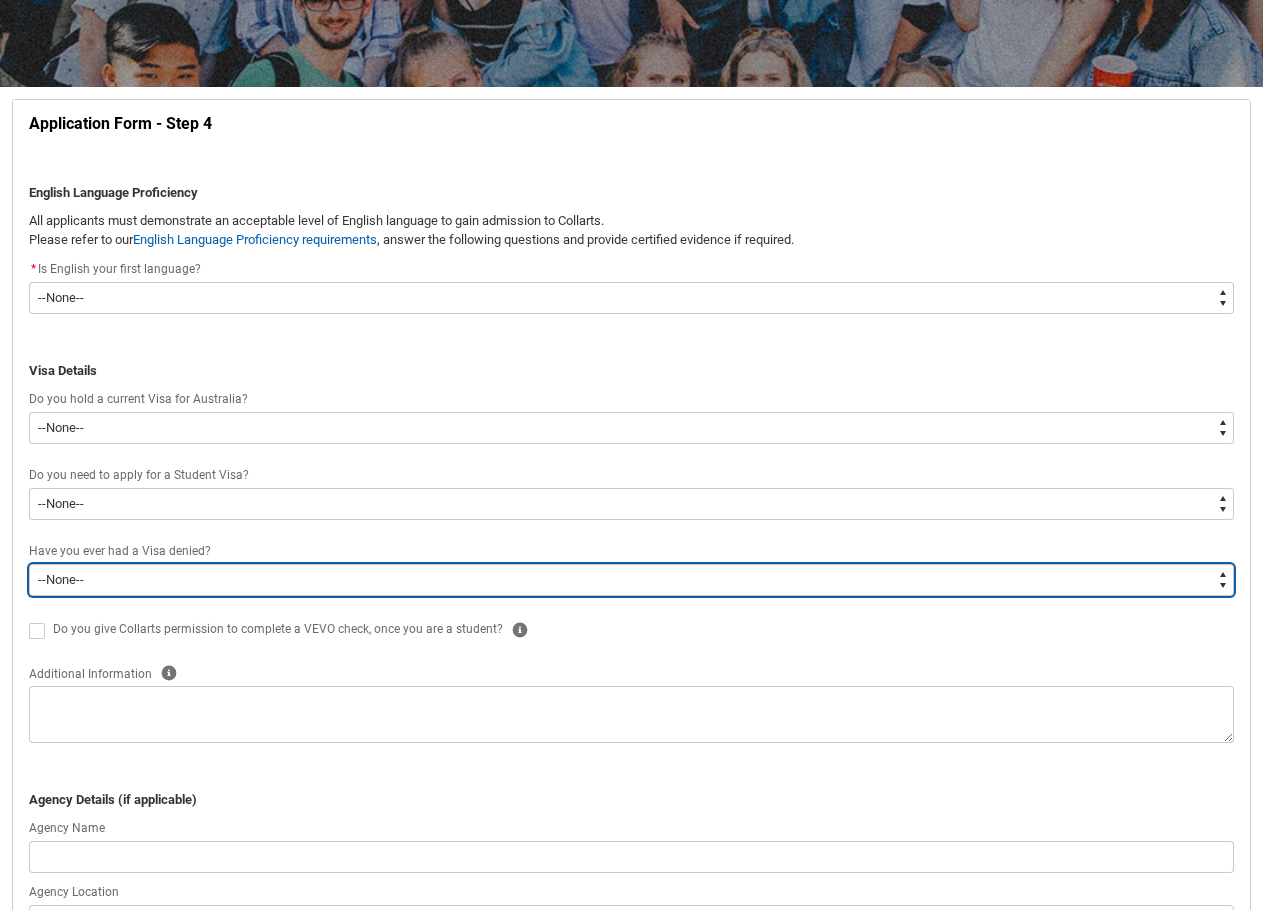 click on "--None-- Yes No" at bounding box center [631, 580] 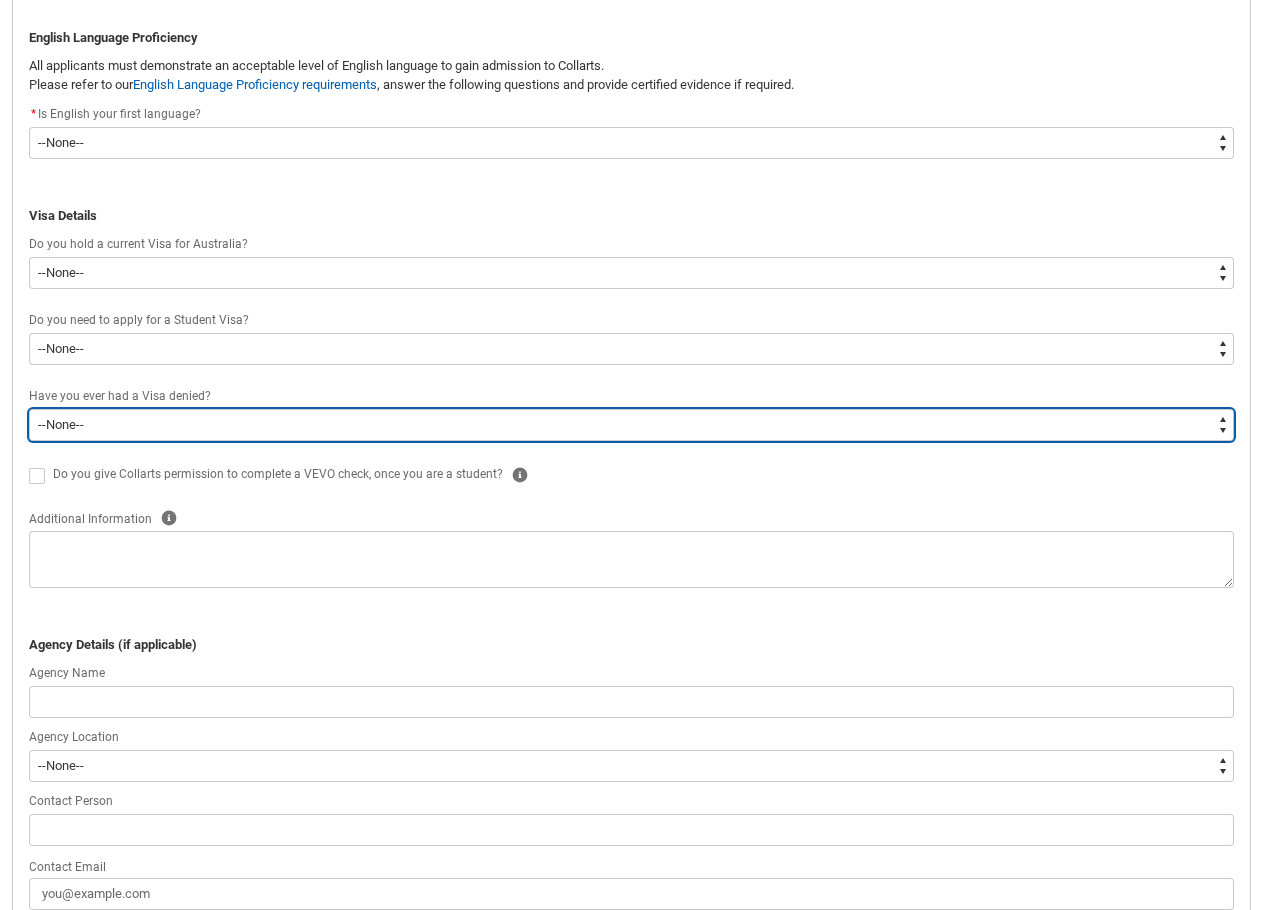 scroll, scrollTop: 509, scrollLeft: 0, axis: vertical 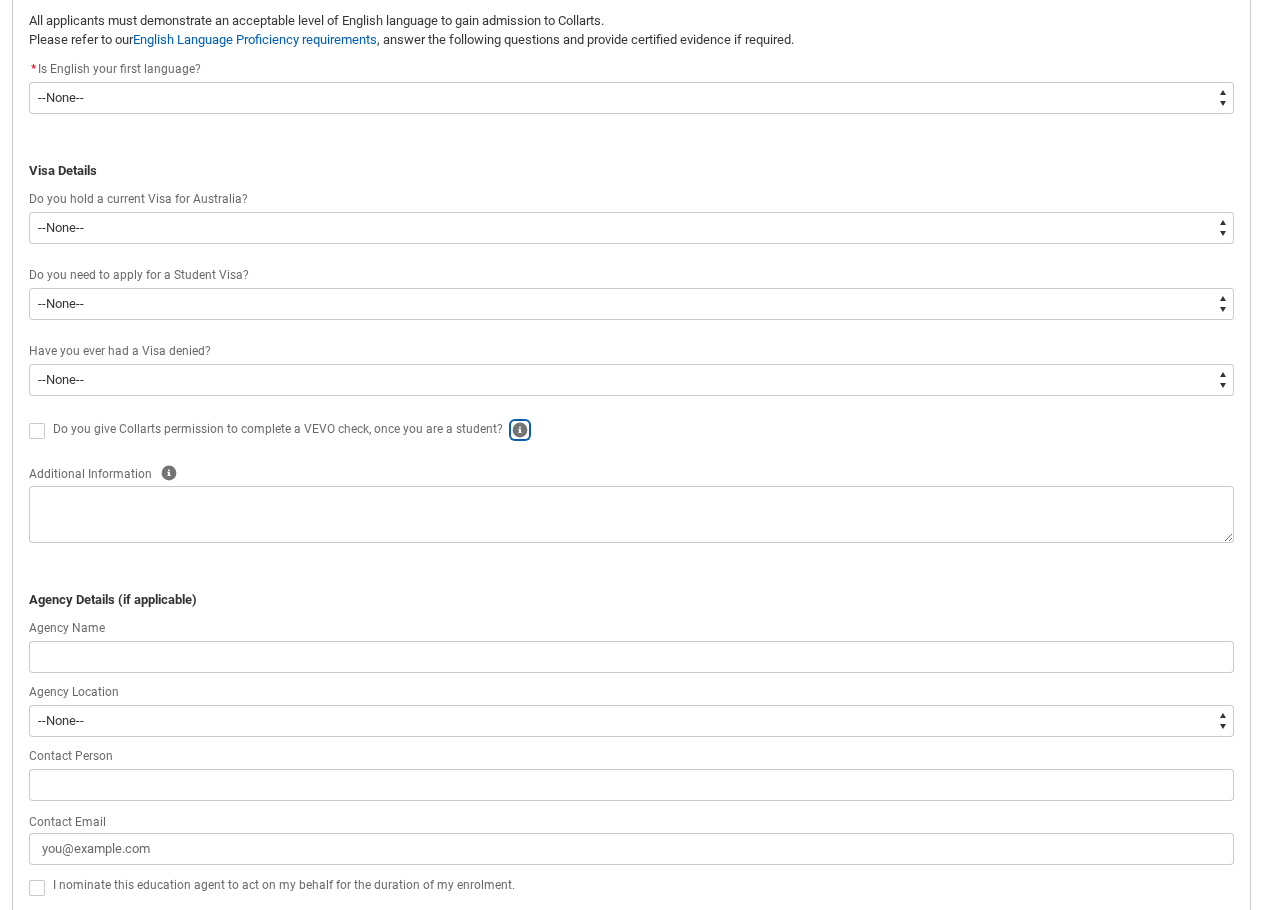 click 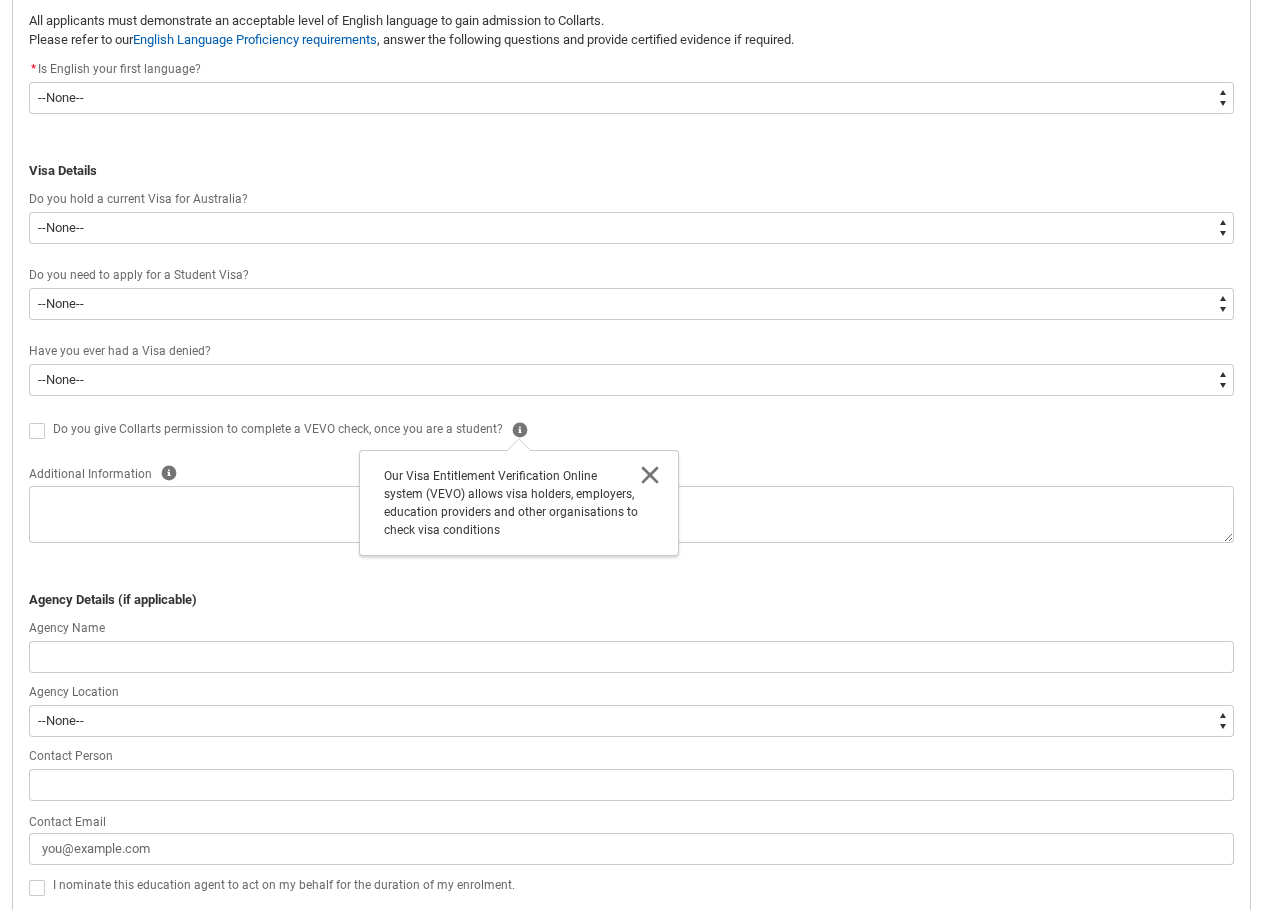 click 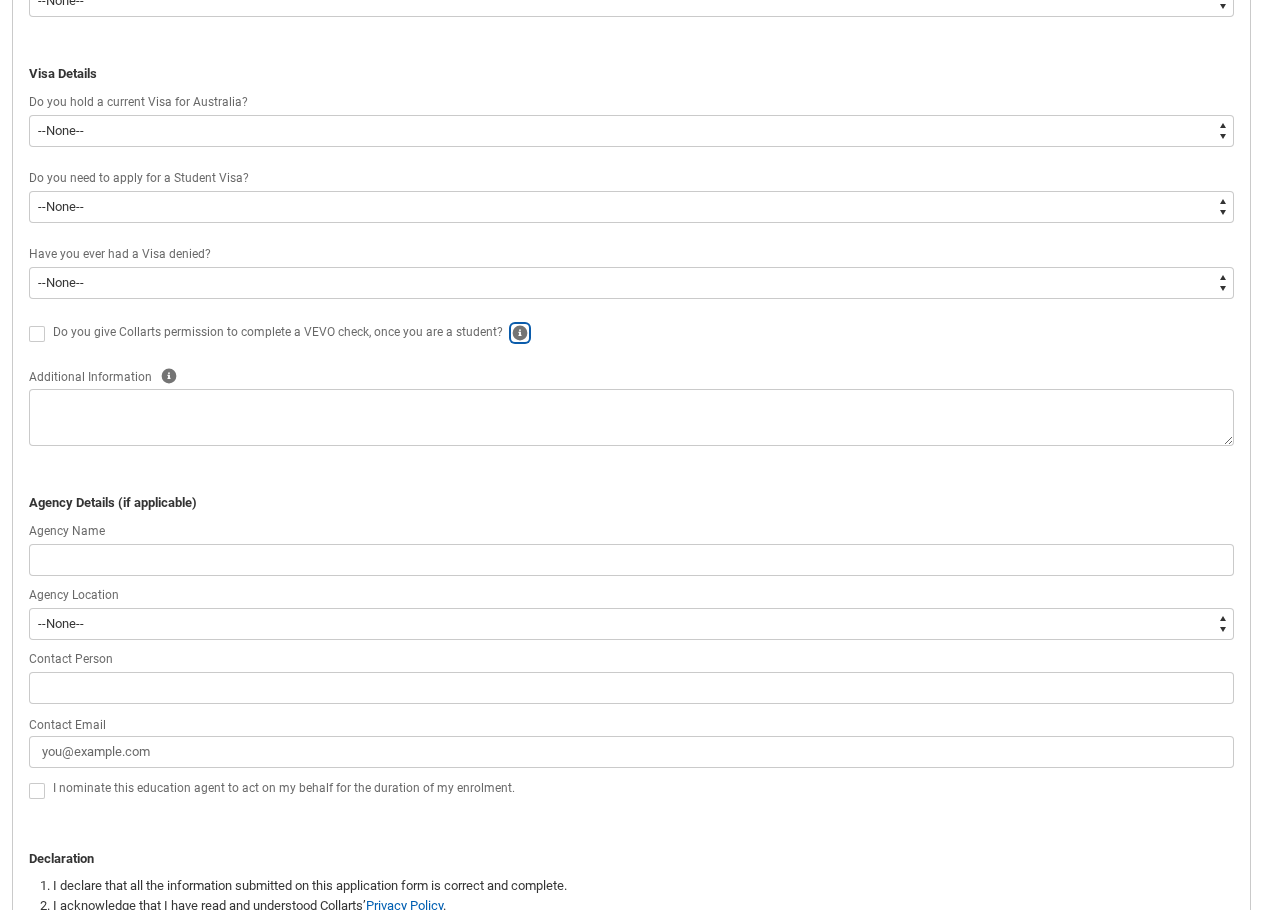 scroll, scrollTop: 1036, scrollLeft: 0, axis: vertical 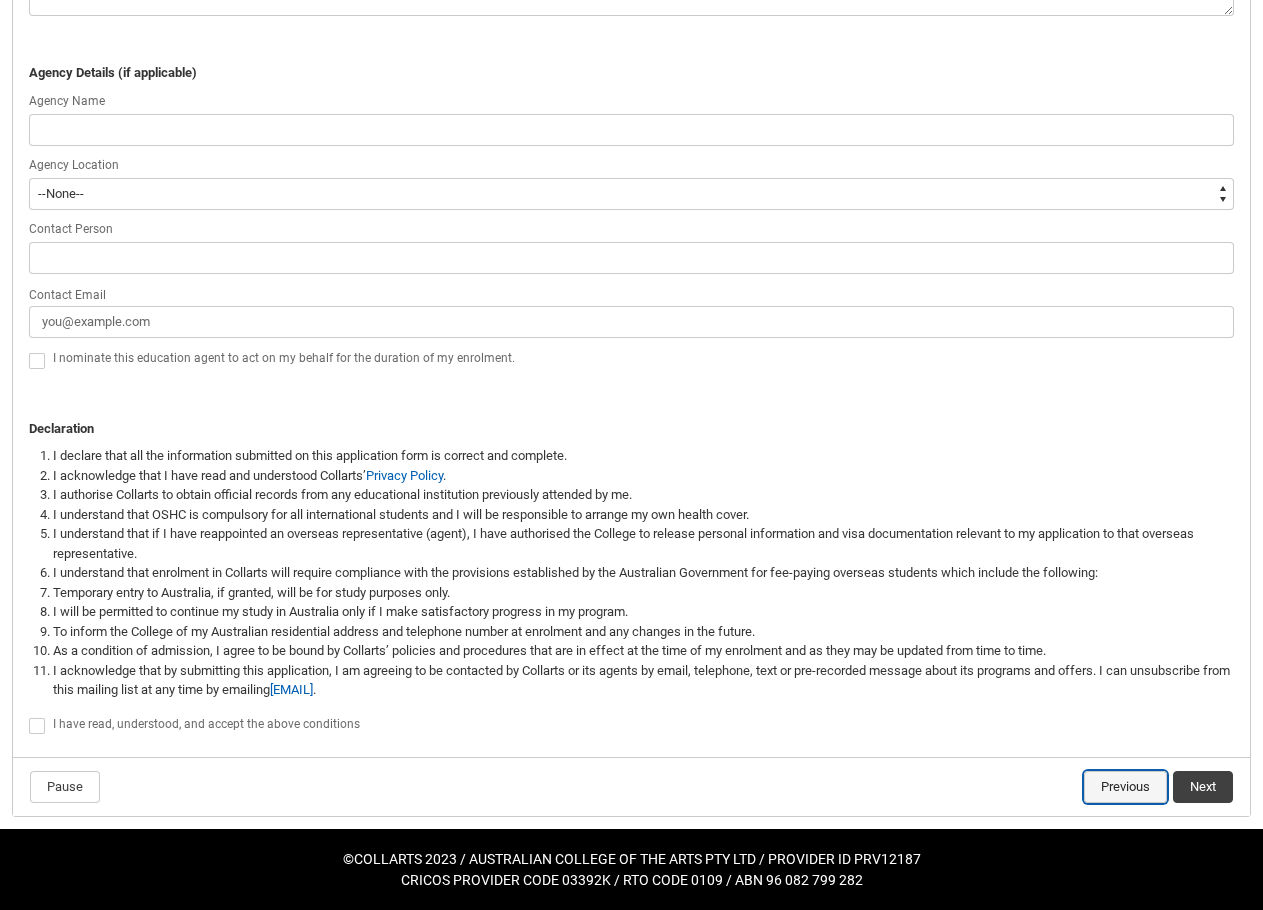 click on "Previous" 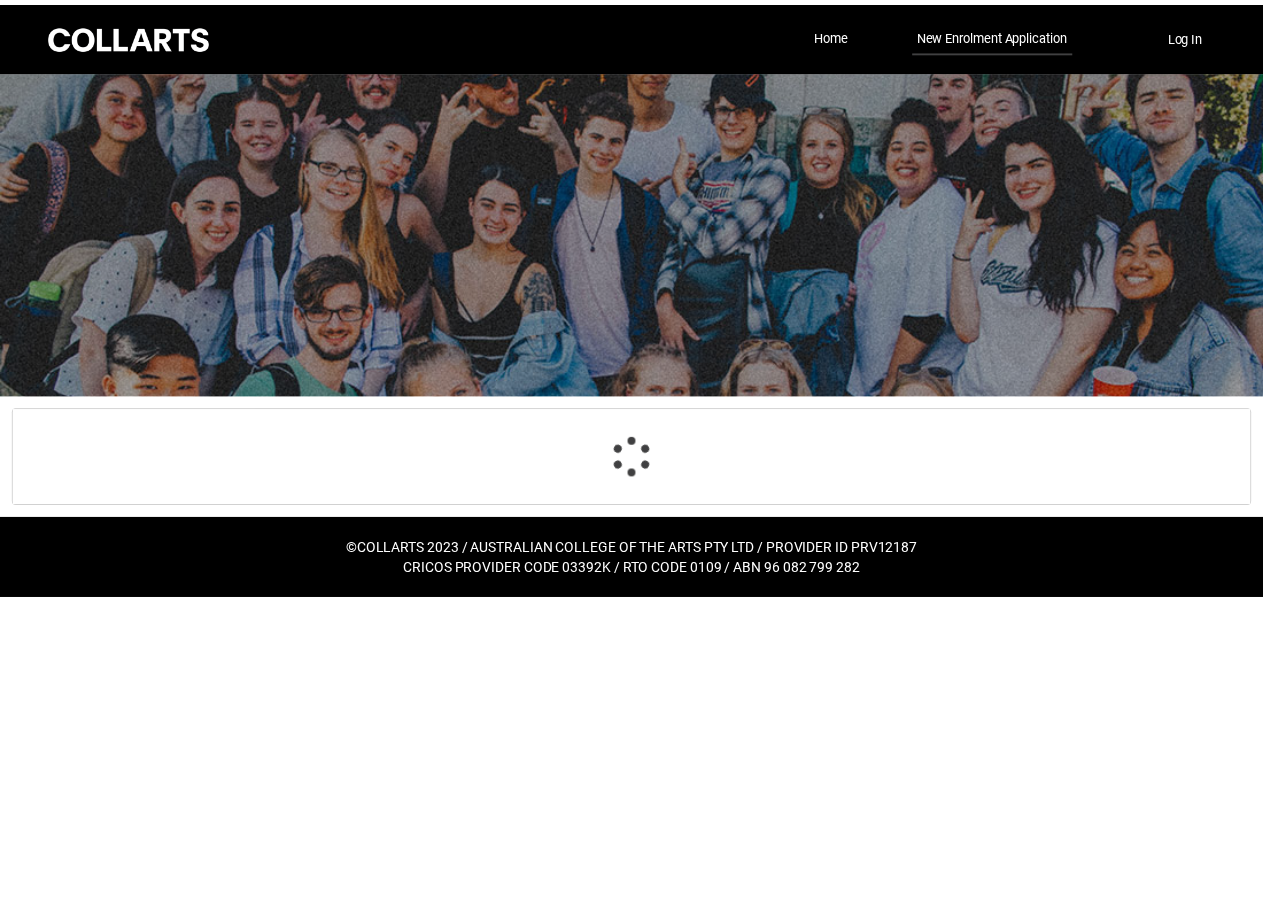 scroll, scrollTop: 209, scrollLeft: 0, axis: vertical 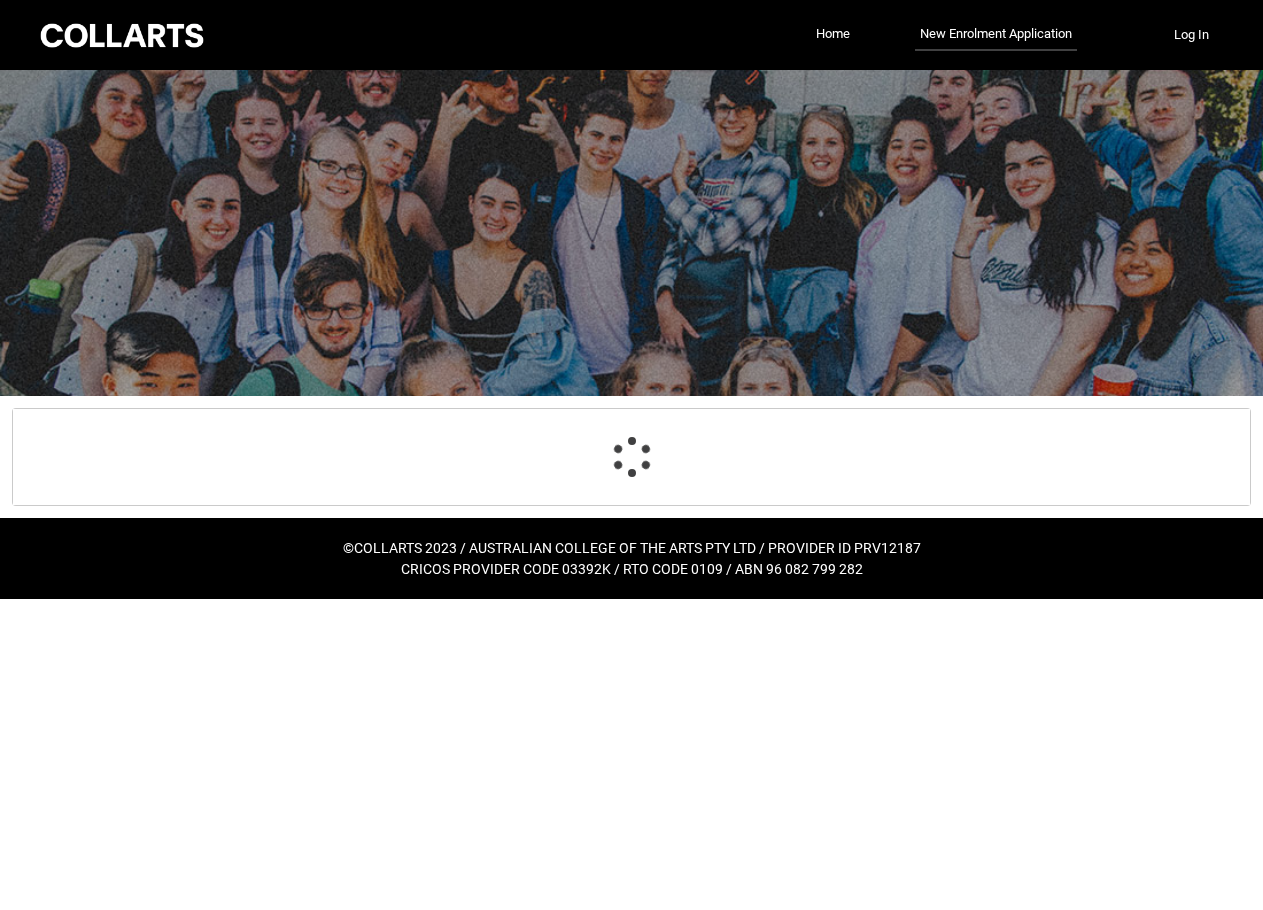 select on "WhichDegree_Bachelor" 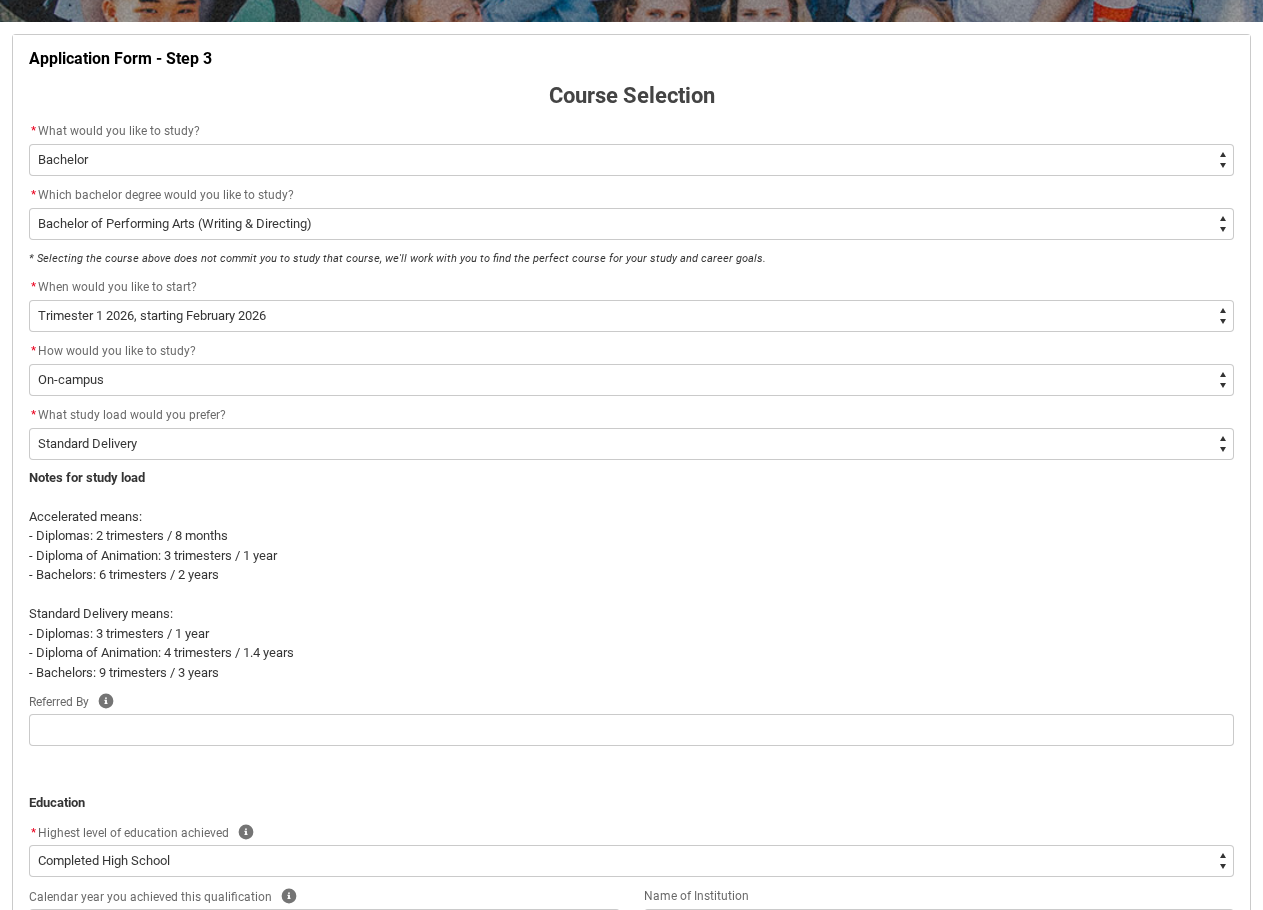 scroll, scrollTop: 409, scrollLeft: 0, axis: vertical 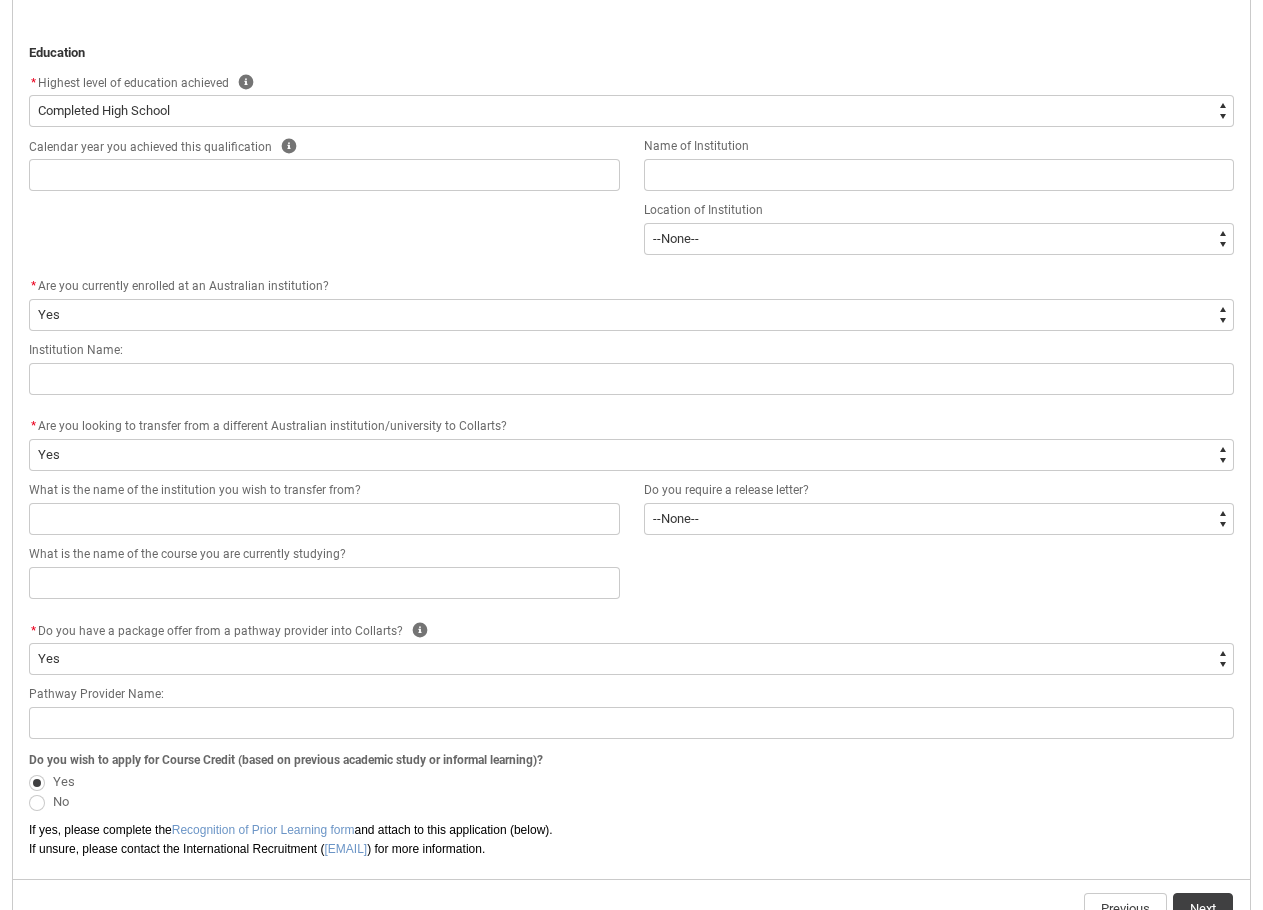 click on "If yes, please complete the  Recognition of Prior Learning form  and attach to this application (below)." 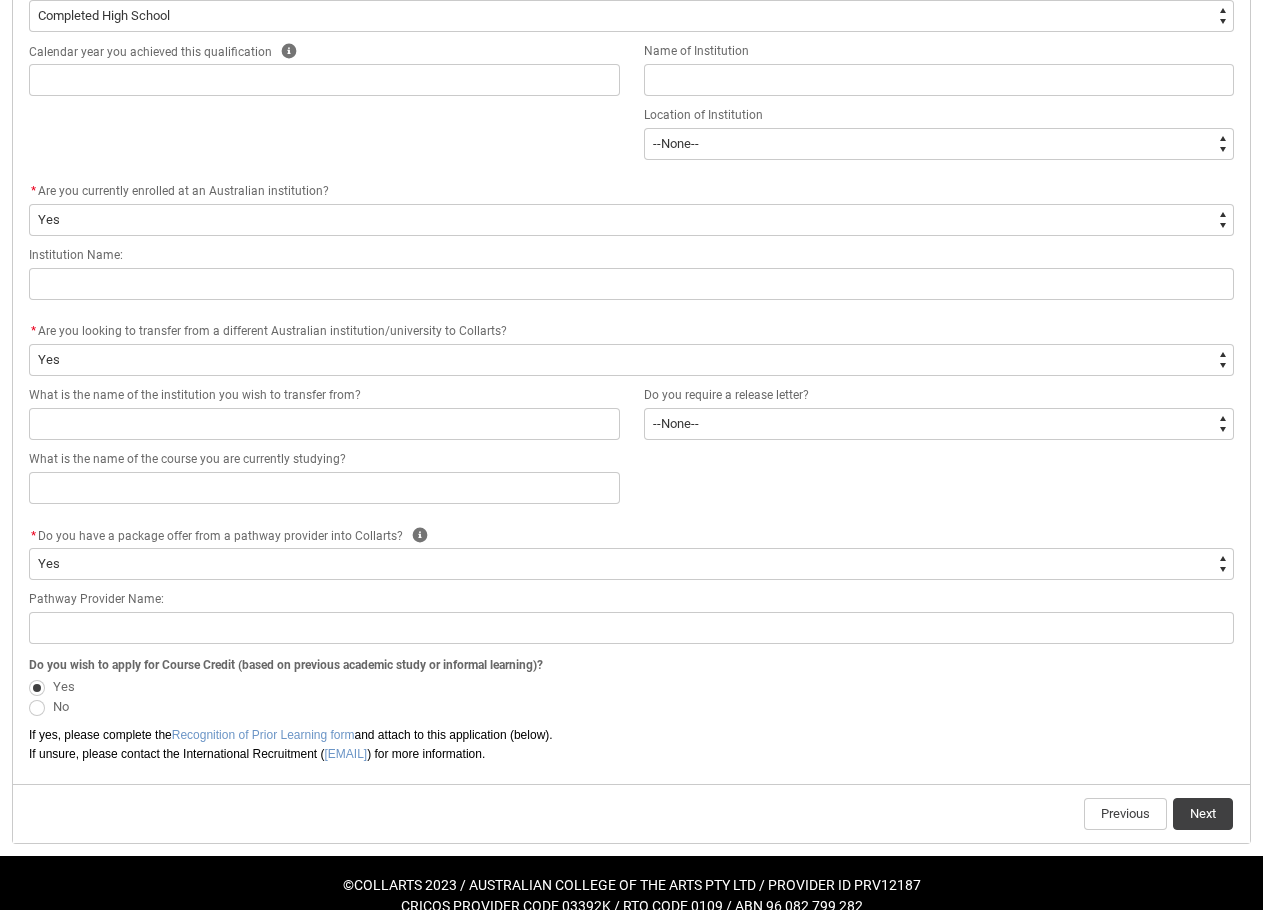 scroll, scrollTop: 1224, scrollLeft: 0, axis: vertical 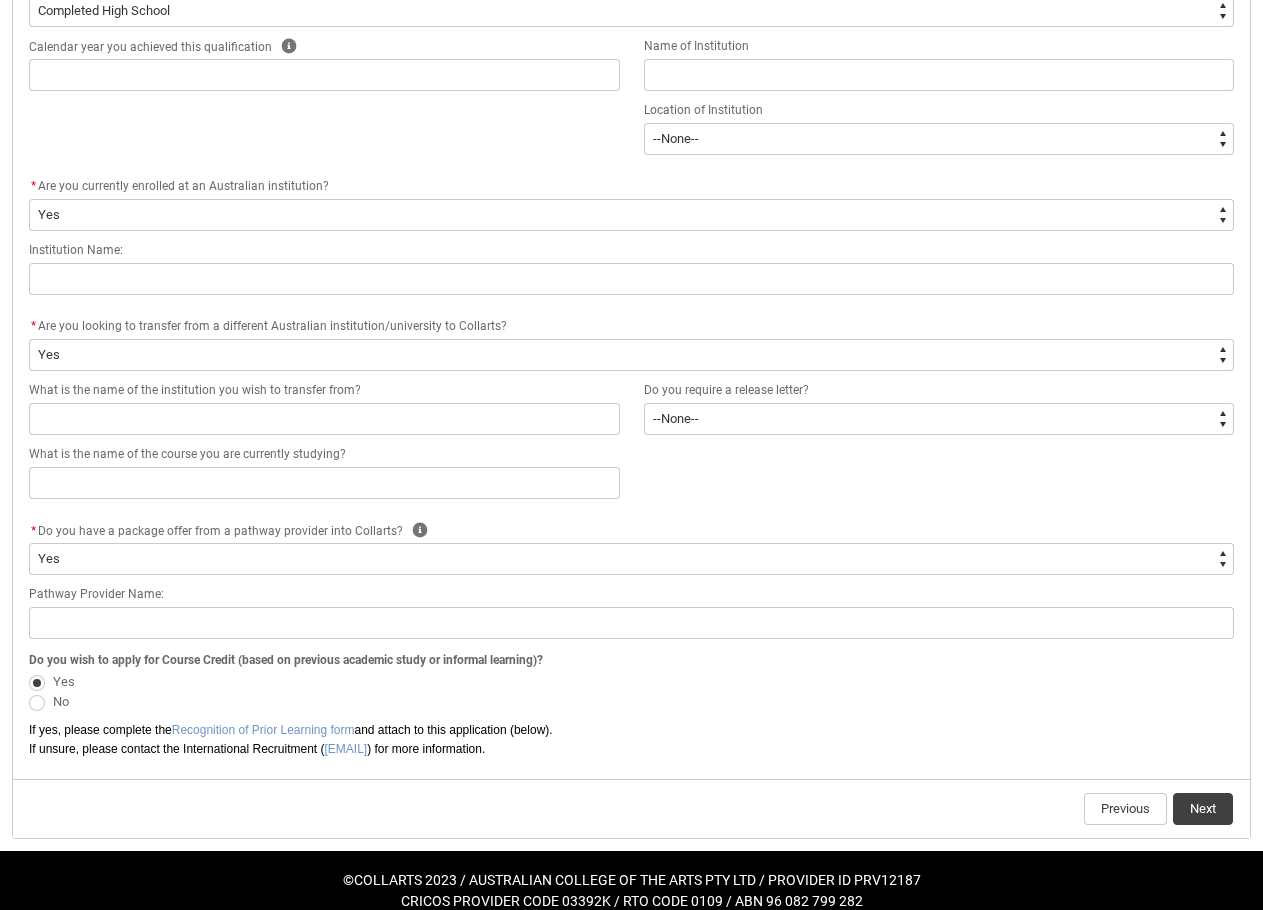 click on "Previous Next" 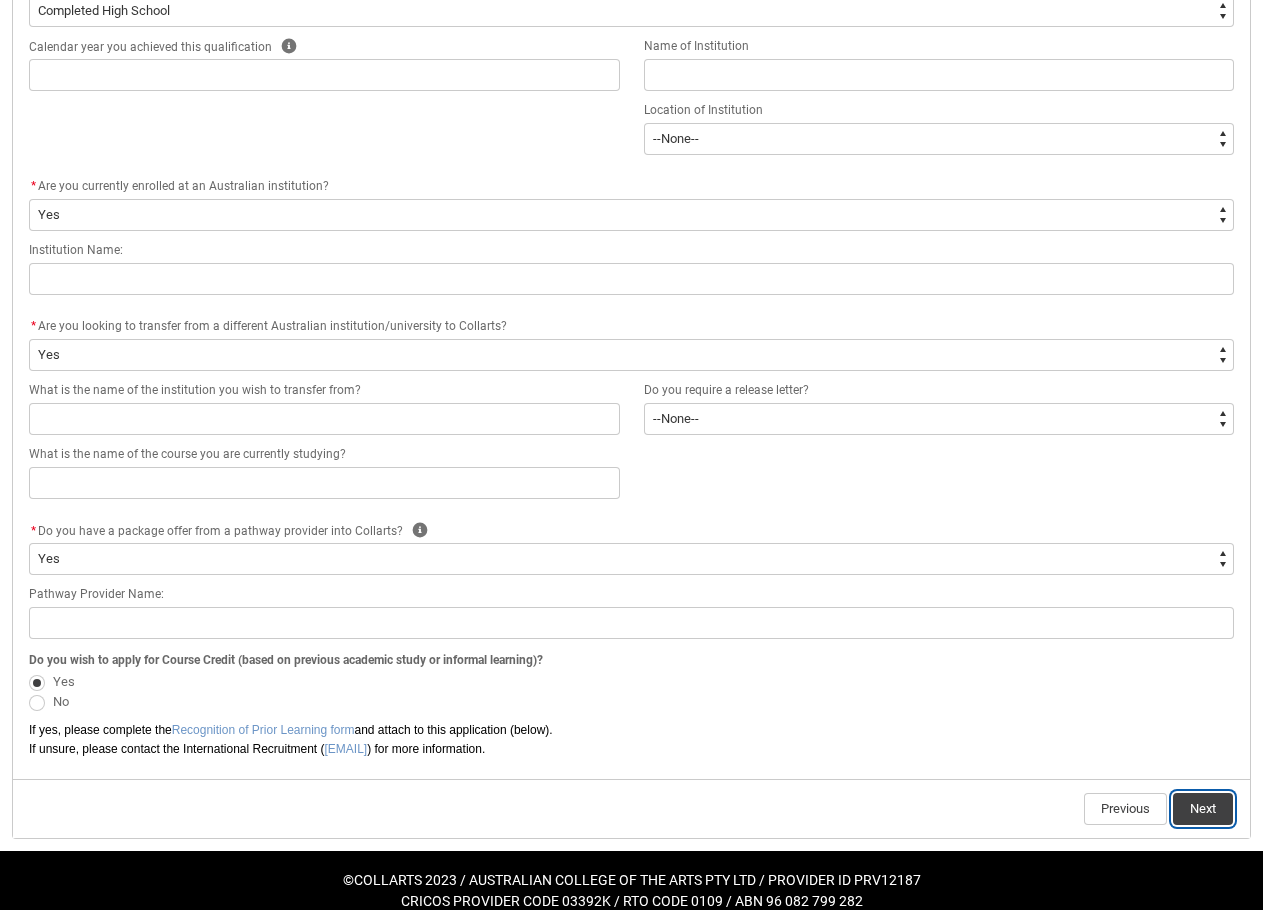 click on "Next" 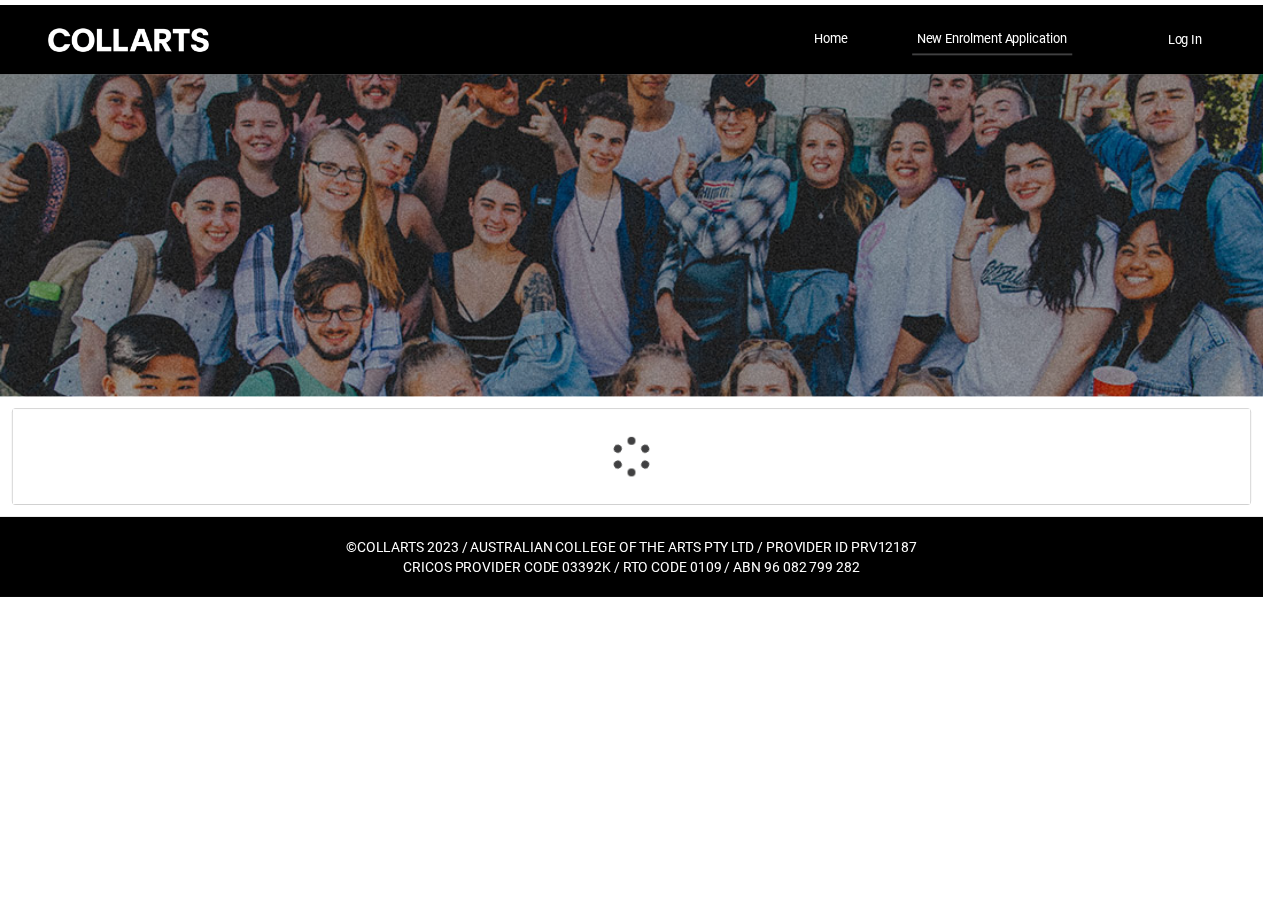 scroll, scrollTop: 209, scrollLeft: 0, axis: vertical 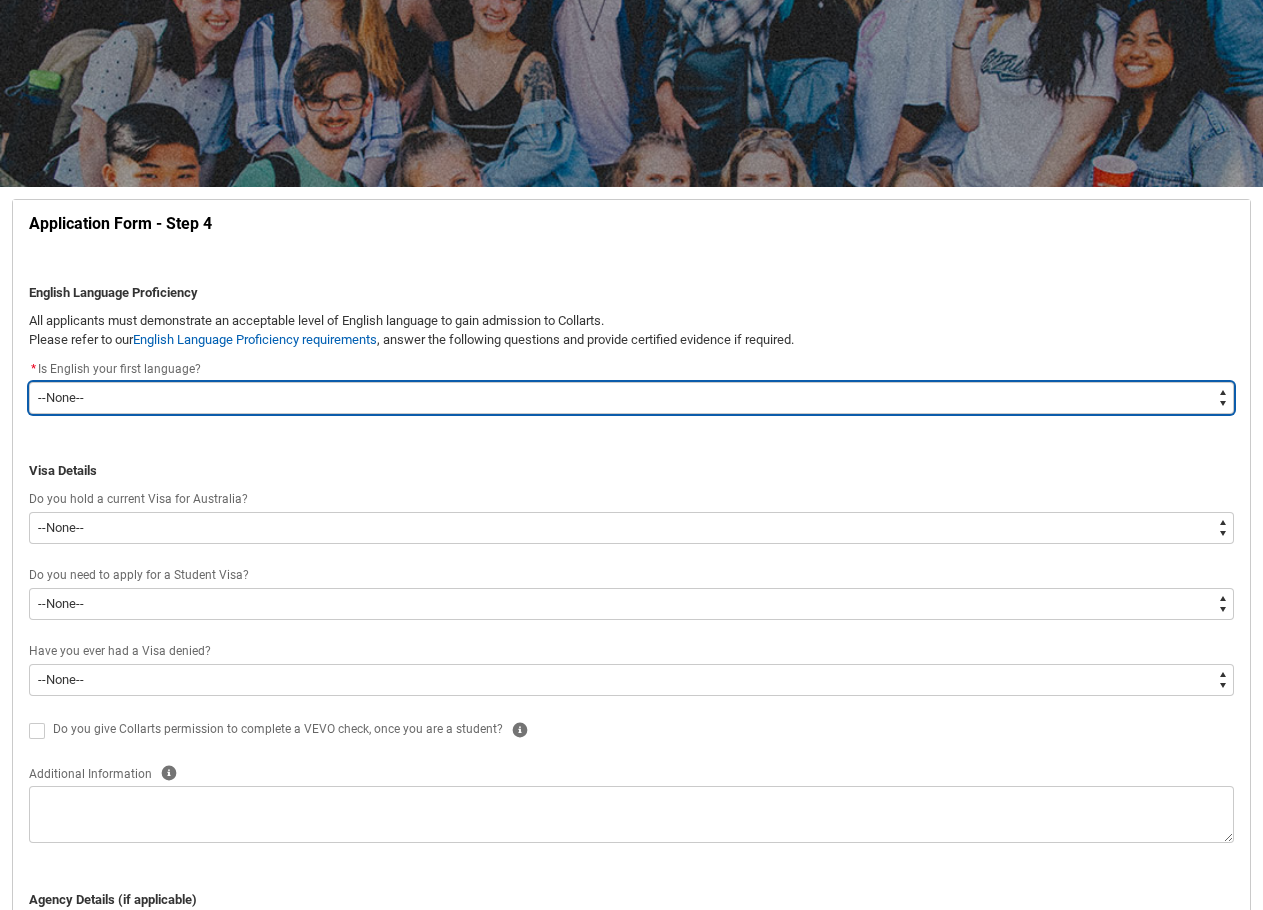click on "--None-- Yes No" at bounding box center [631, 398] 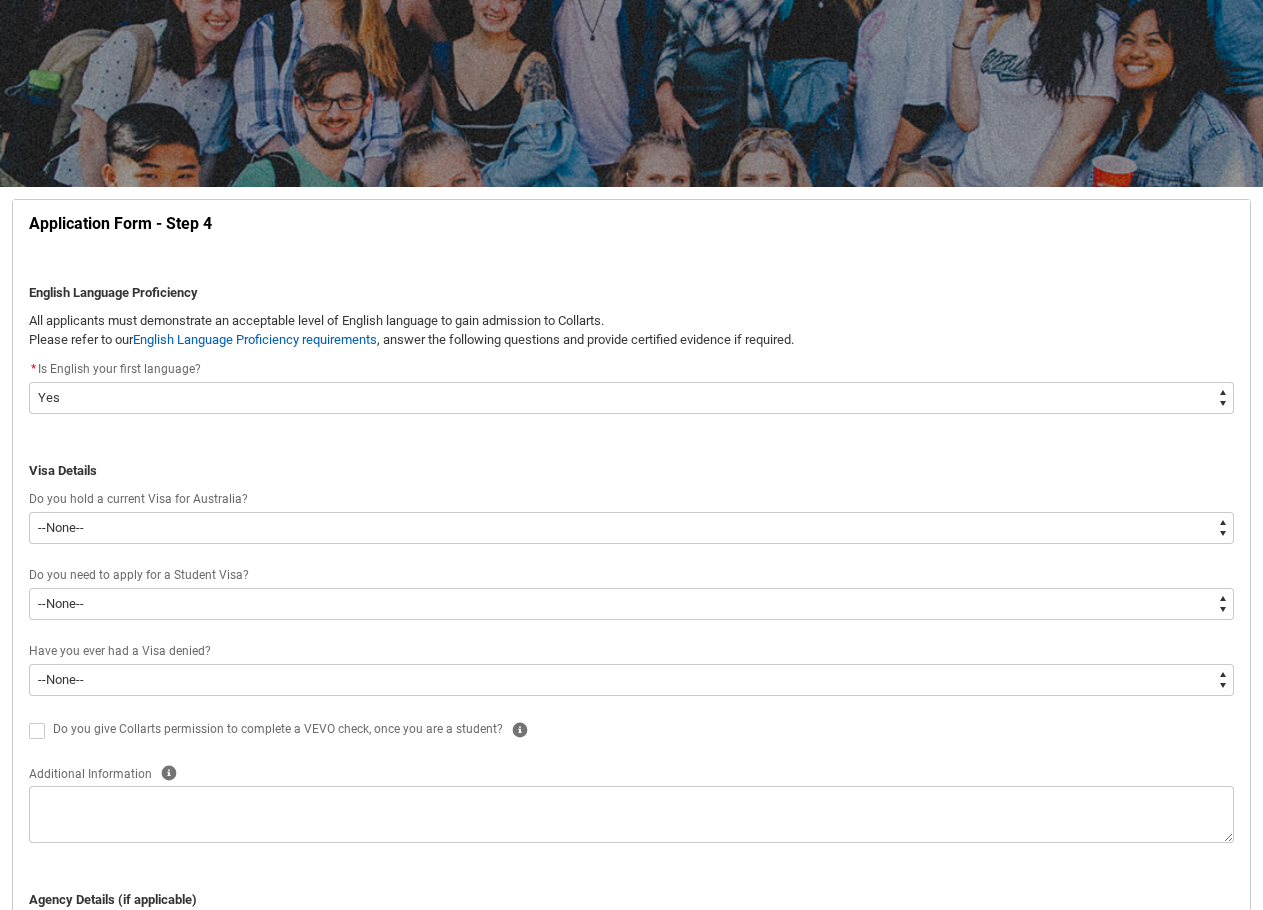 click on "* Is English your first language? *   --None-- Yes No" 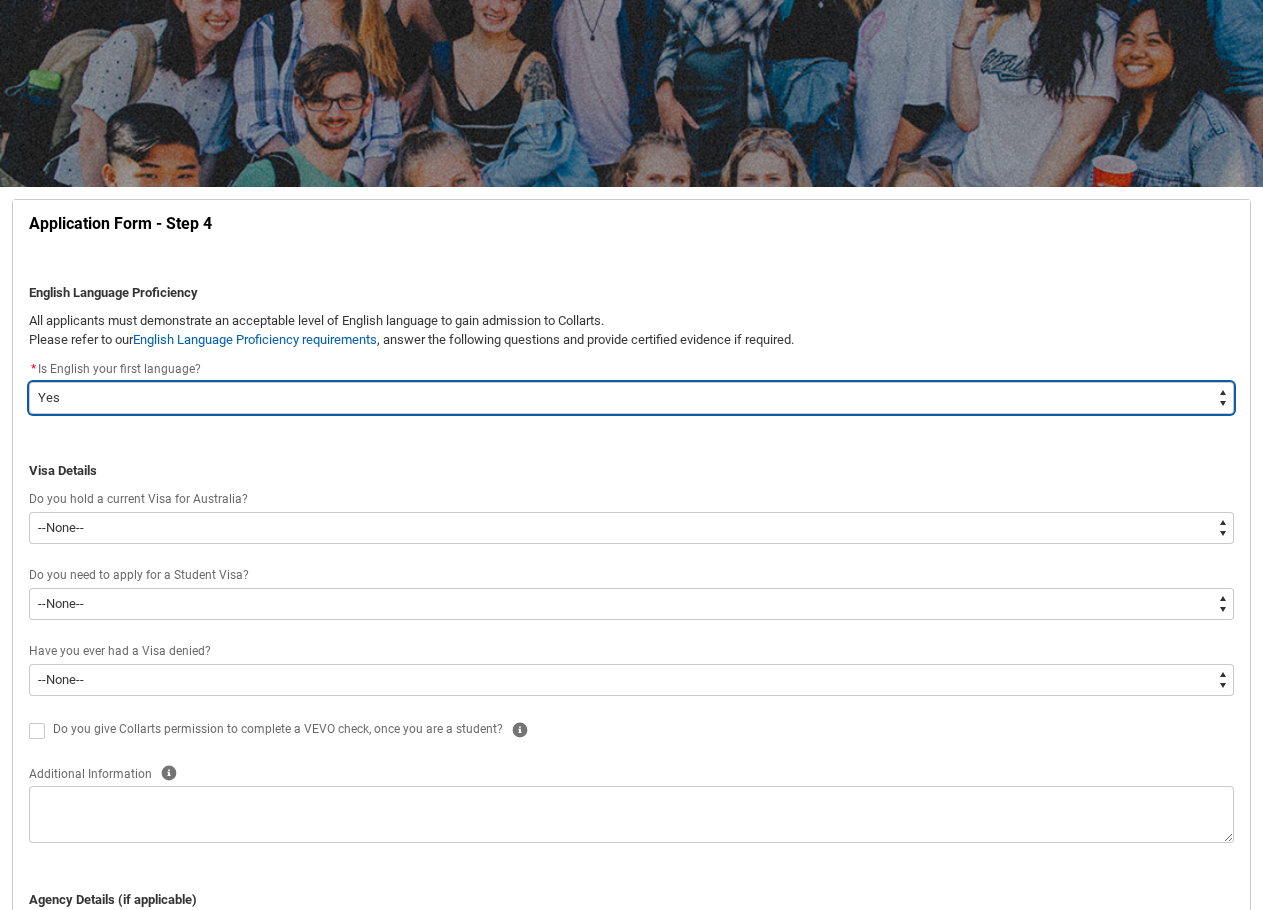 click on "--None-- Yes No" at bounding box center [631, 398] 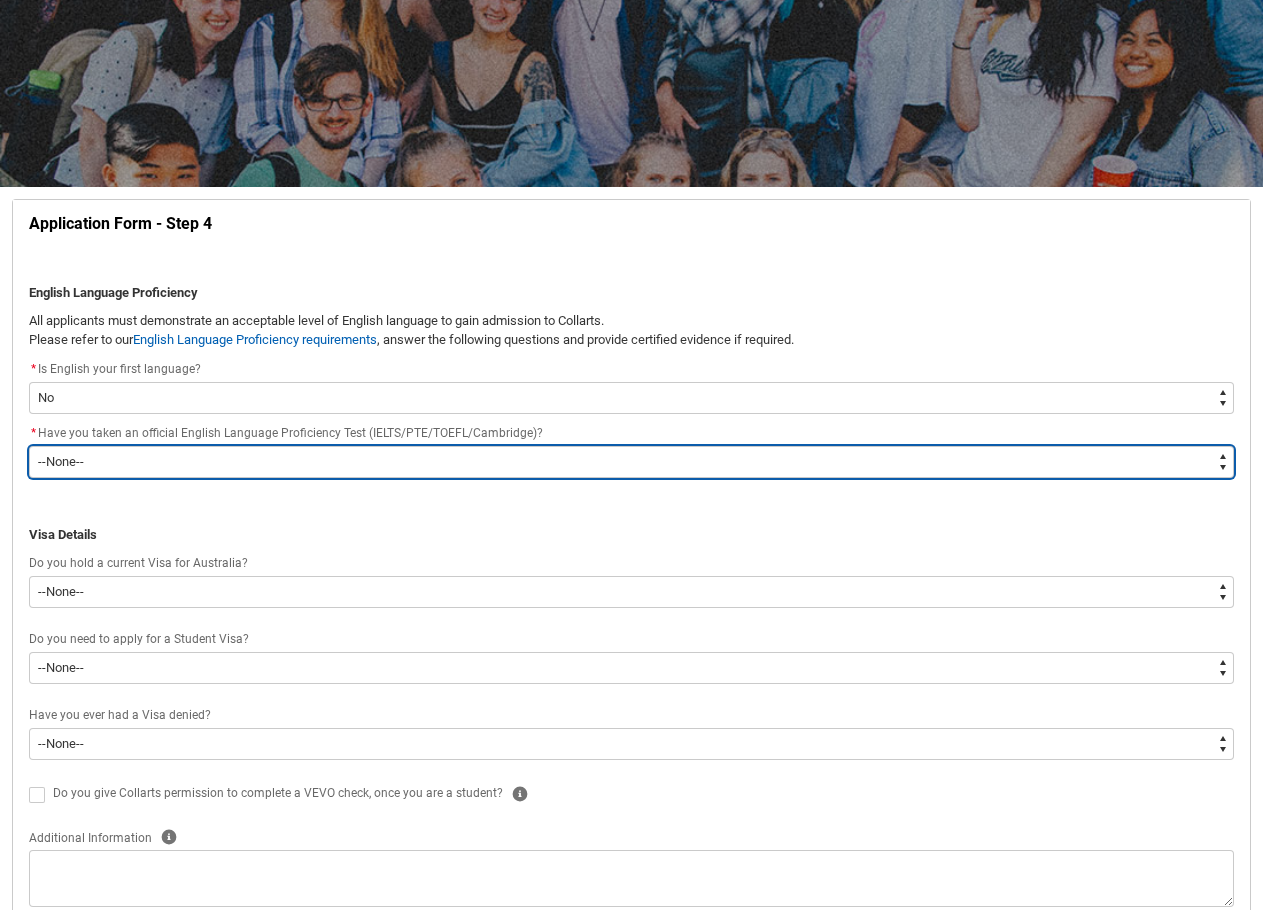 click on "--None-- Yes No" at bounding box center [631, 462] 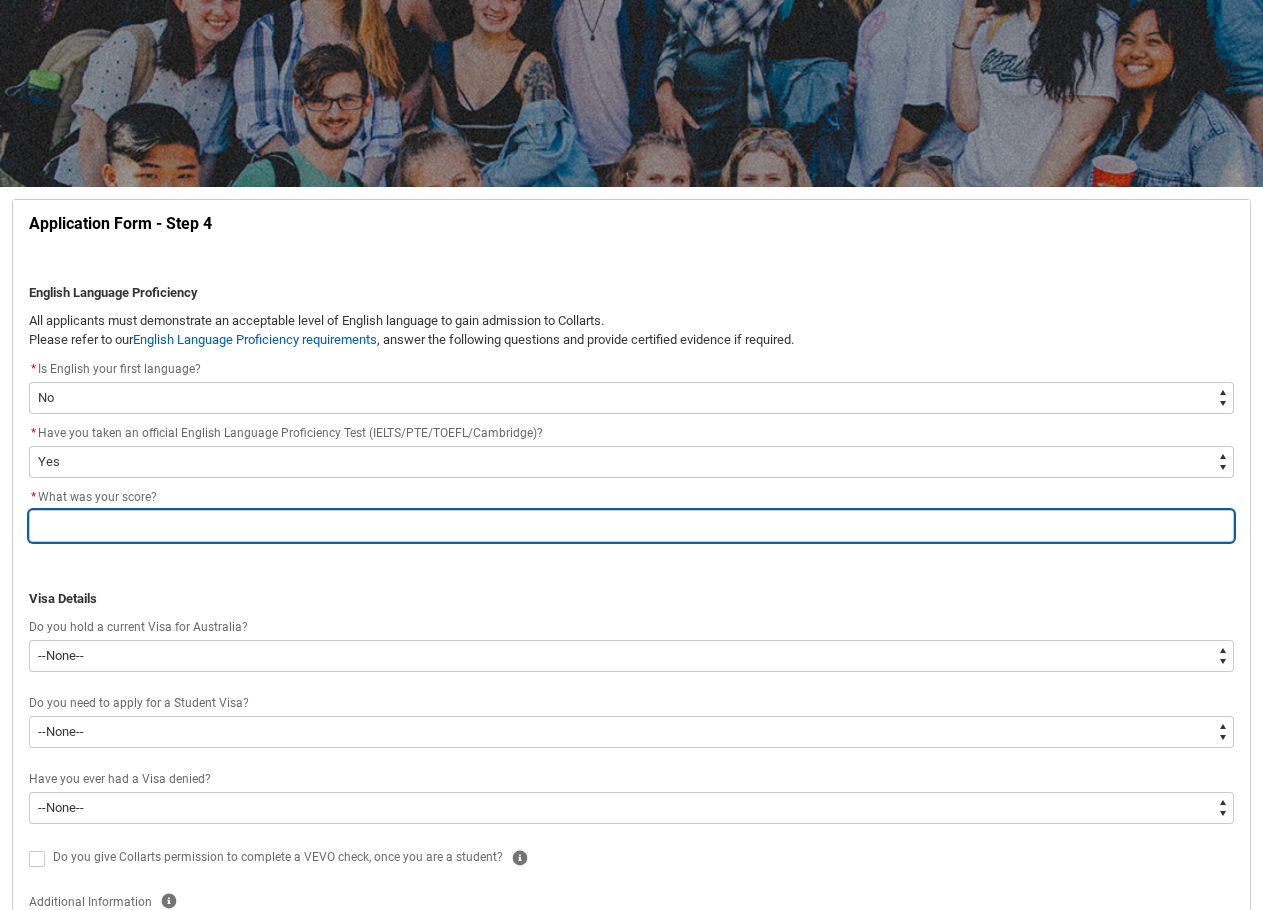 click at bounding box center [631, 526] 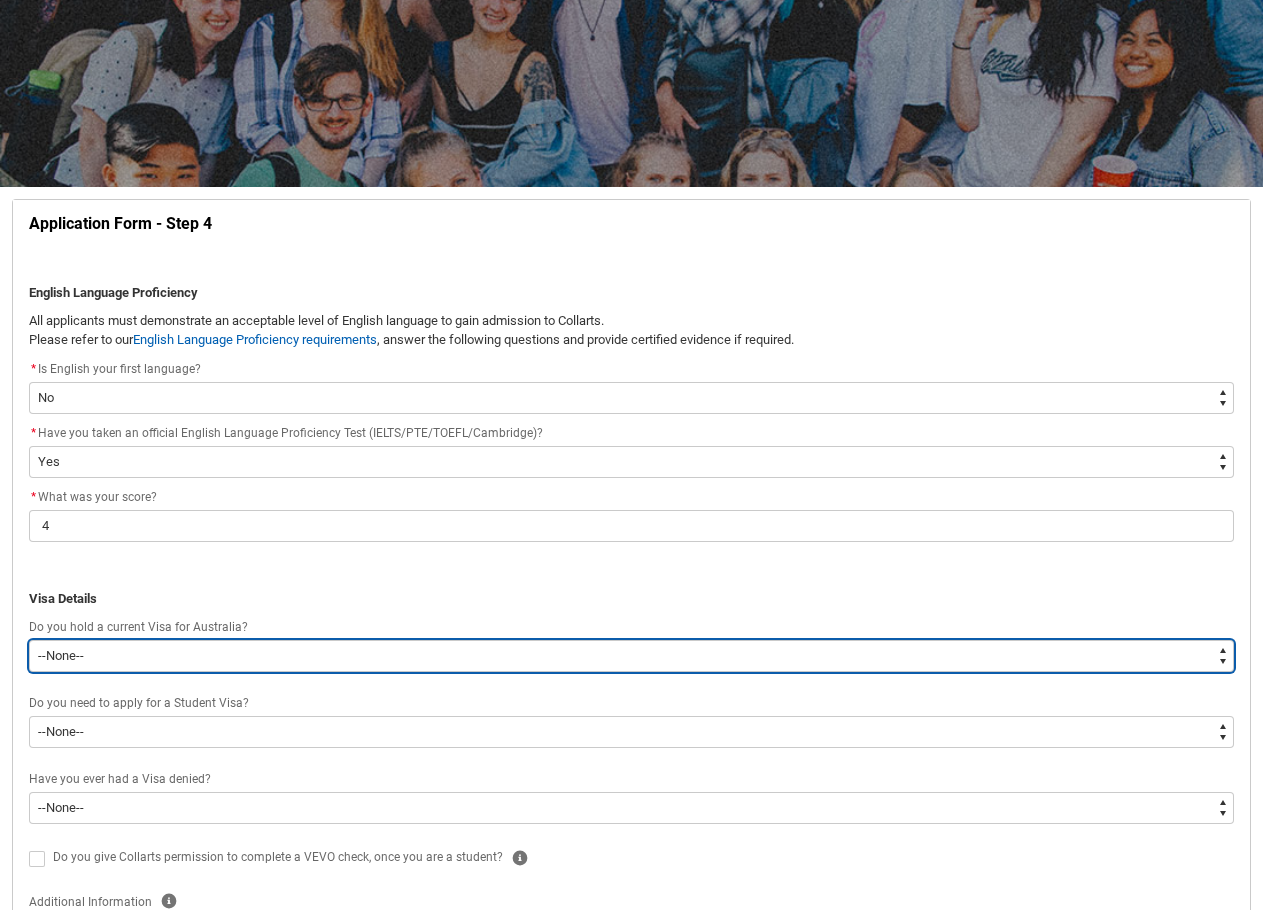 click on "--None-- Yes No" at bounding box center (631, 656) 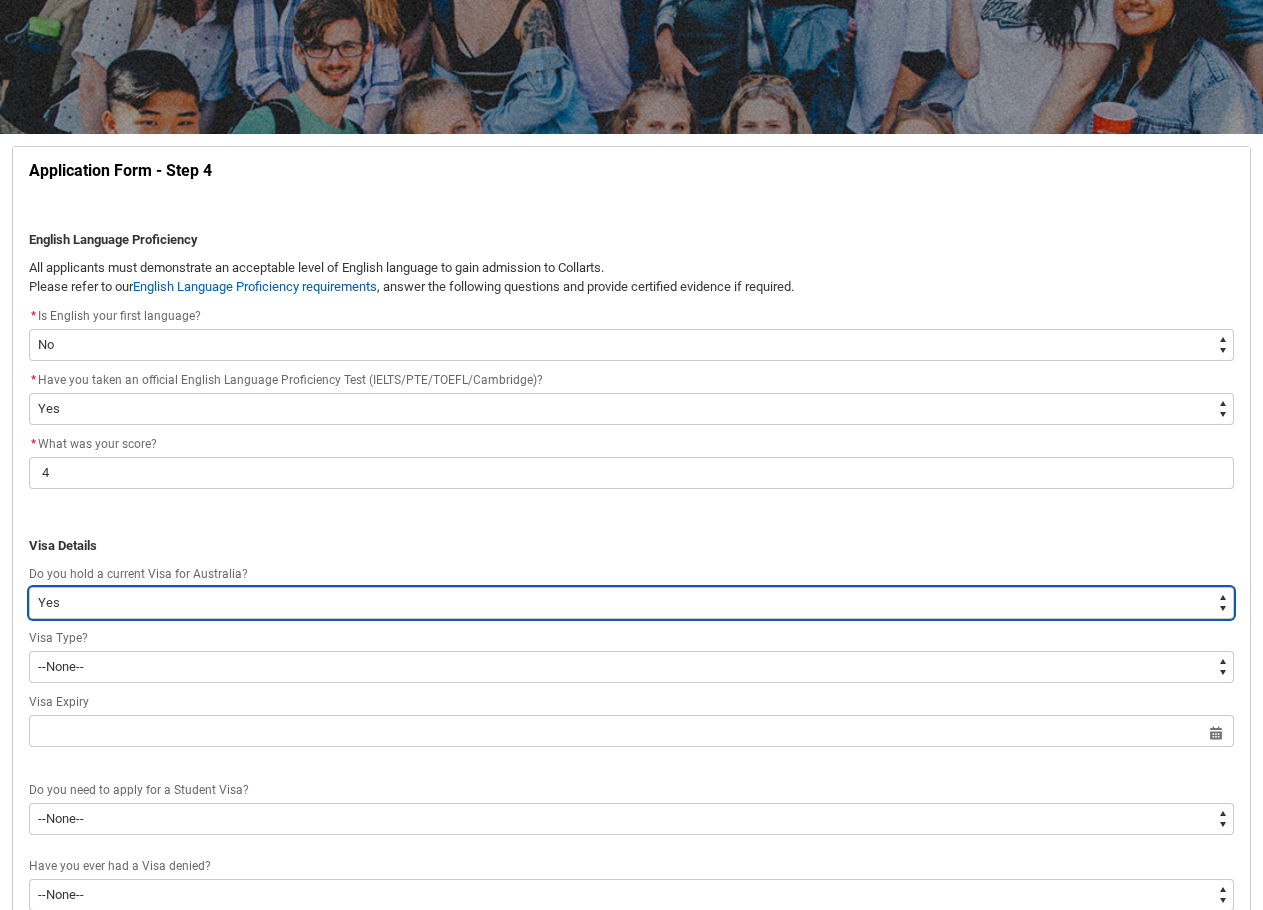 scroll, scrollTop: 309, scrollLeft: 0, axis: vertical 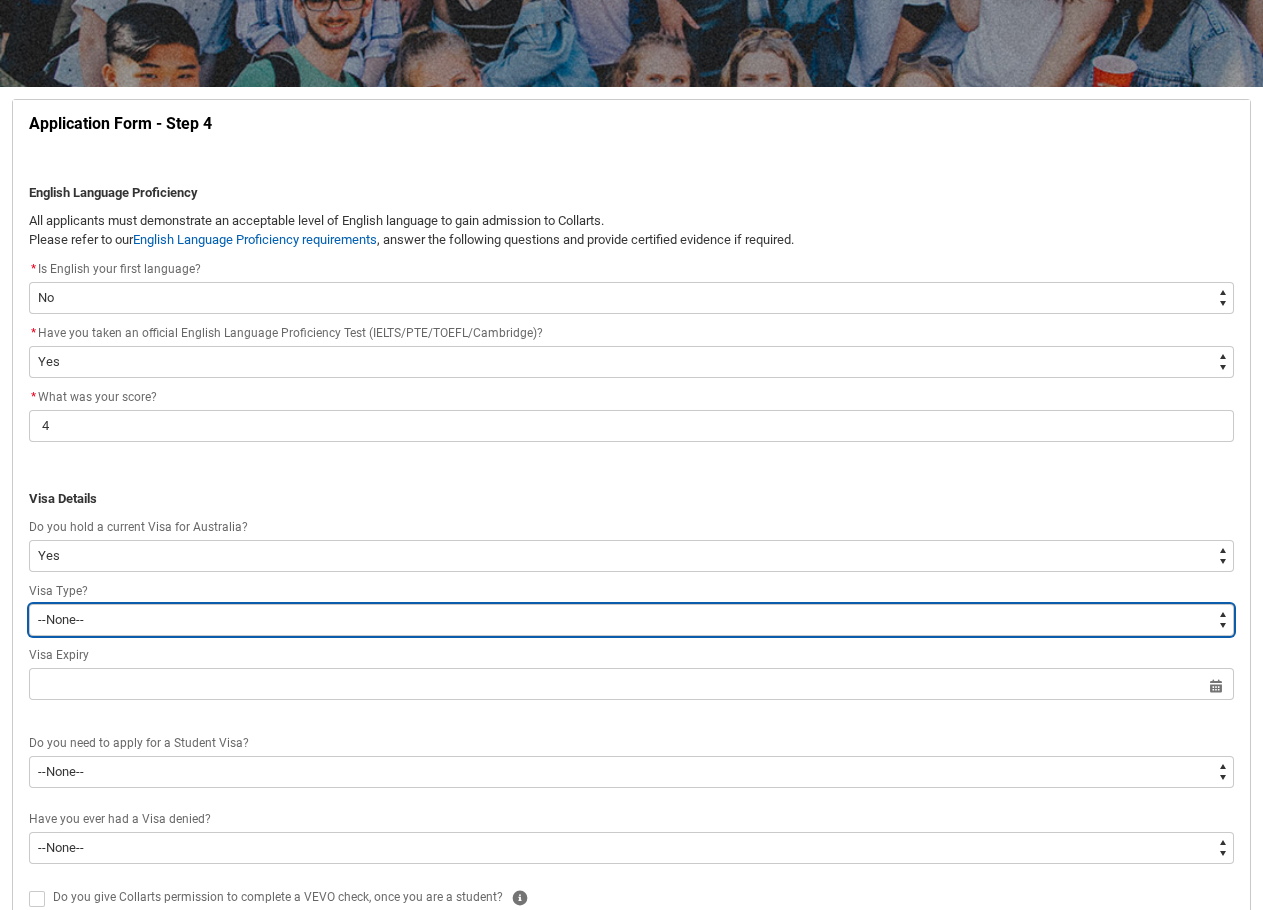 click on "--None-- Australian Citizen Humanitarian Visa New Zealand citizen Other Permanent Resident Visa Student Visa" at bounding box center [631, 620] 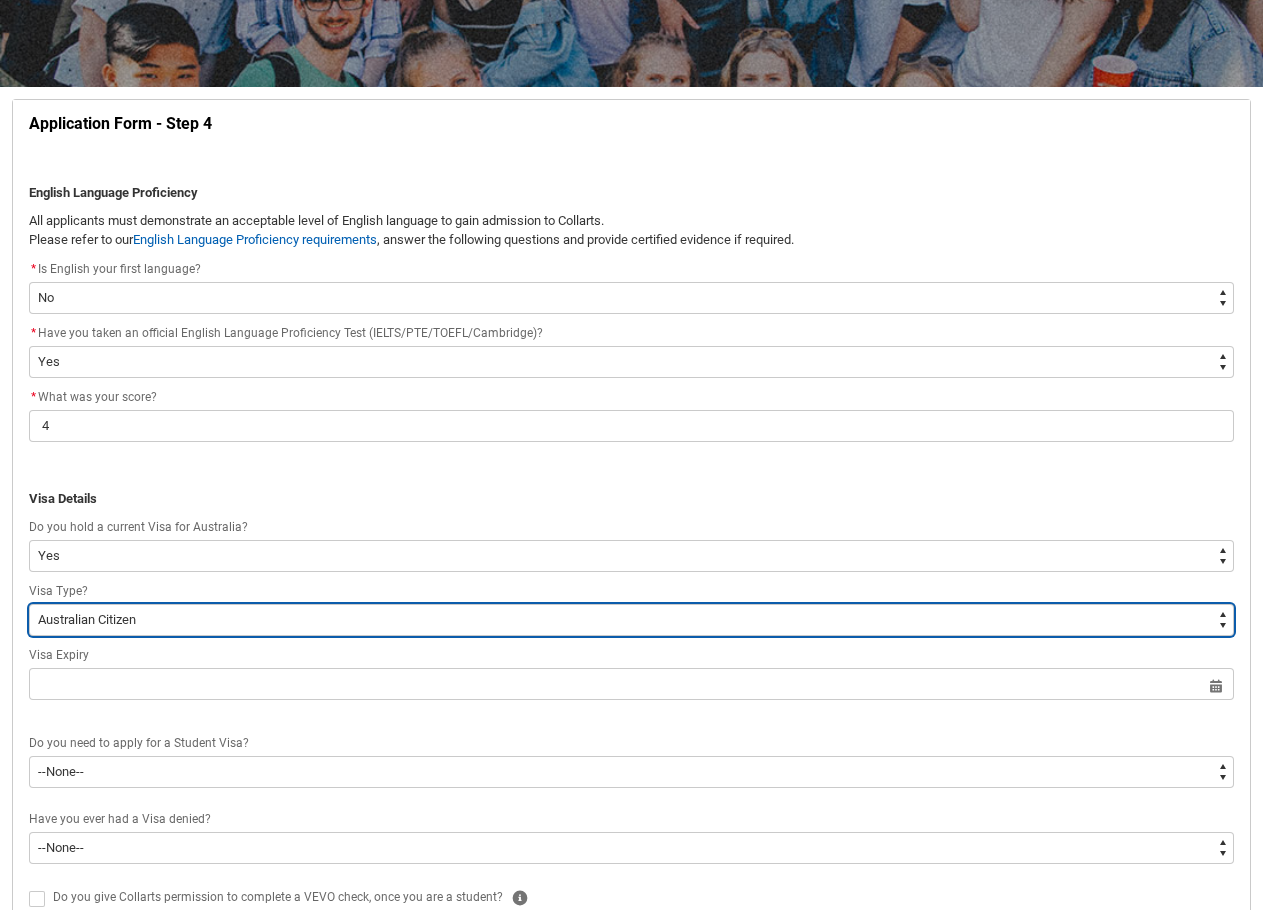 click on "--None-- Australian Citizen Humanitarian Visa New Zealand citizen Other Permanent Resident Visa Student Visa" at bounding box center (631, 620) 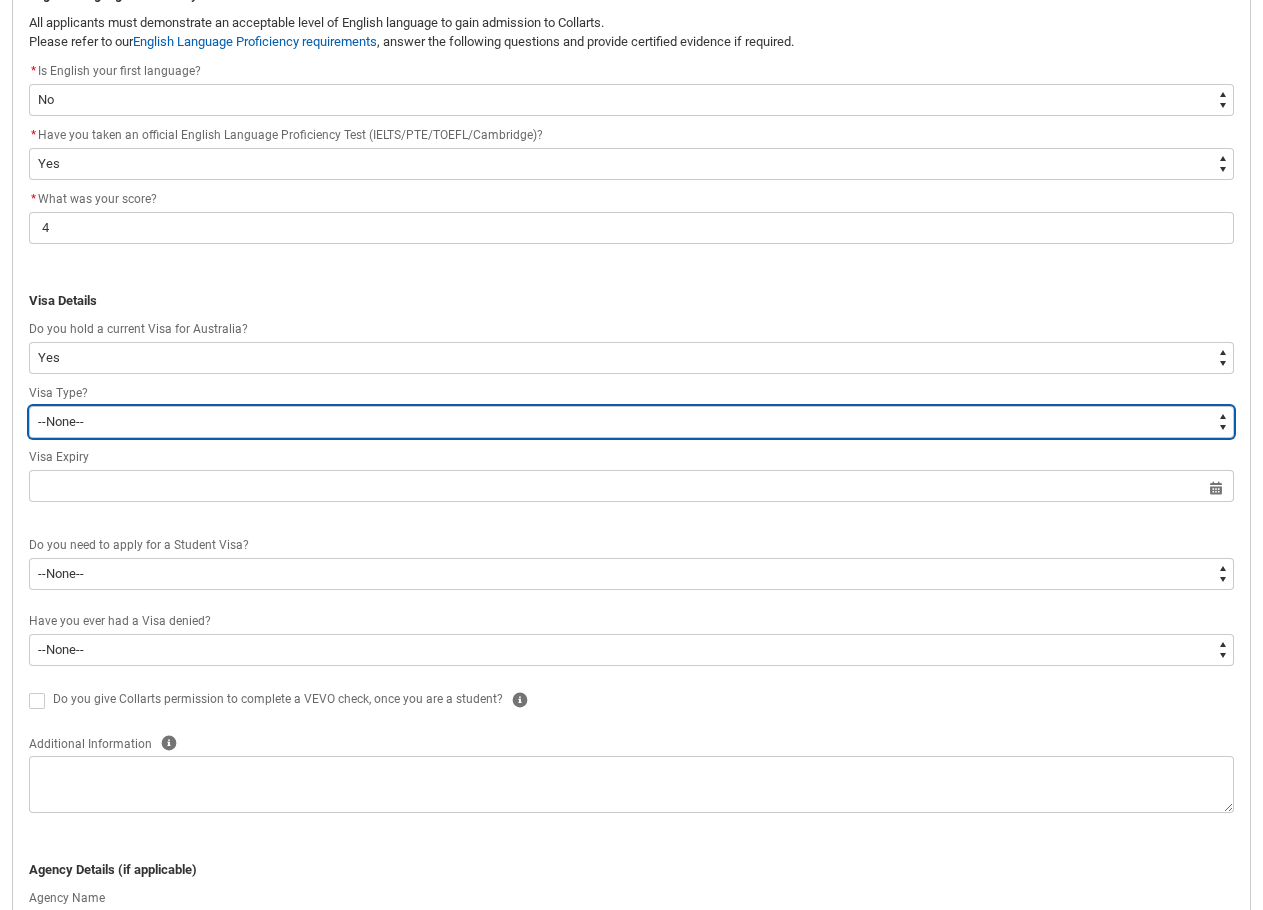 scroll, scrollTop: 509, scrollLeft: 0, axis: vertical 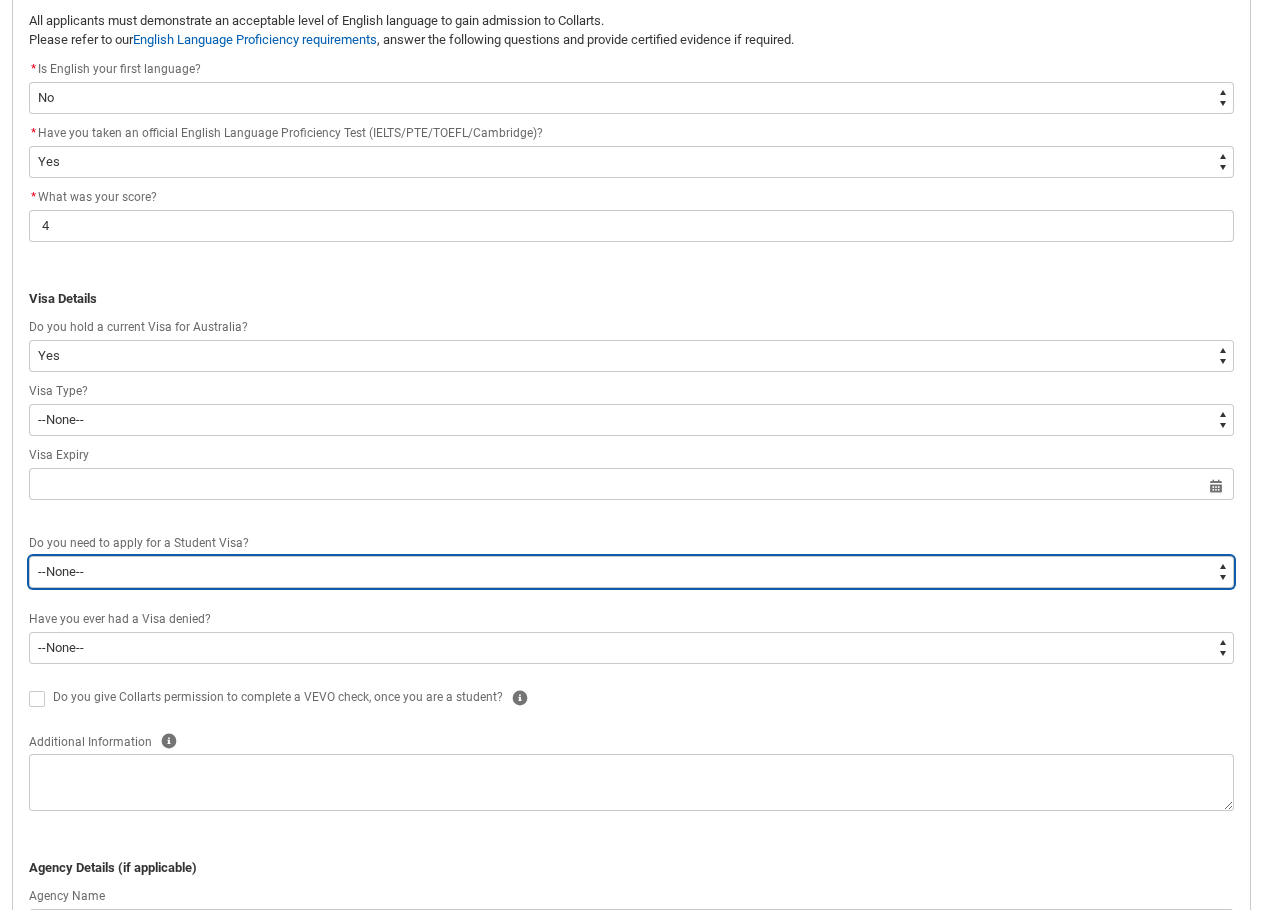 click on "--None-- Yes No" at bounding box center (631, 572) 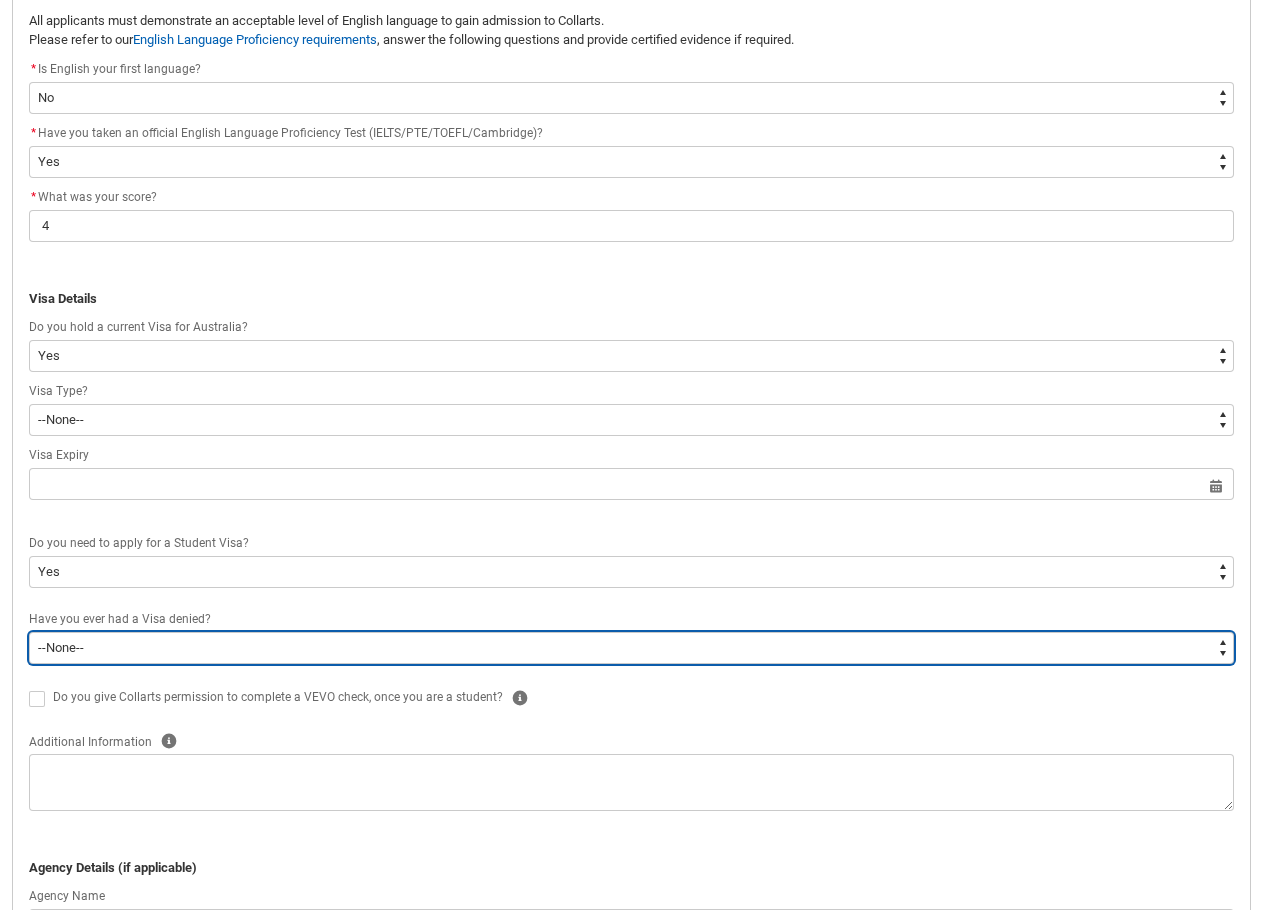 click on "--None-- Yes No" at bounding box center (631, 648) 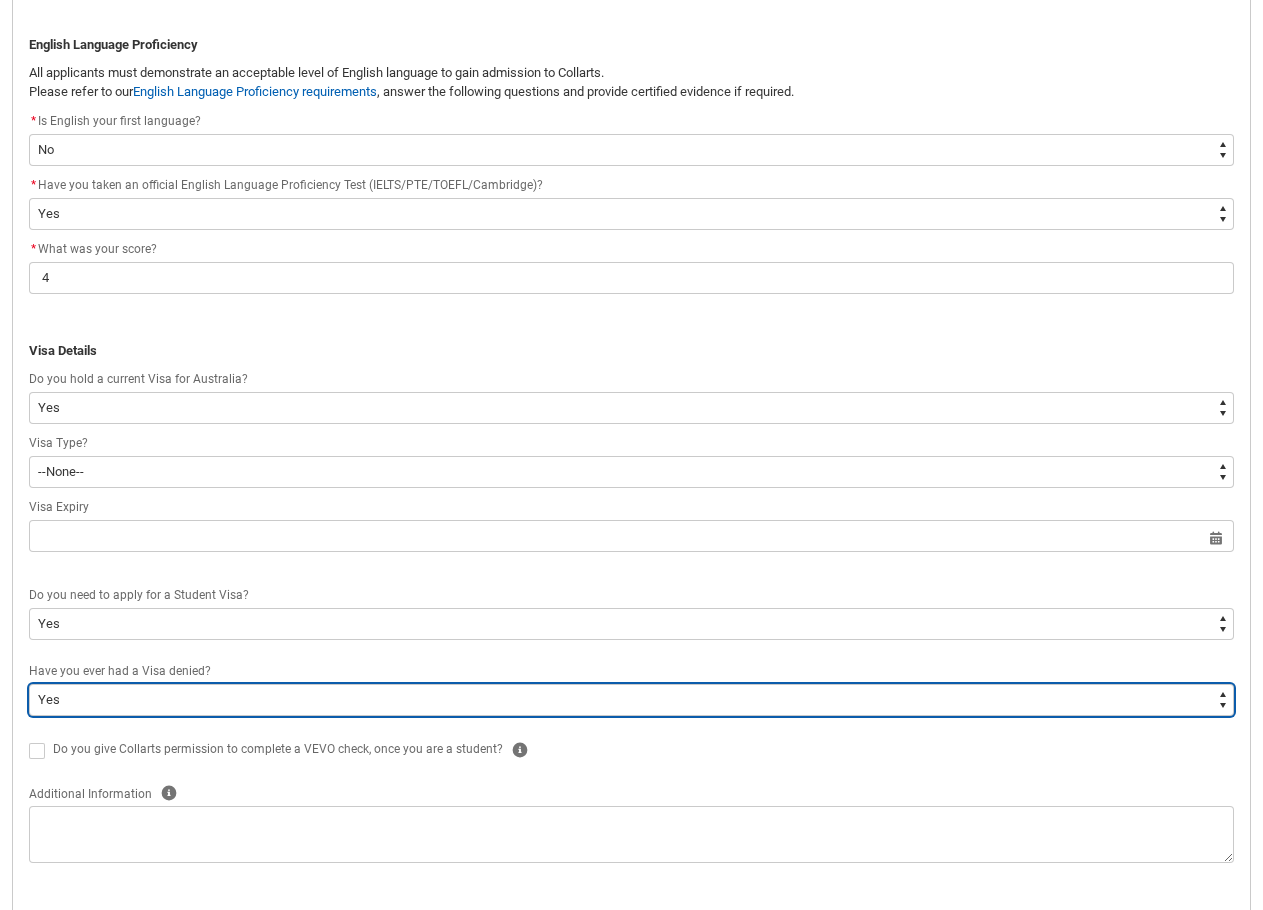 scroll, scrollTop: 309, scrollLeft: 0, axis: vertical 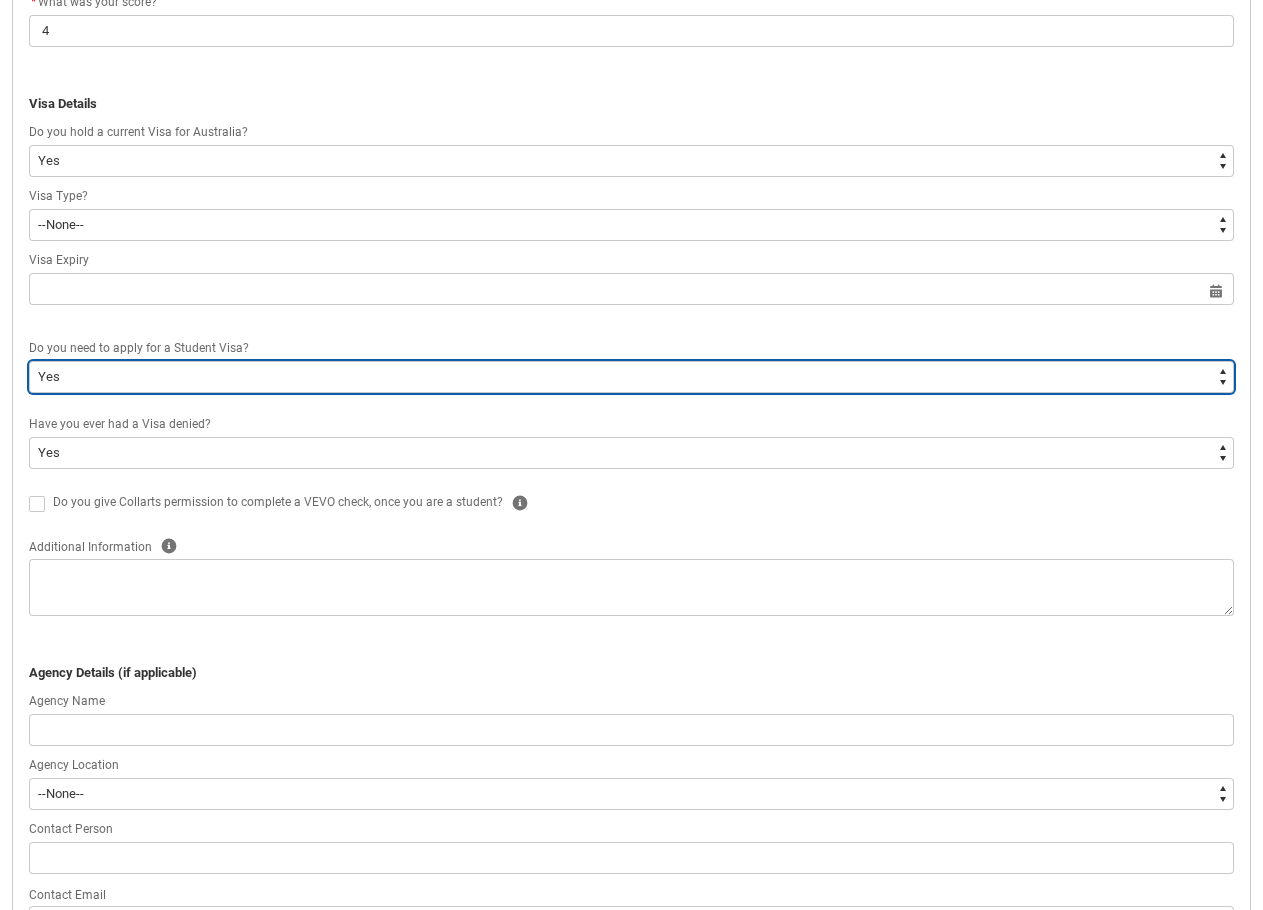 click on "--None-- Yes No" at bounding box center (631, 377) 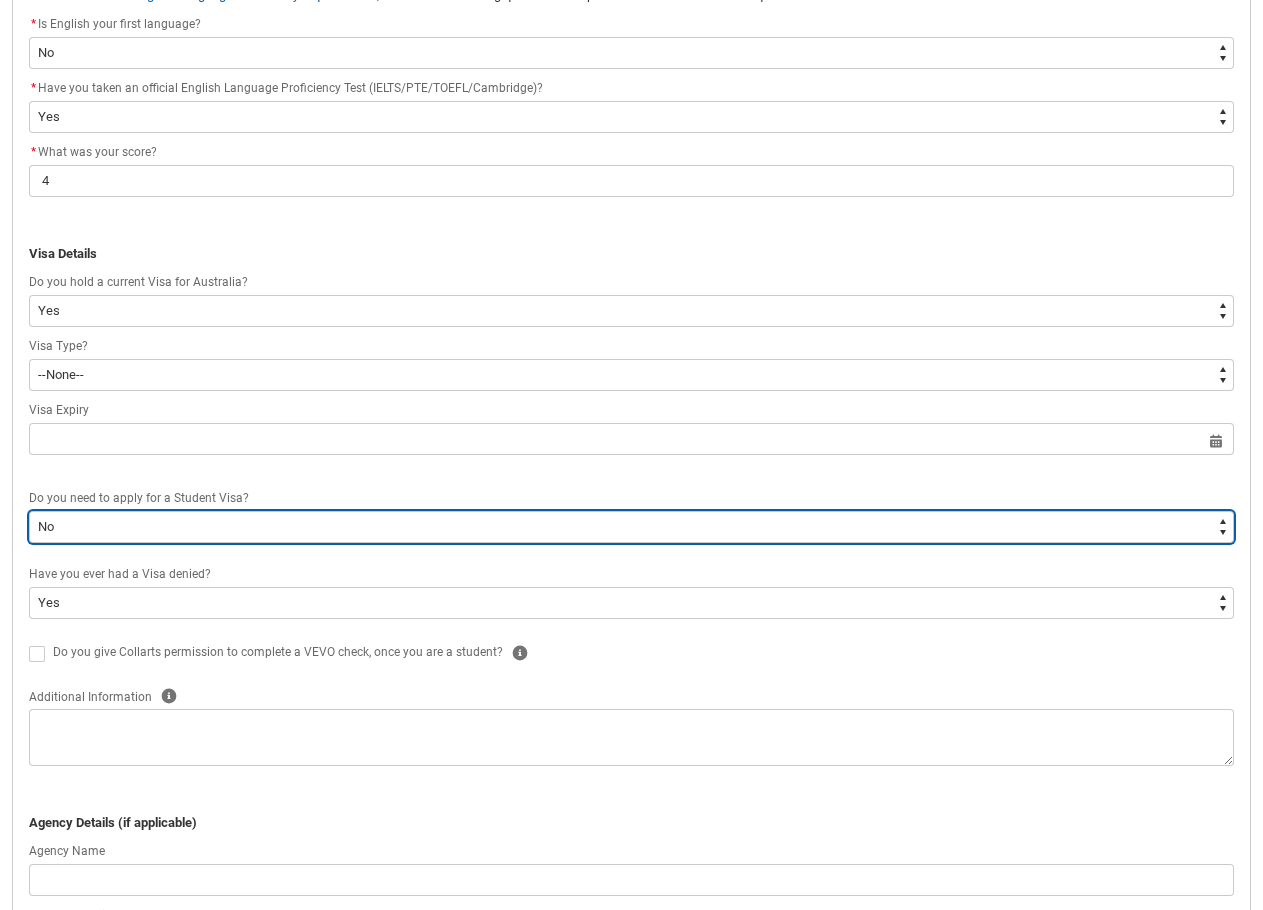 scroll, scrollTop: 504, scrollLeft: 0, axis: vertical 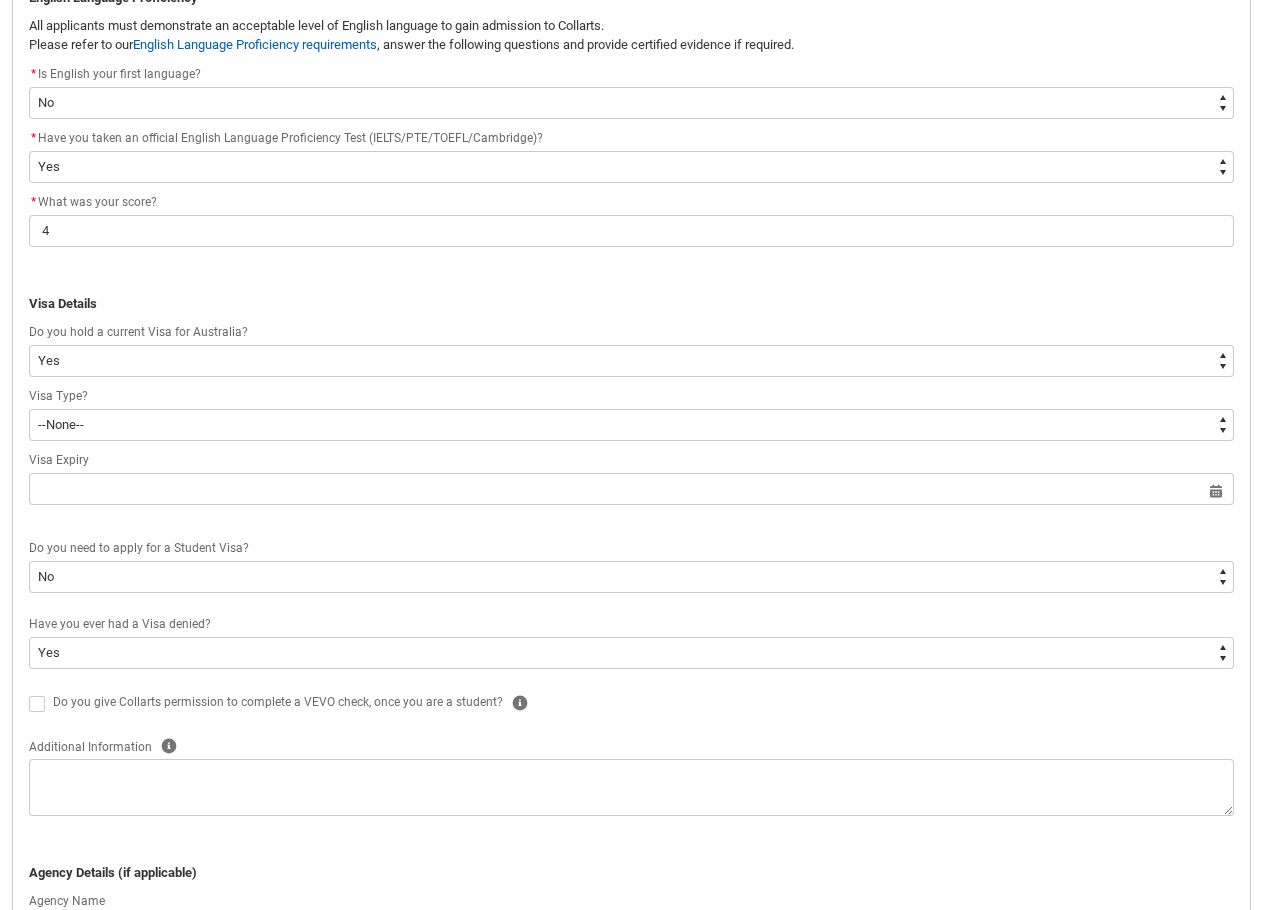 click on "﻿Visa Details" 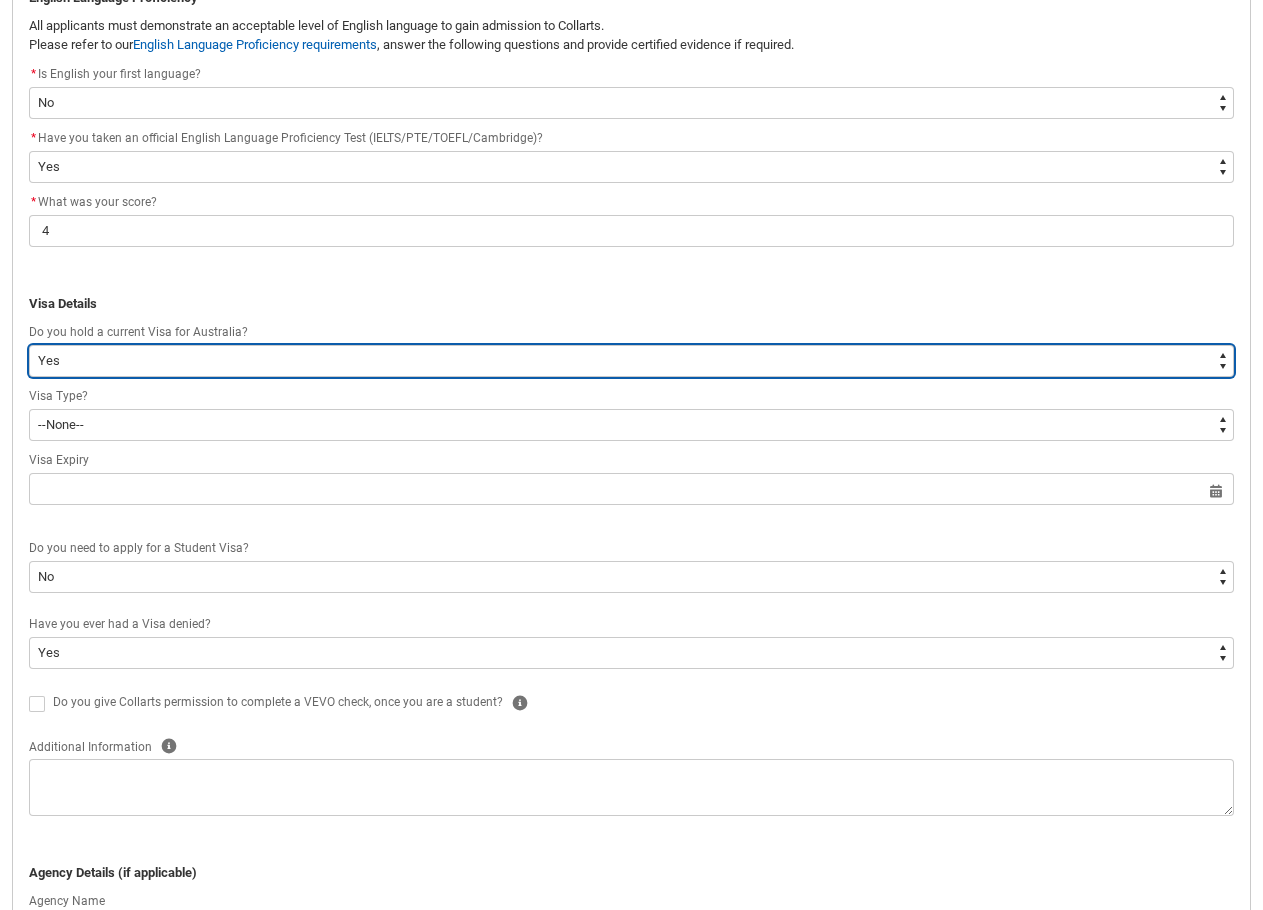 click on "--None-- Yes No" at bounding box center (631, 361) 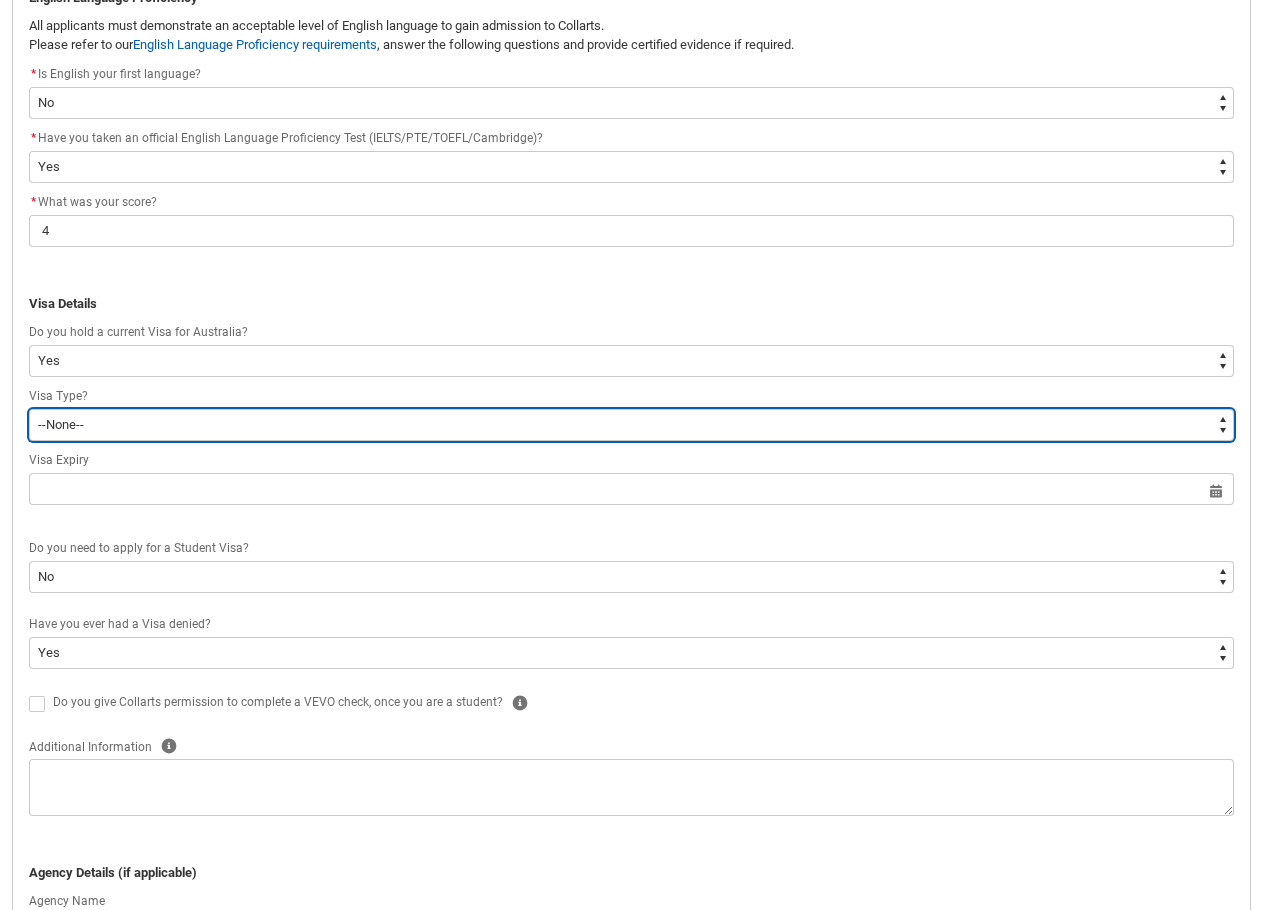 click on "--None-- Australian Citizen Humanitarian Visa New Zealand citizen Other Permanent Resident Visa Student Visa" at bounding box center [631, 425] 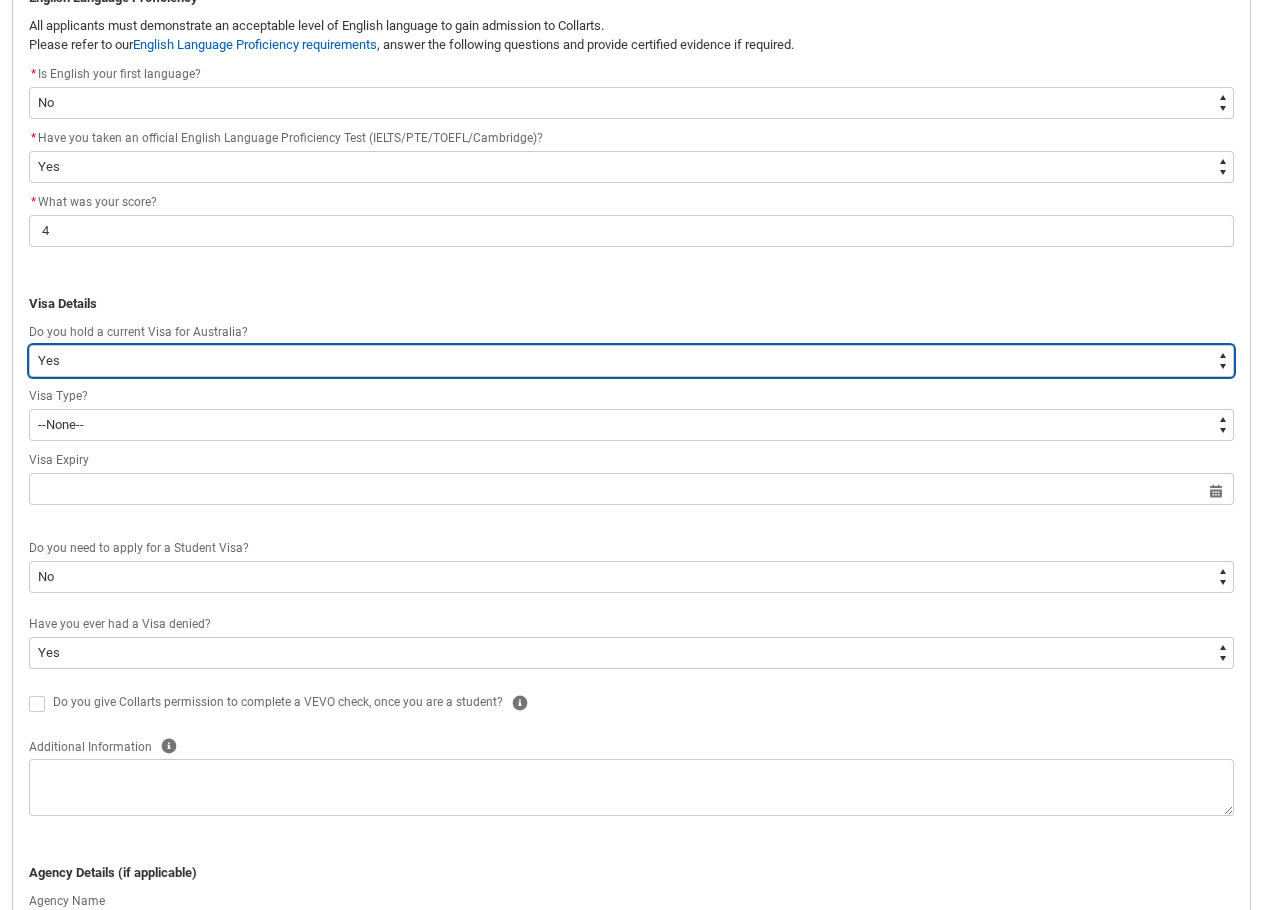 click on "--None-- Yes No" at bounding box center (631, 361) 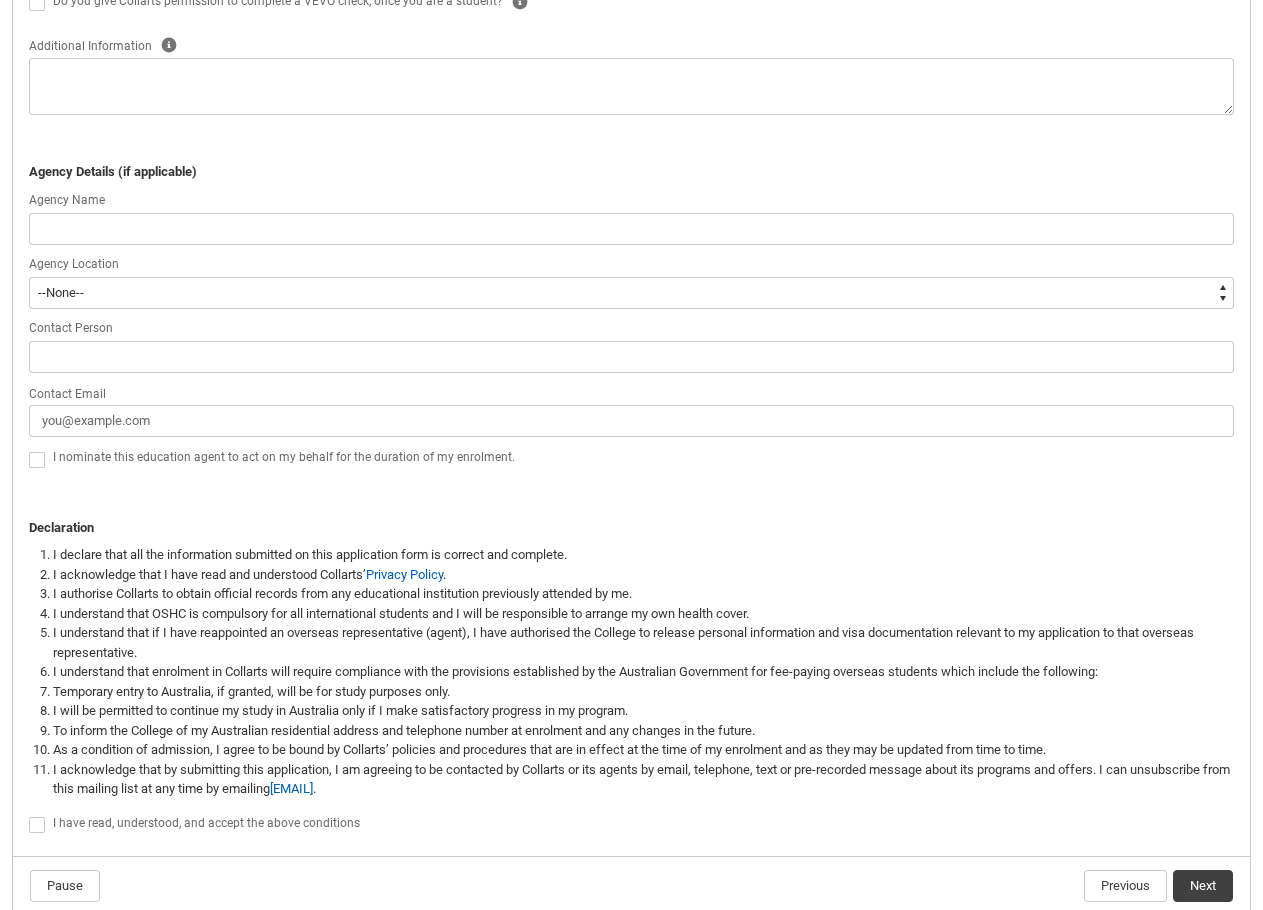 scroll, scrollTop: 1204, scrollLeft: 0, axis: vertical 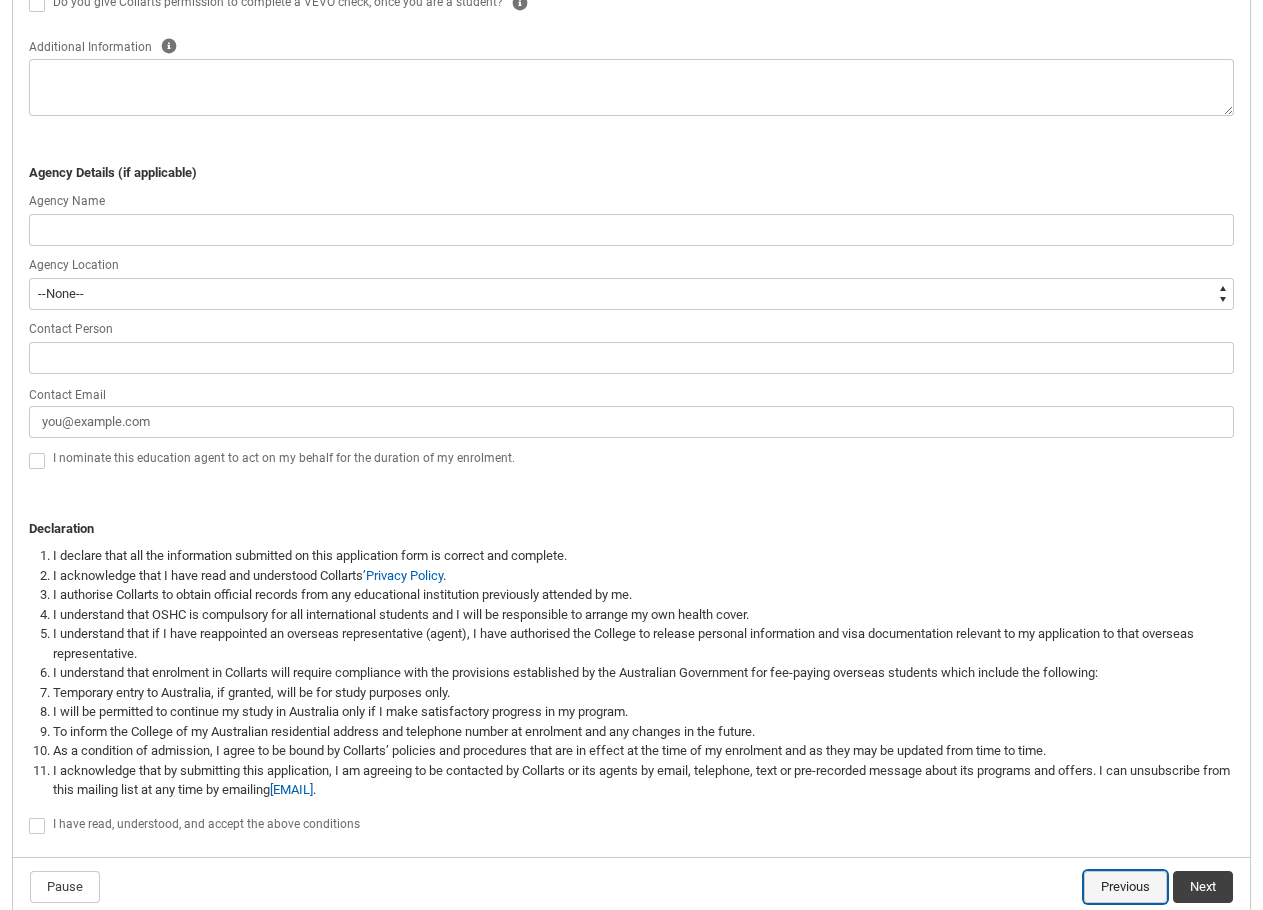 click on "Previous" 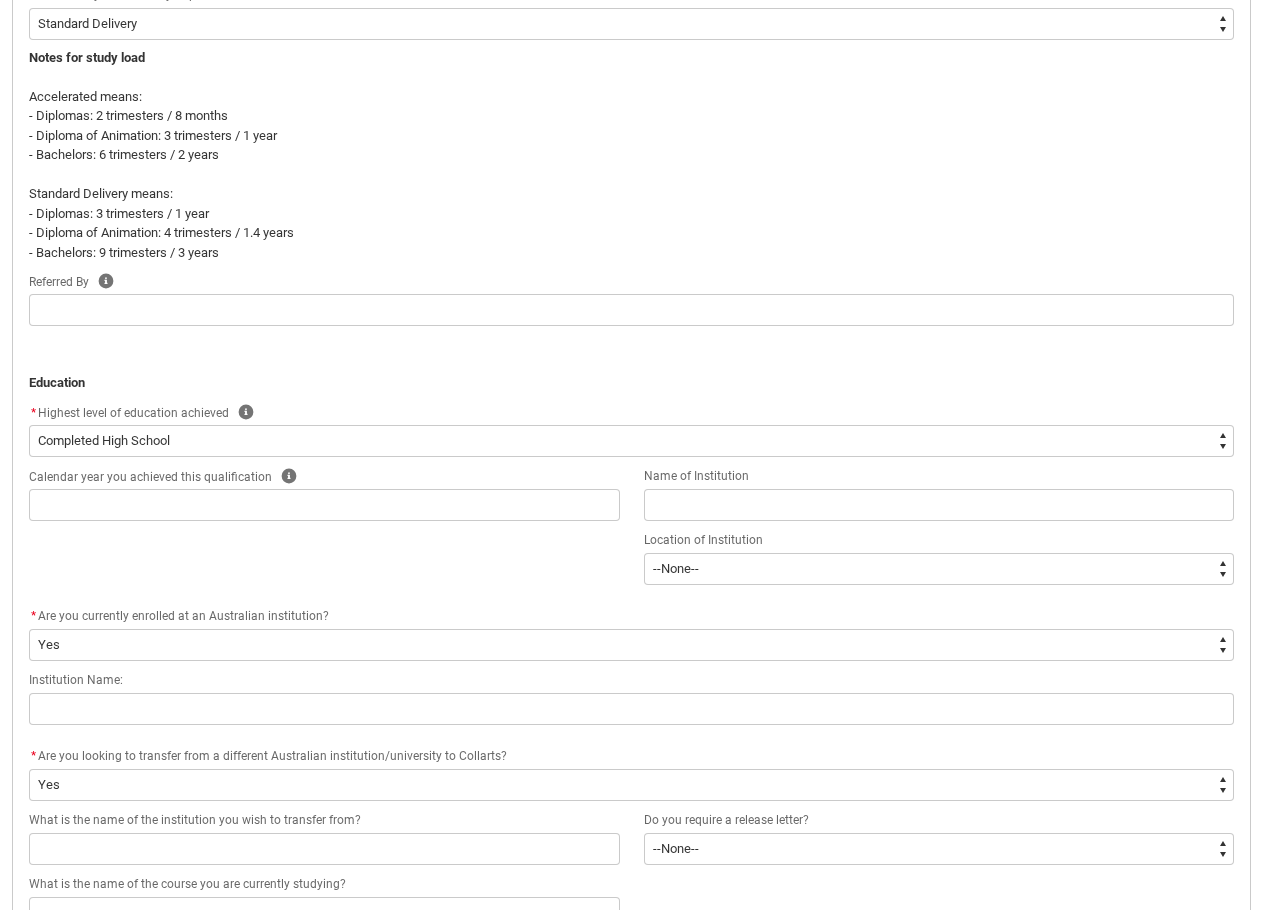 scroll, scrollTop: 909, scrollLeft: 0, axis: vertical 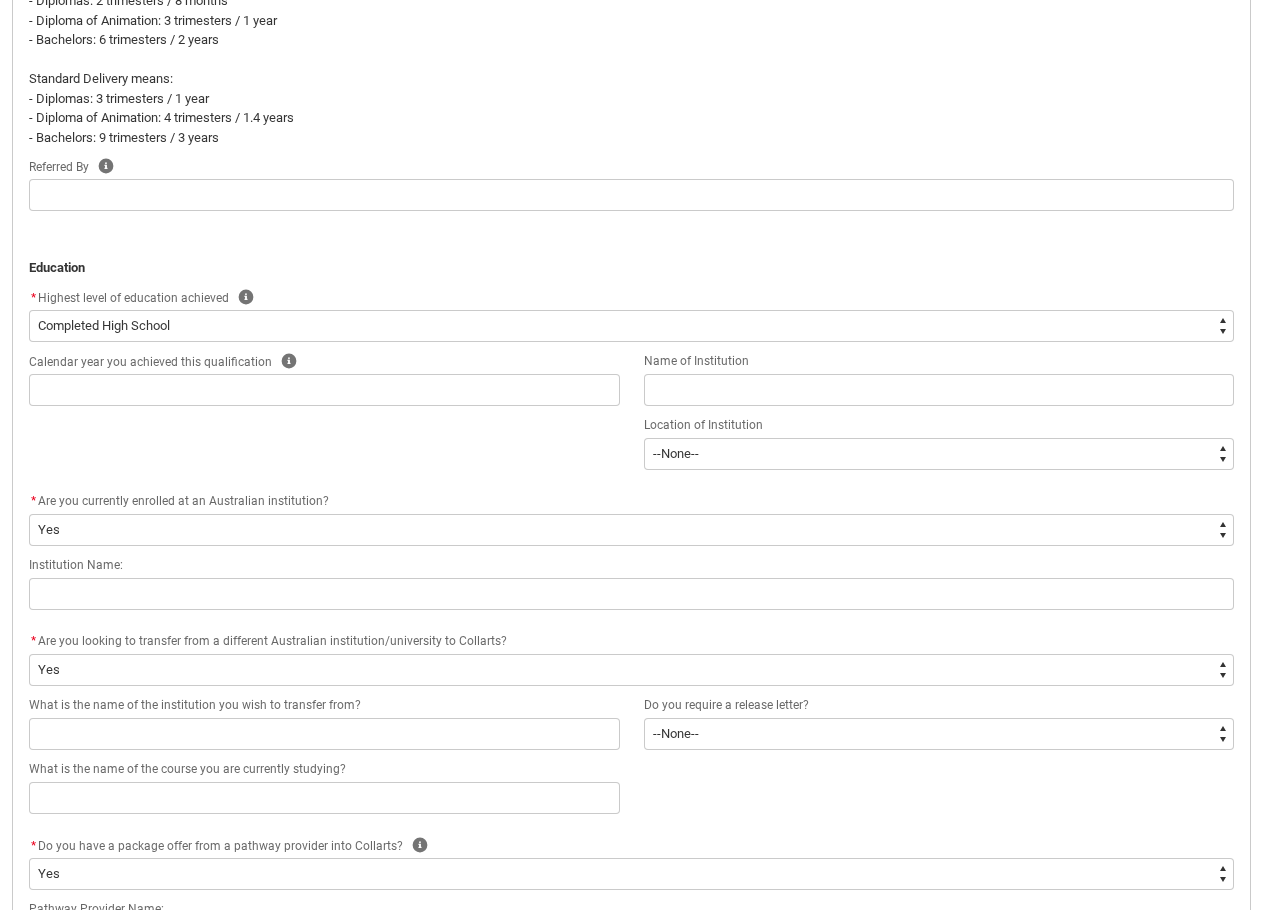 click on "* Are you currently enrolled at an Australian institution? *   --None-- Yes No" 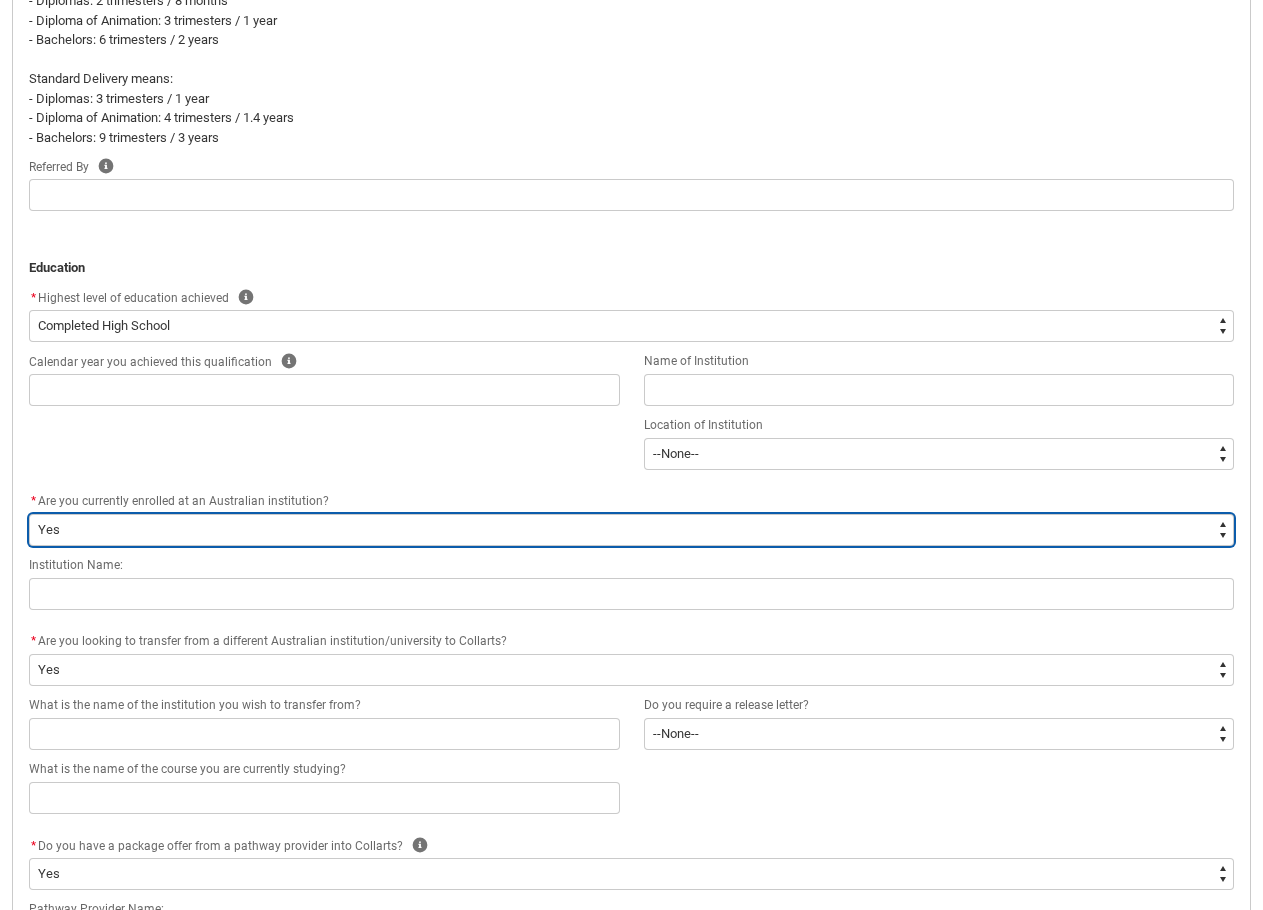 click on "--None-- Yes No" at bounding box center [631, 530] 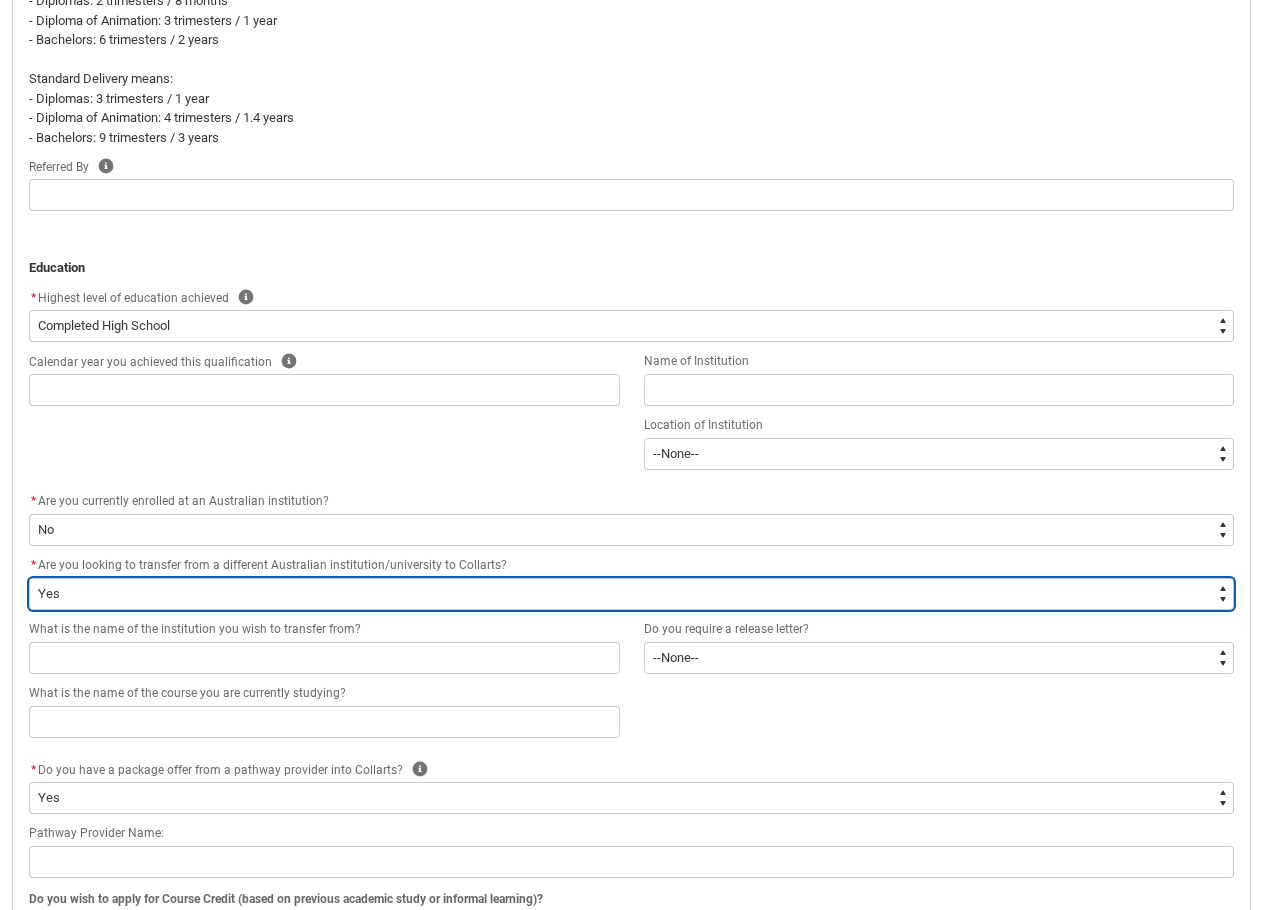 click on "--None-- Yes No" at bounding box center (631, 594) 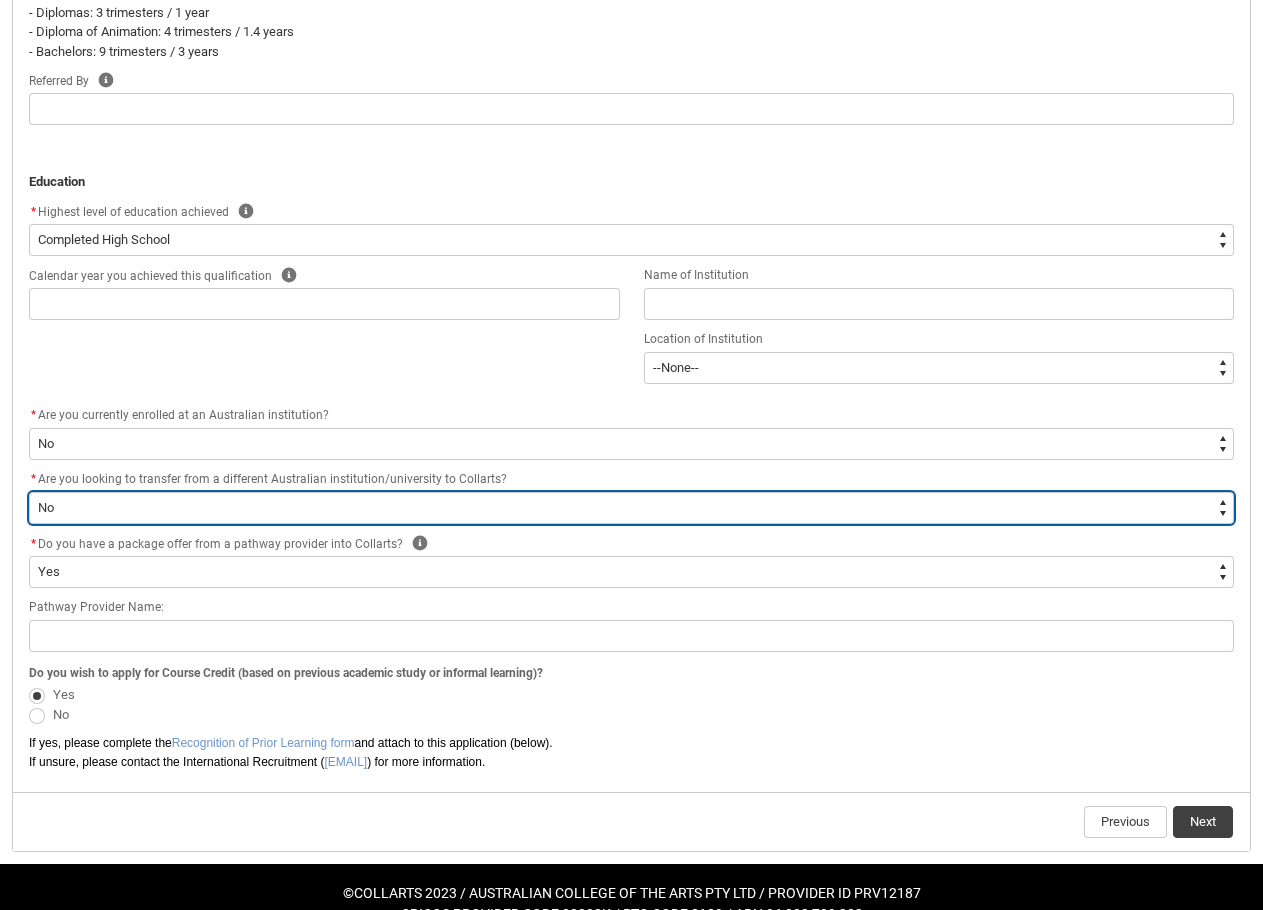 scroll, scrollTop: 1030, scrollLeft: 0, axis: vertical 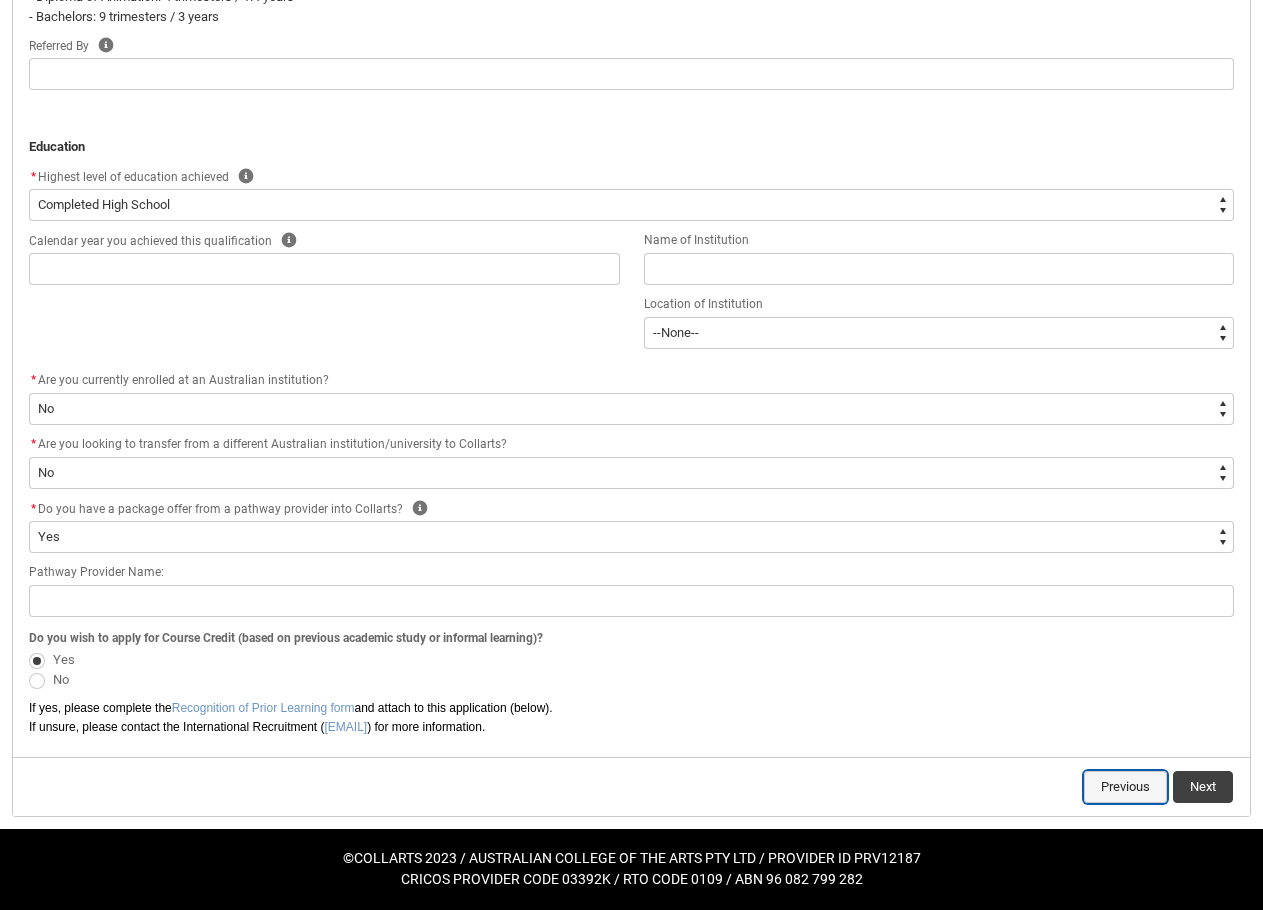 click on "Previous" 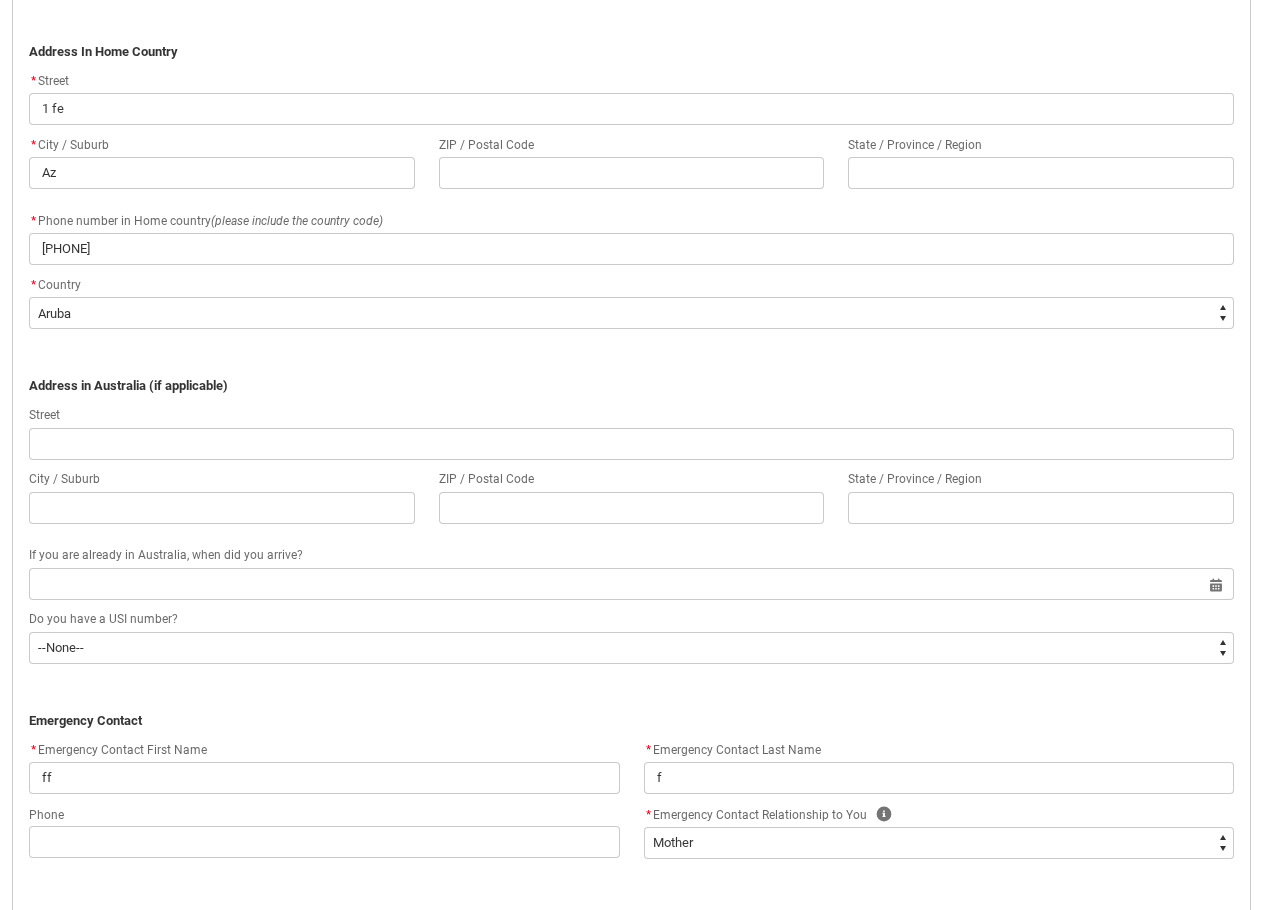 scroll, scrollTop: 1409, scrollLeft: 0, axis: vertical 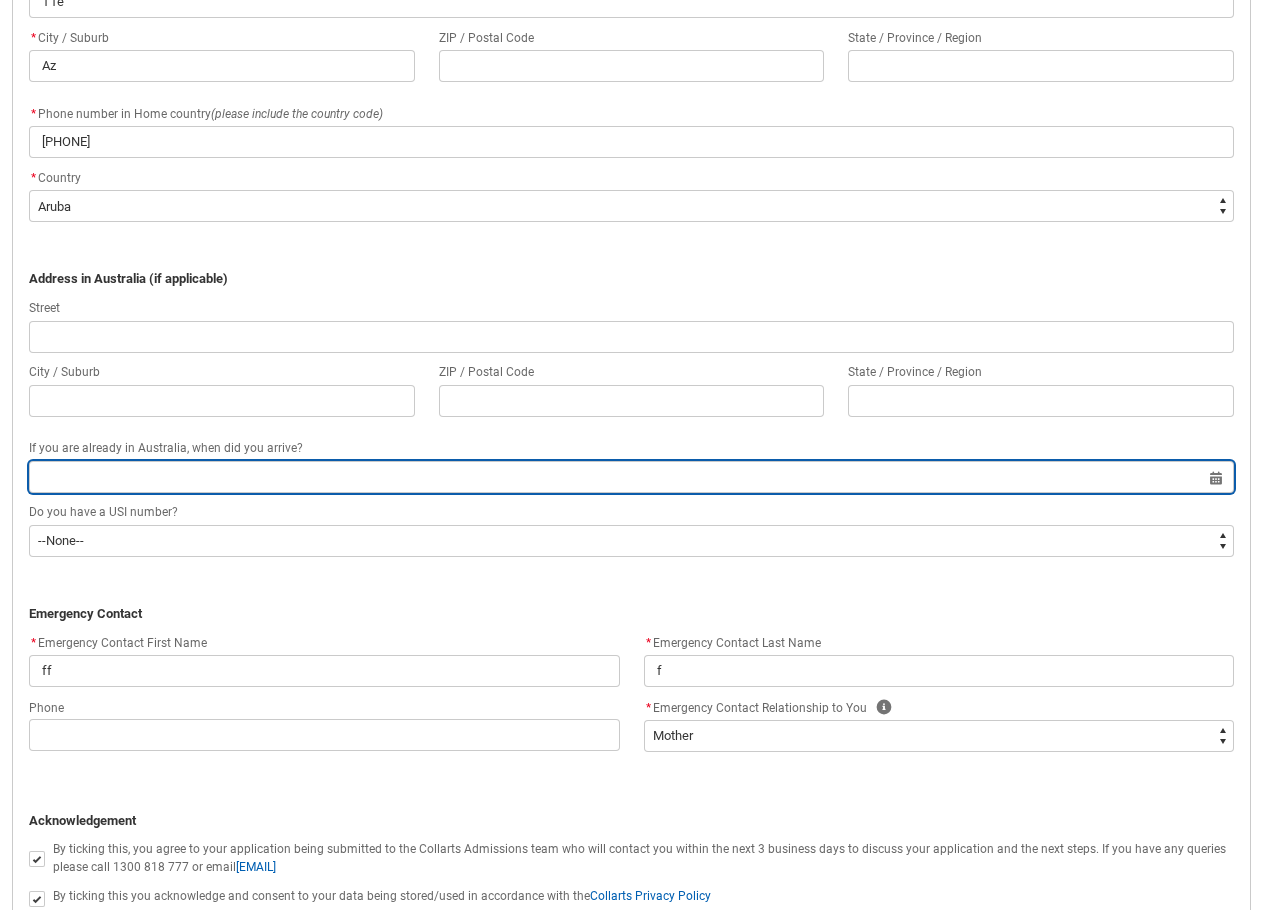 click at bounding box center (631, 477) 